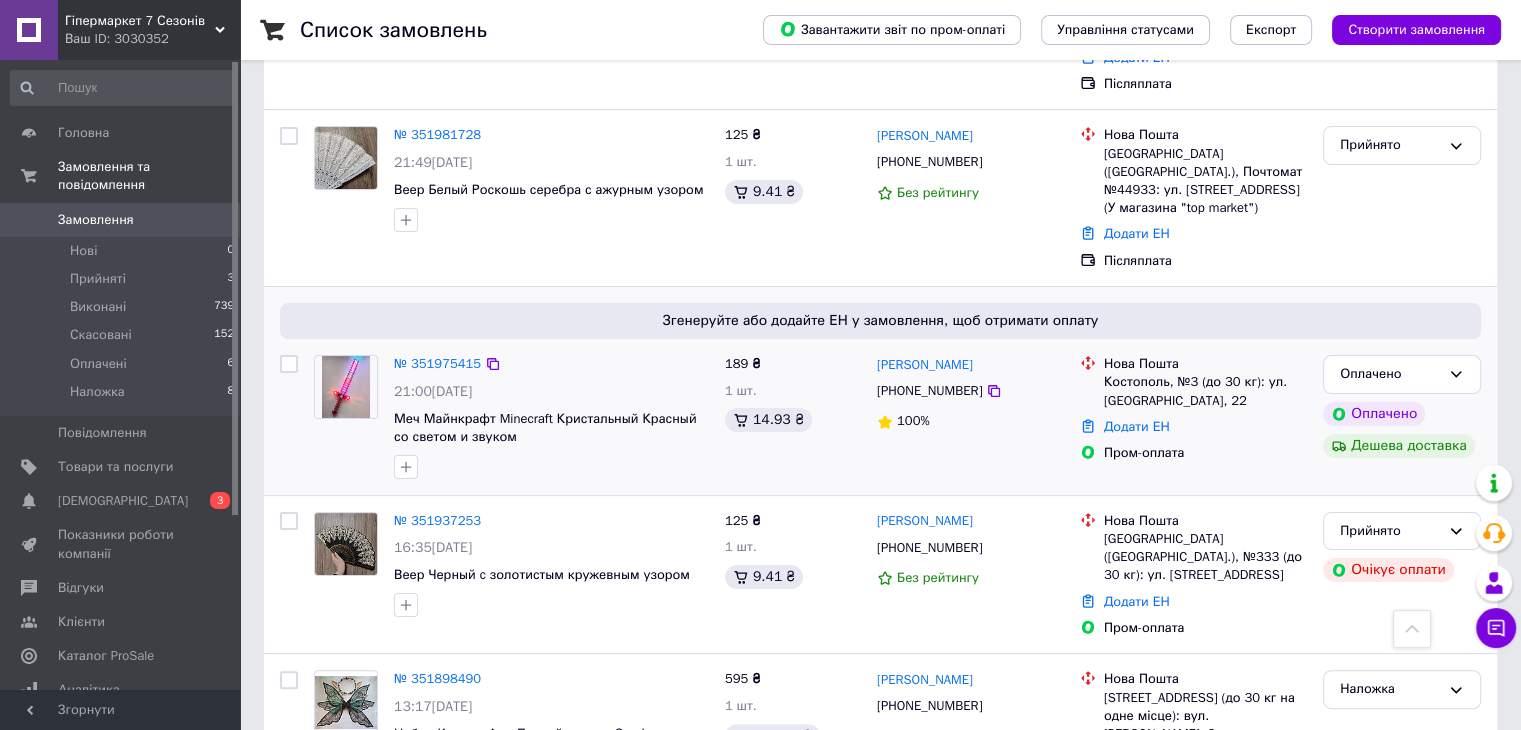 scroll, scrollTop: 400, scrollLeft: 0, axis: vertical 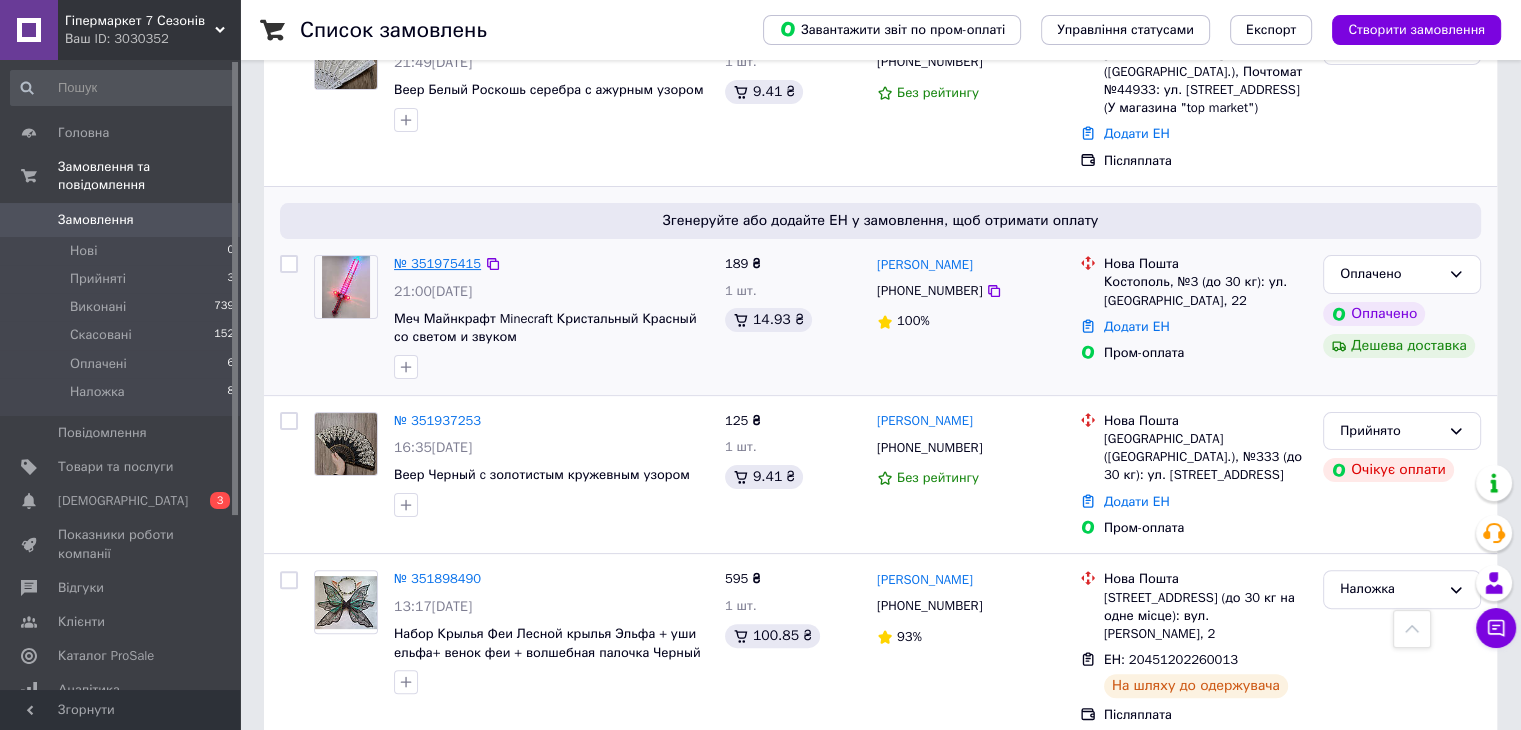 click on "№ 351975415" at bounding box center (437, 263) 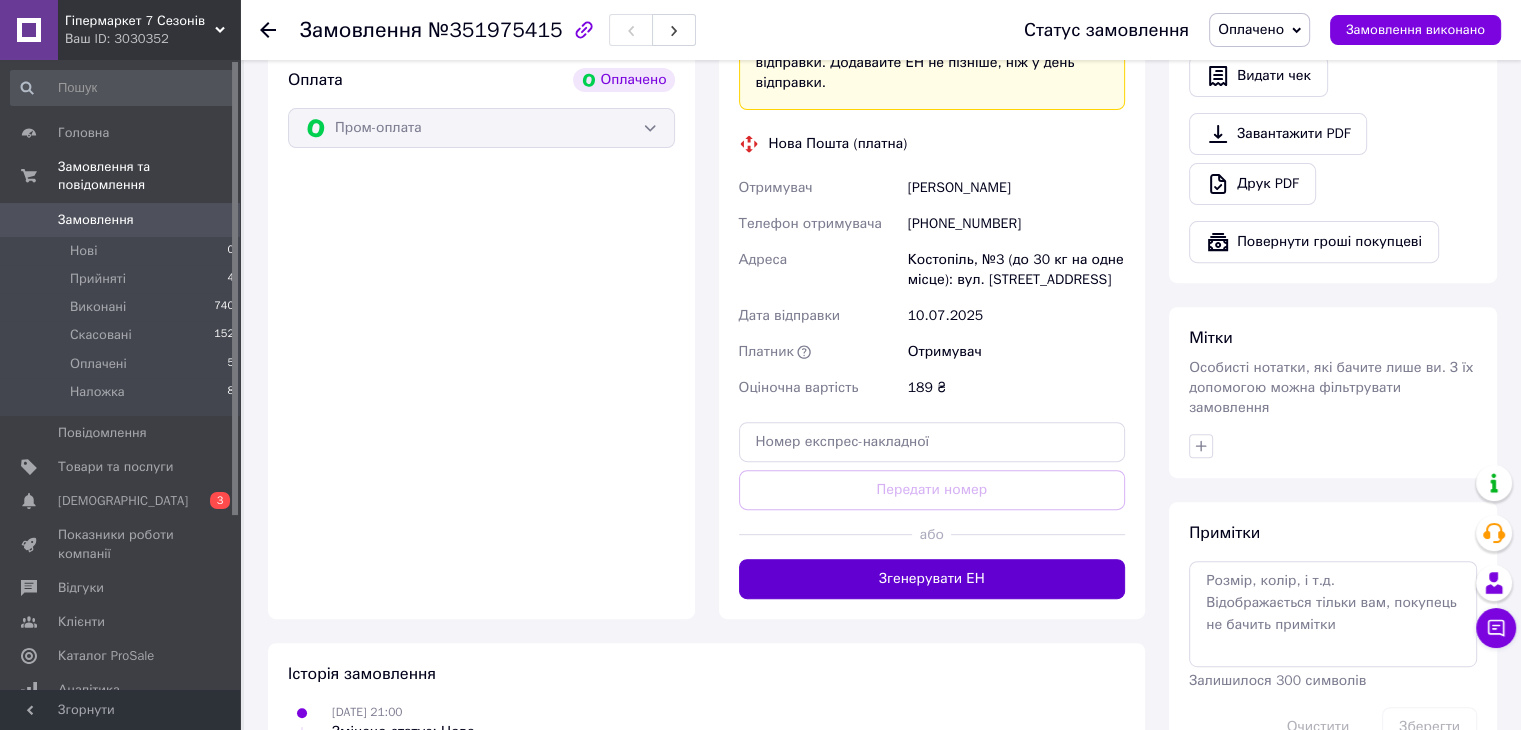 click on "Згенерувати ЕН" at bounding box center [932, 579] 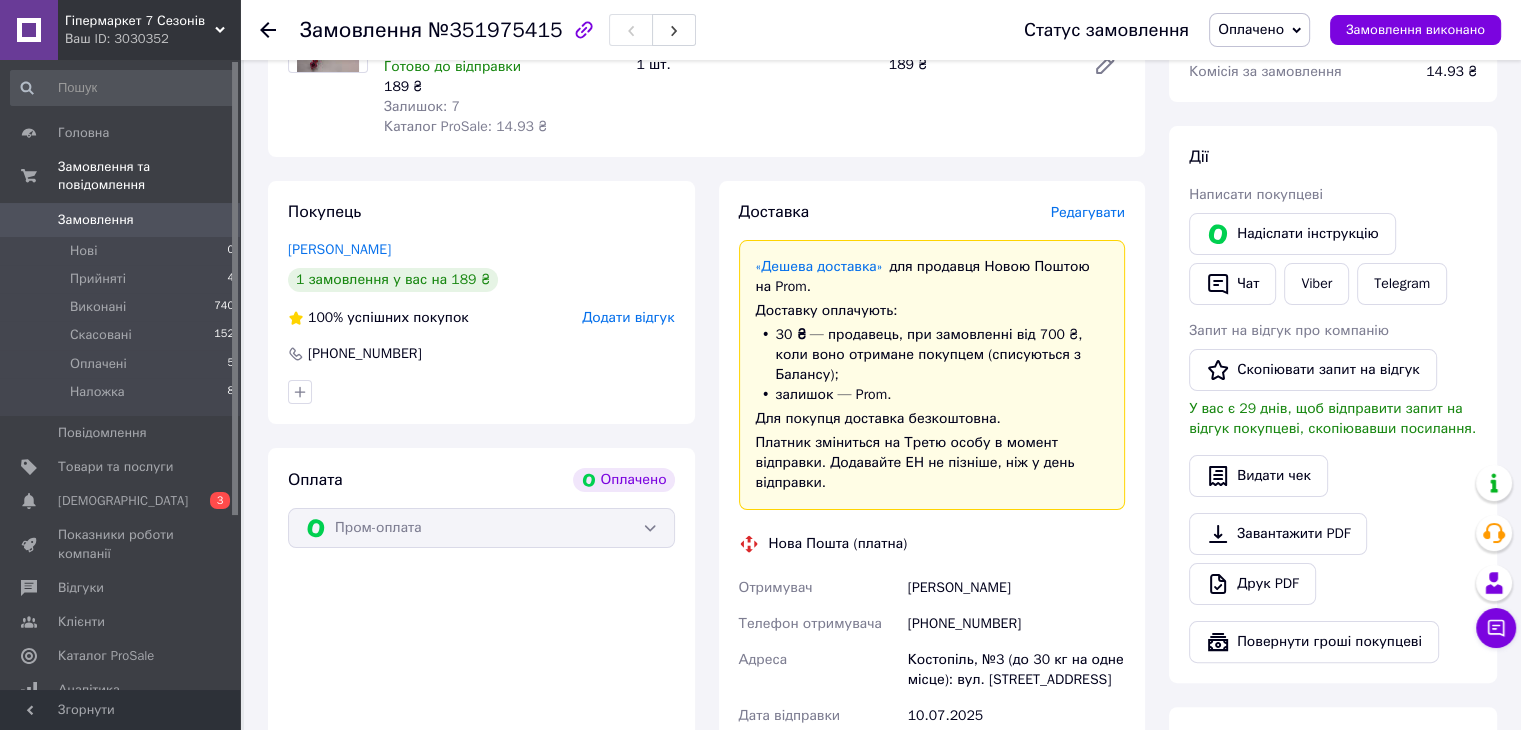 scroll, scrollTop: 0, scrollLeft: 0, axis: both 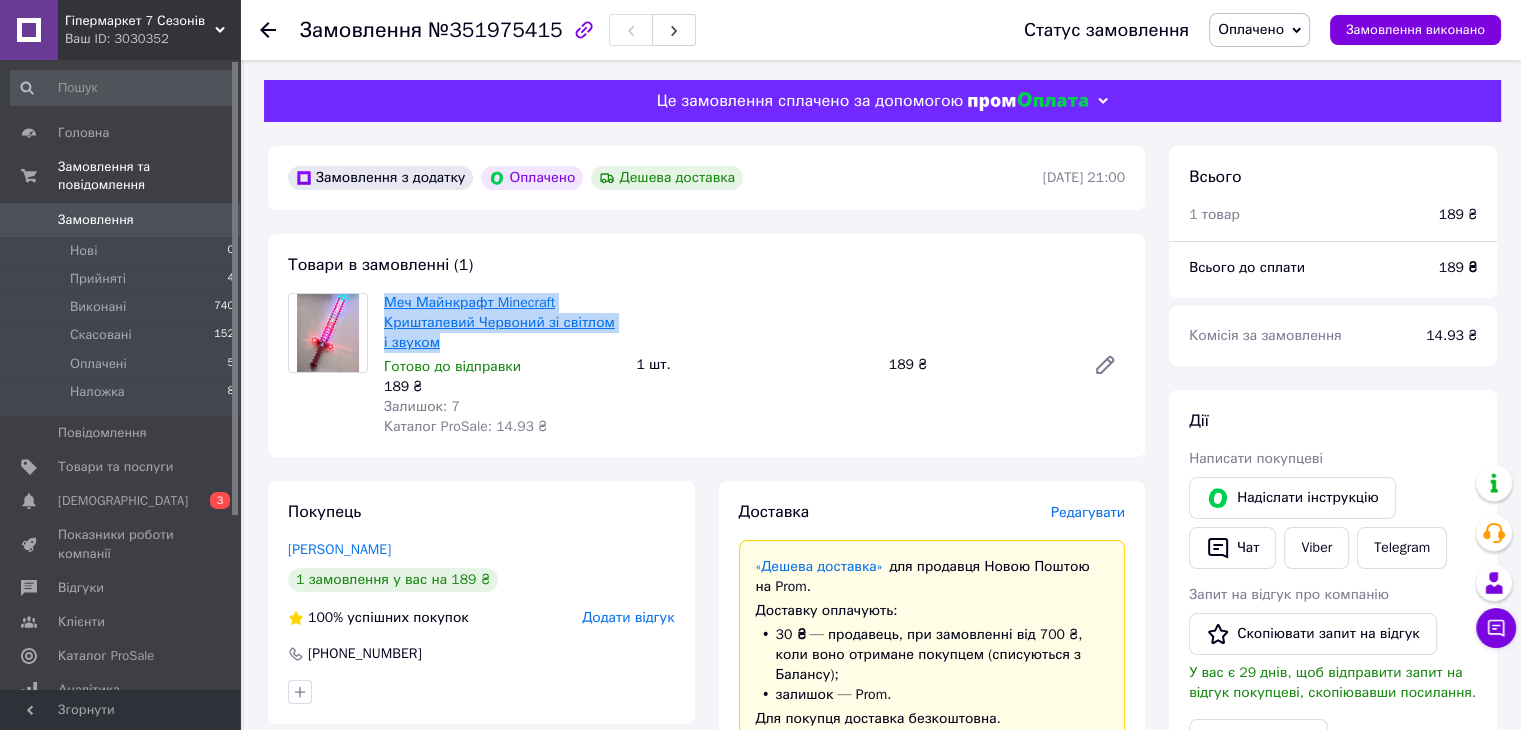 drag, startPoint x: 471, startPoint y: 350, endPoint x: 384, endPoint y: 298, distance: 101.35581 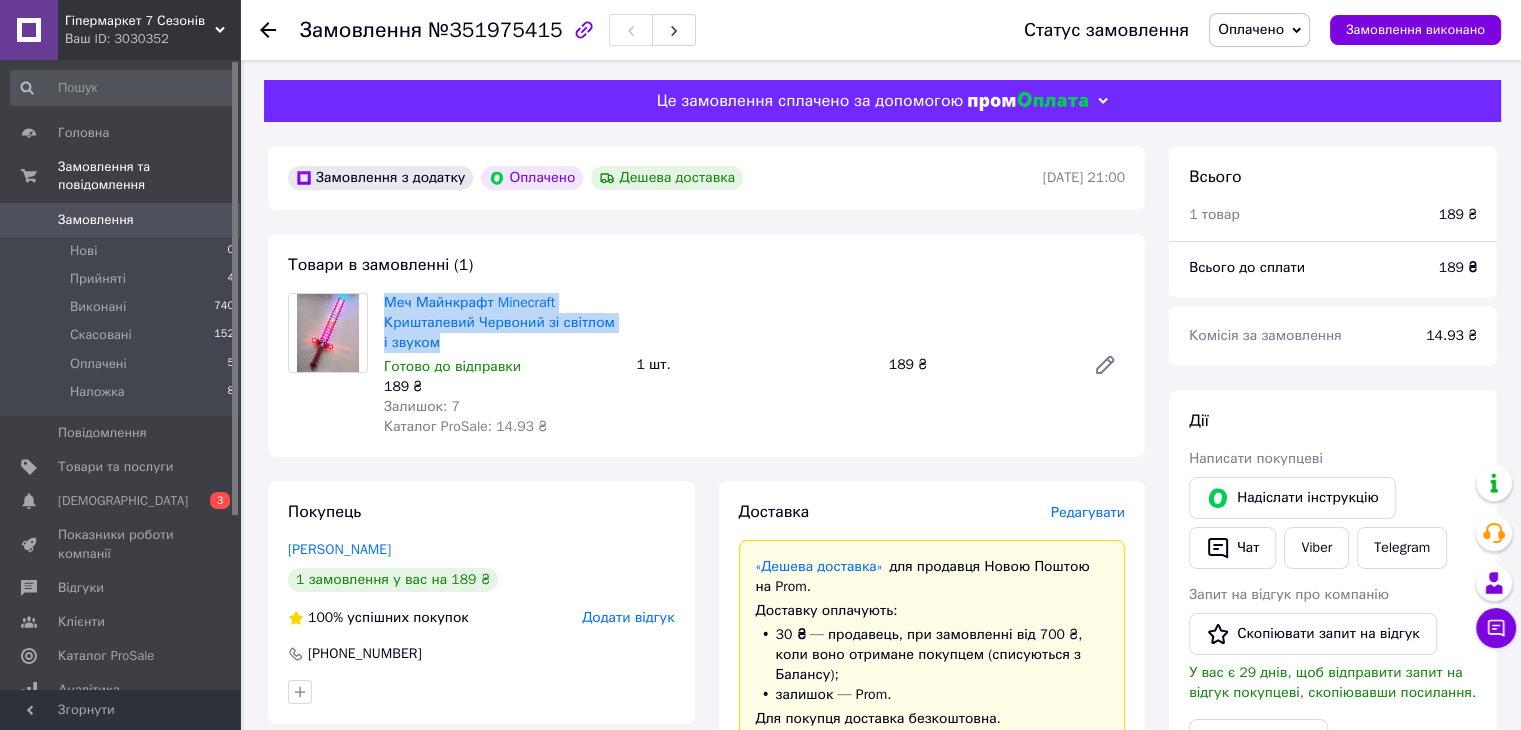 copy on "Меч Майнкрафт Minecraft Кришталевий Червоний зі світлом і звуком" 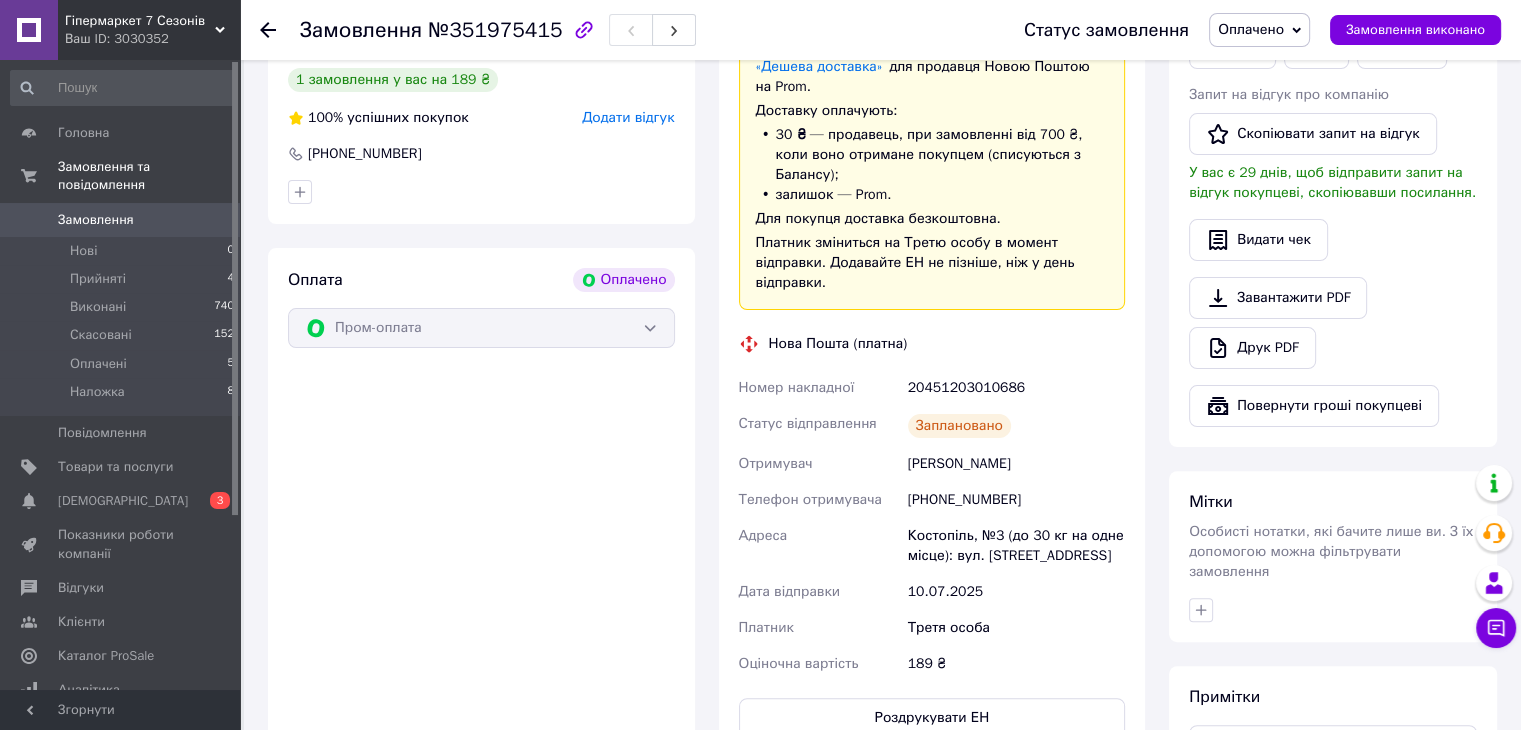 scroll, scrollTop: 300, scrollLeft: 0, axis: vertical 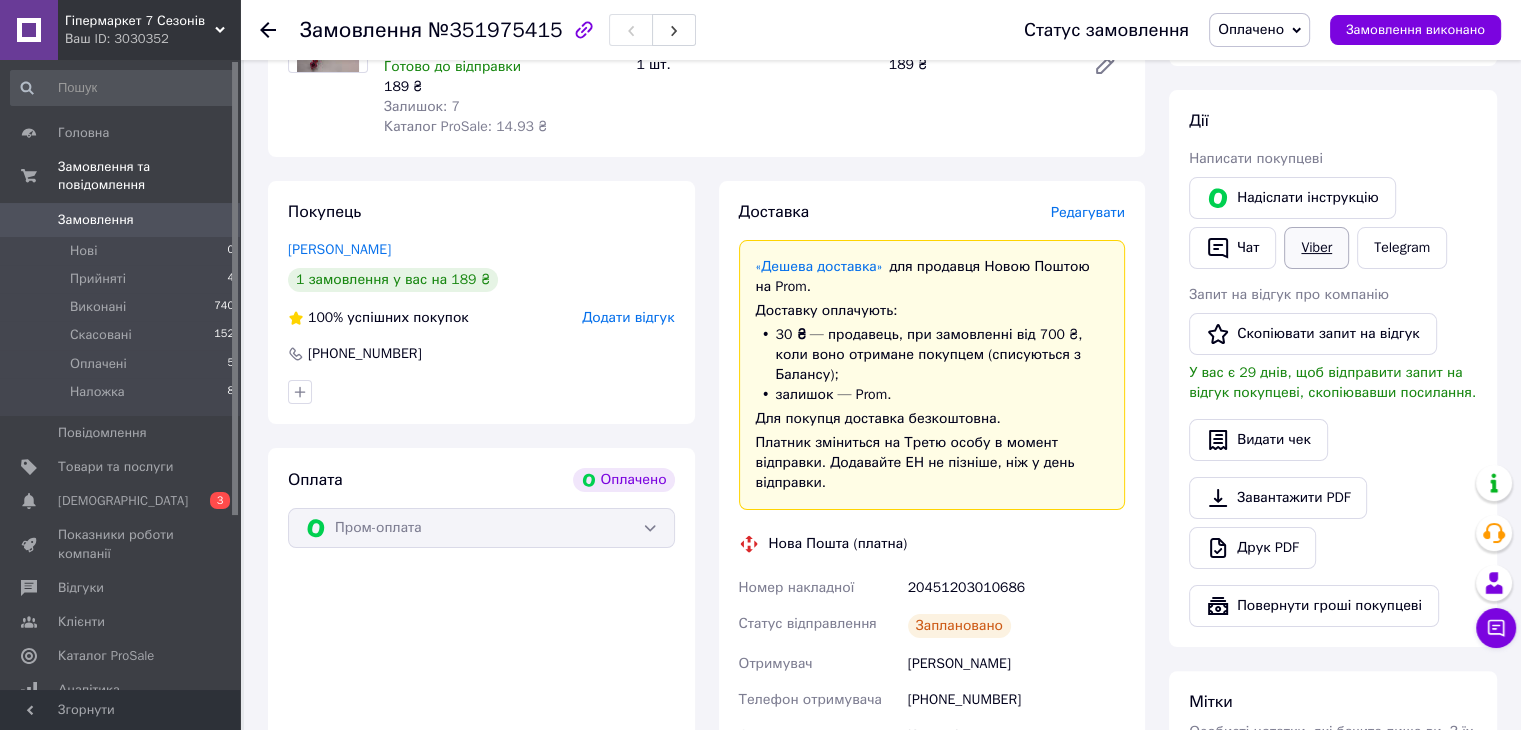 click on "Viber" at bounding box center [1316, 248] 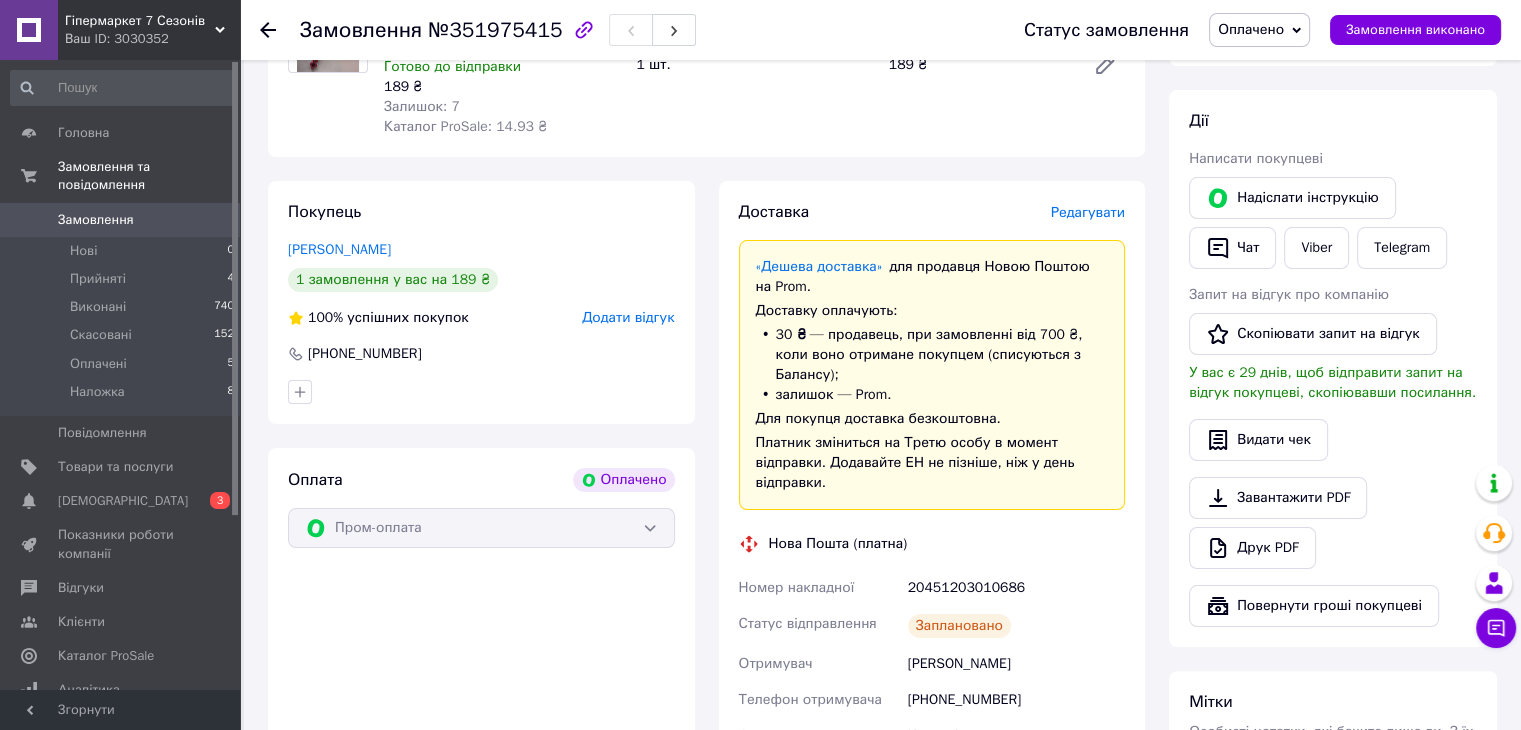 click on "Всього 1 товар 189 ₴ Всього до сплати 189 ₴ Комісія за замовлення 14.93 ₴ Дії Написати покупцеві   Надіслати інструкцію   Чат Viber Telegram Запит на відгук про компанію   Скопіювати запит на відгук У вас є 29 днів, щоб відправити запит на відгук покупцеві, скопіювавши посилання.   Видати чек   Завантажити PDF   Друк PDF   Повернути гроші покупцеві Мітки Особисті нотатки, які бачите лише ви. З їх допомогою можна фільтрувати замовлення Примітки Залишилося 300 символів Очистити Зберегти" at bounding box center [1333, 569] 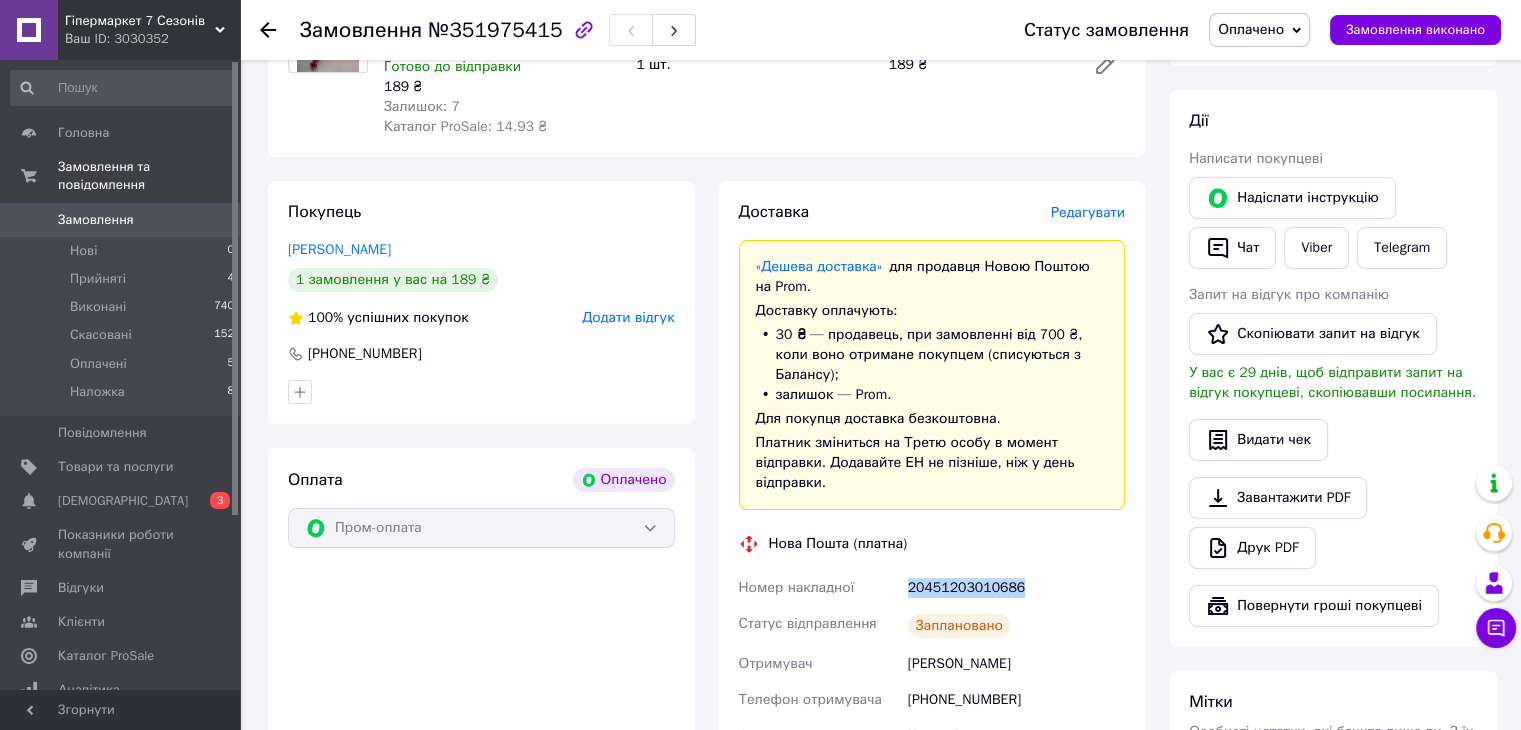 click on "20451203010686" at bounding box center [1016, 588] 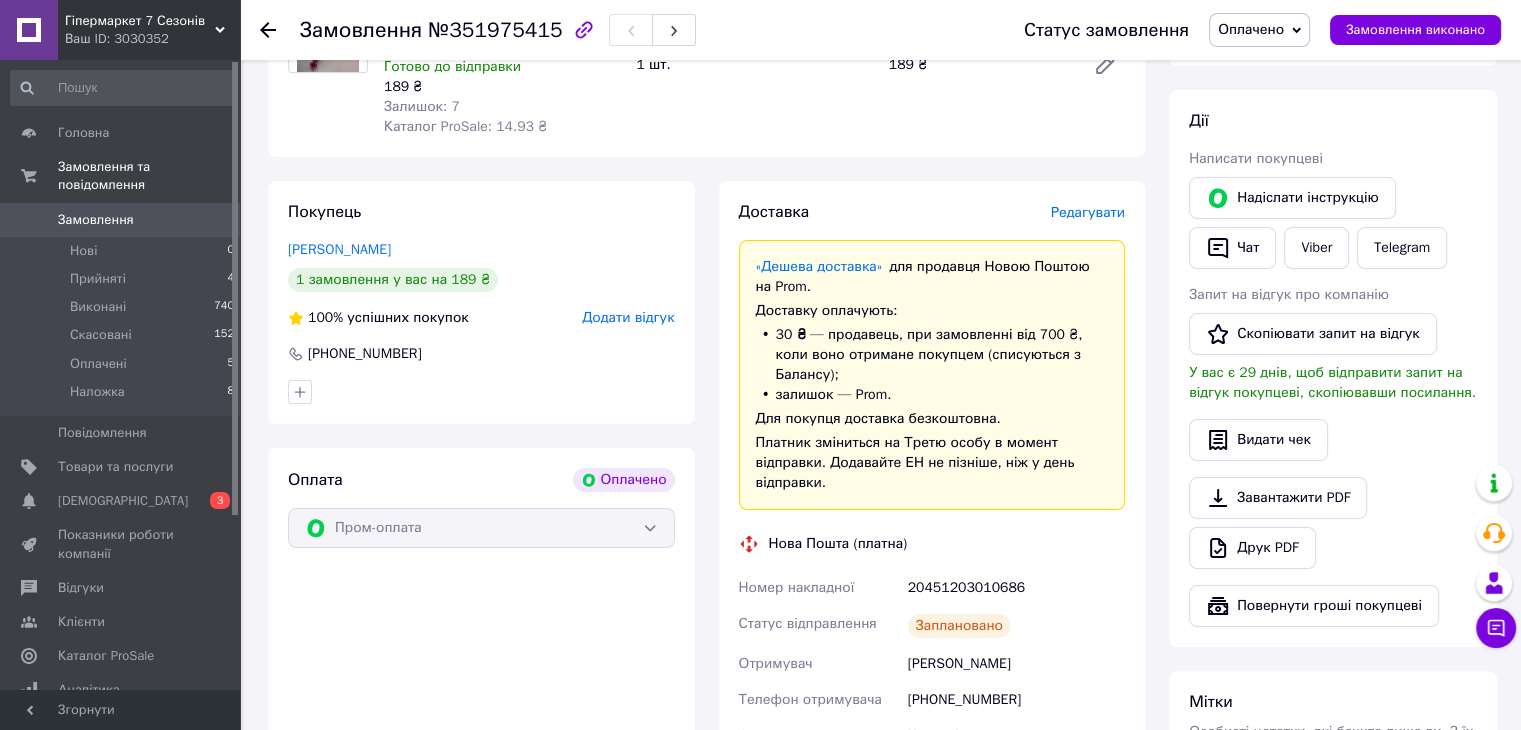 click on "Всього 1 товар 189 ₴ Всього до сплати 189 ₴ Комісія за замовлення 14.93 ₴ Дії Написати покупцеві   Надіслати інструкцію   Чат Viber Telegram Запит на відгук про компанію   Скопіювати запит на відгук У вас є 29 днів, щоб відправити запит на відгук покупцеві, скопіювавши посилання.   Видати чек   Завантажити PDF   Друк PDF   Повернути гроші покупцеві Мітки Особисті нотатки, які бачите лише ви. З їх допомогою можна фільтрувати замовлення Примітки Залишилося 300 символів Очистити Зберегти" at bounding box center [1333, 569] 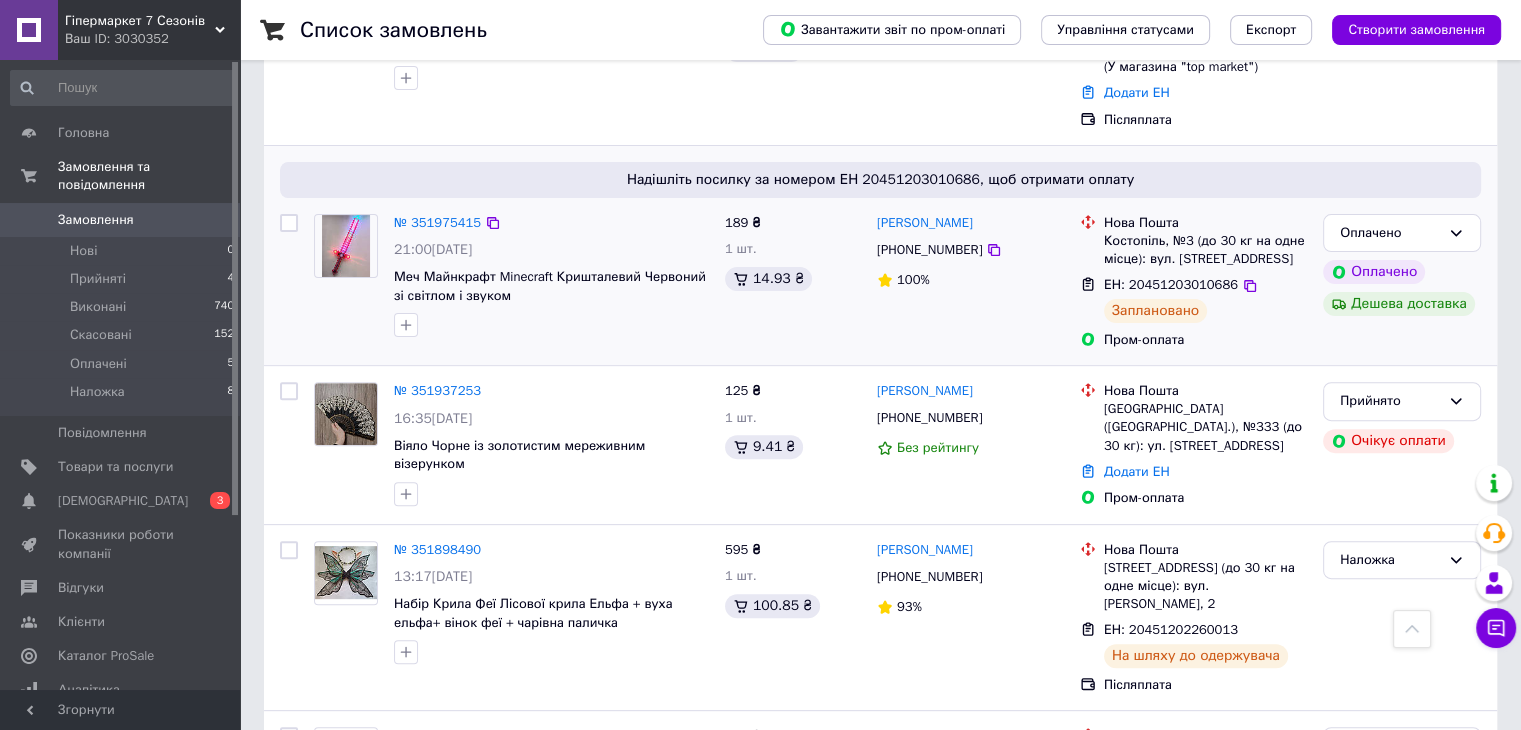 scroll, scrollTop: 300, scrollLeft: 0, axis: vertical 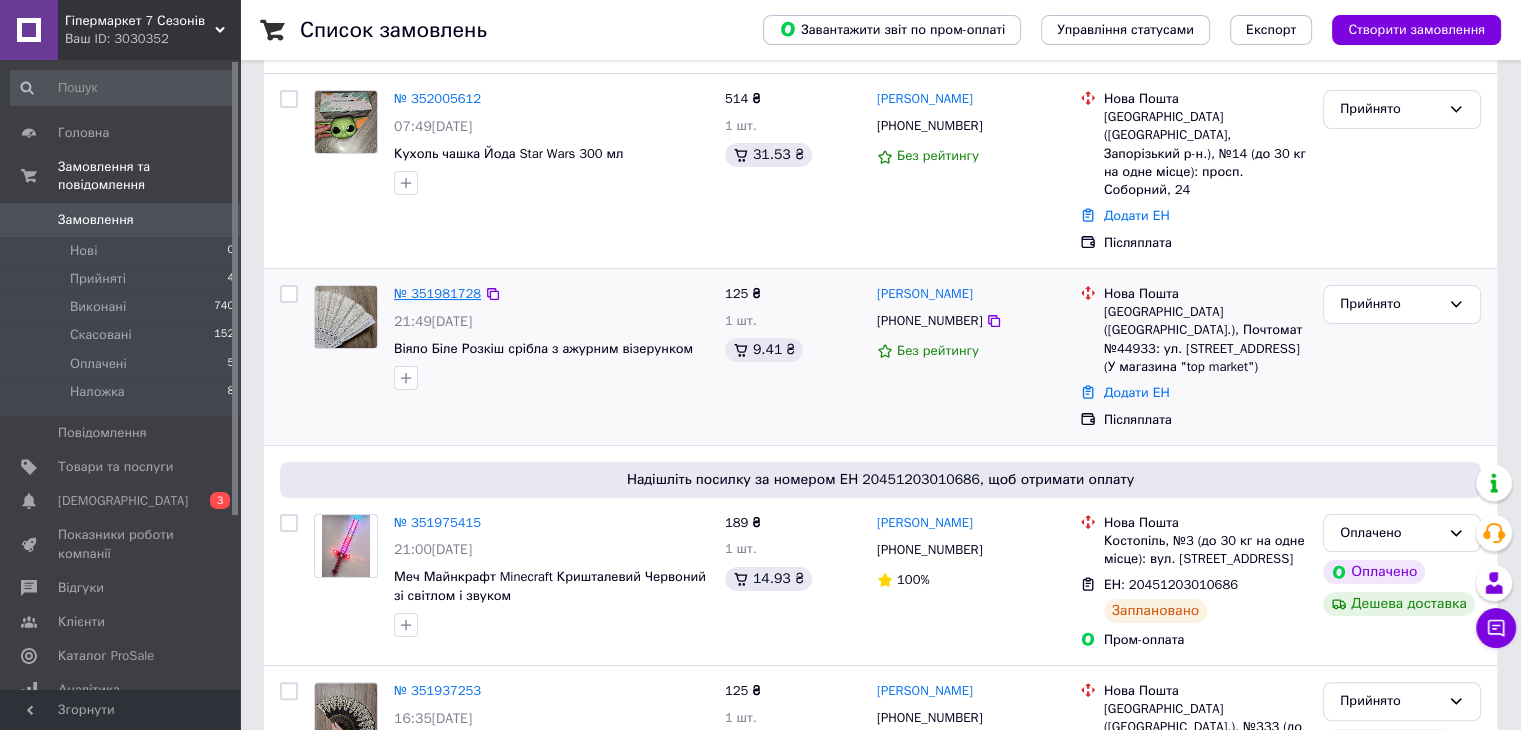 click on "№ 351981728" at bounding box center (437, 293) 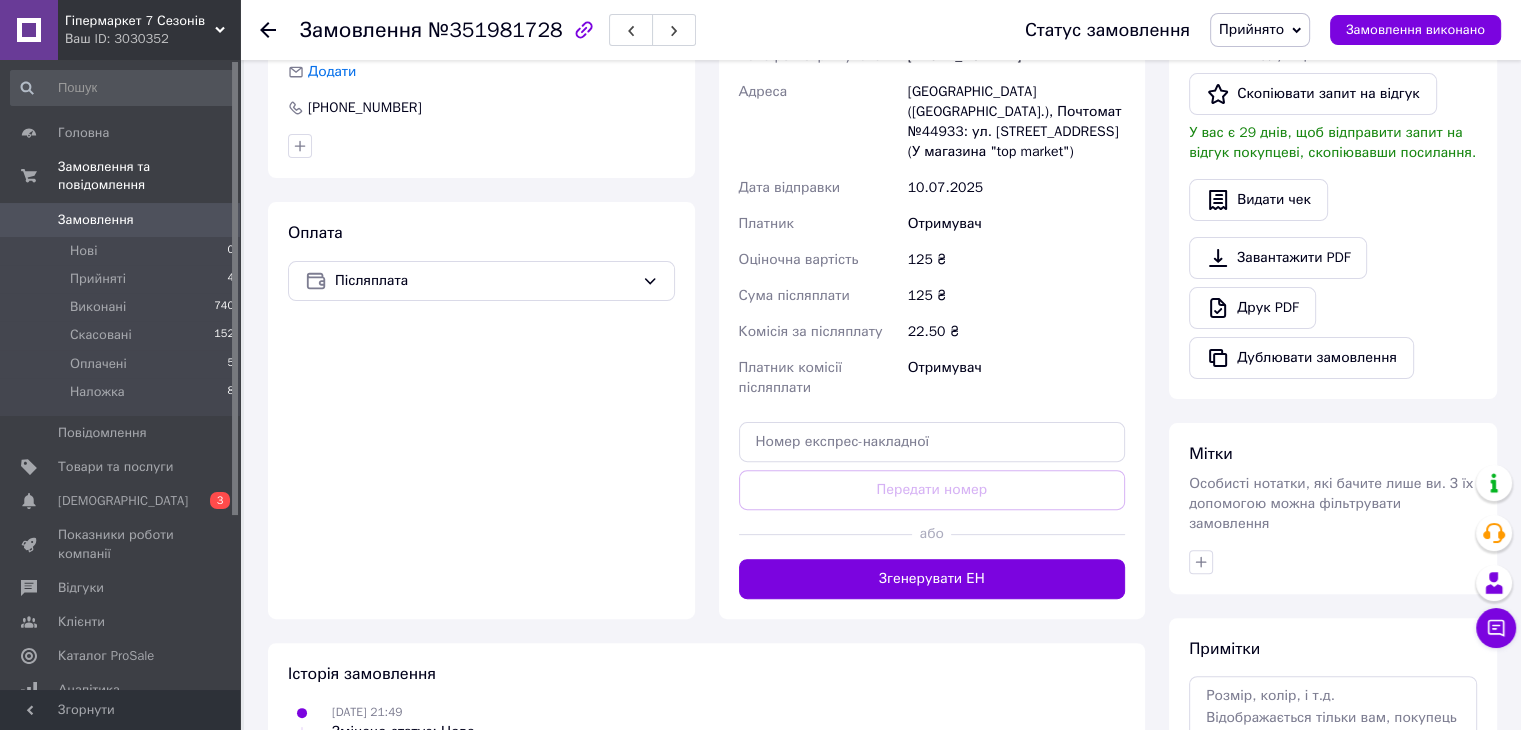 scroll, scrollTop: 600, scrollLeft: 0, axis: vertical 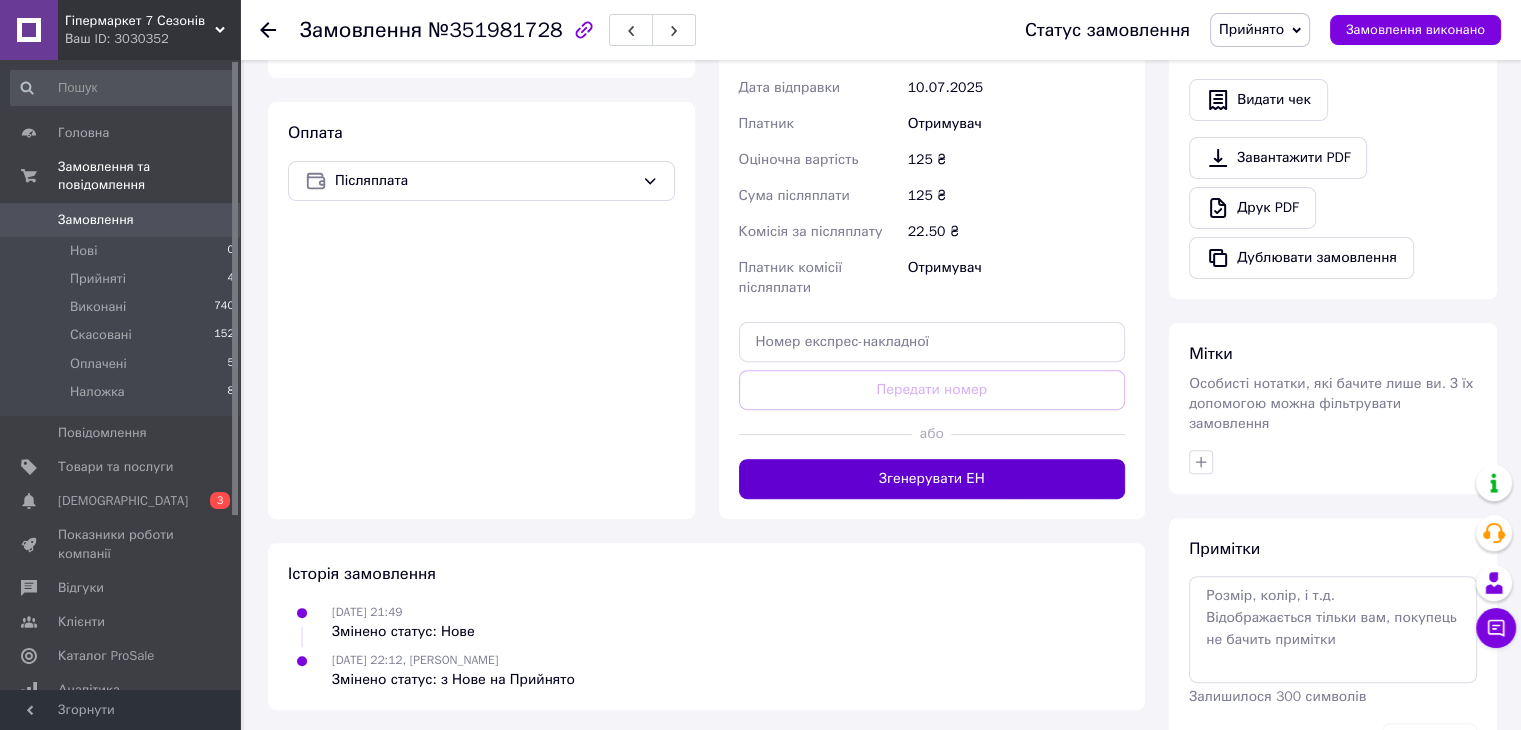 click on "Згенерувати ЕН" at bounding box center [932, 479] 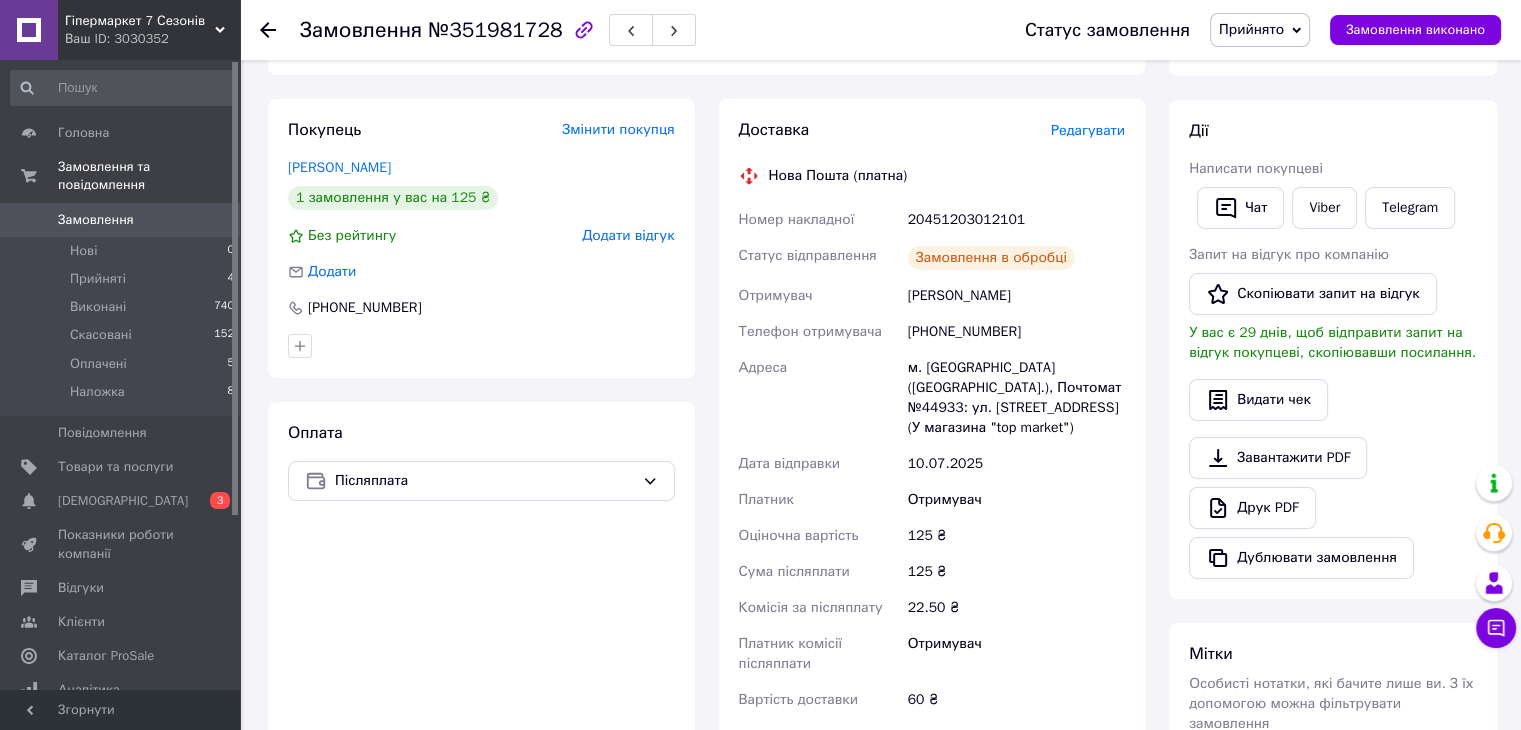 scroll, scrollTop: 0, scrollLeft: 0, axis: both 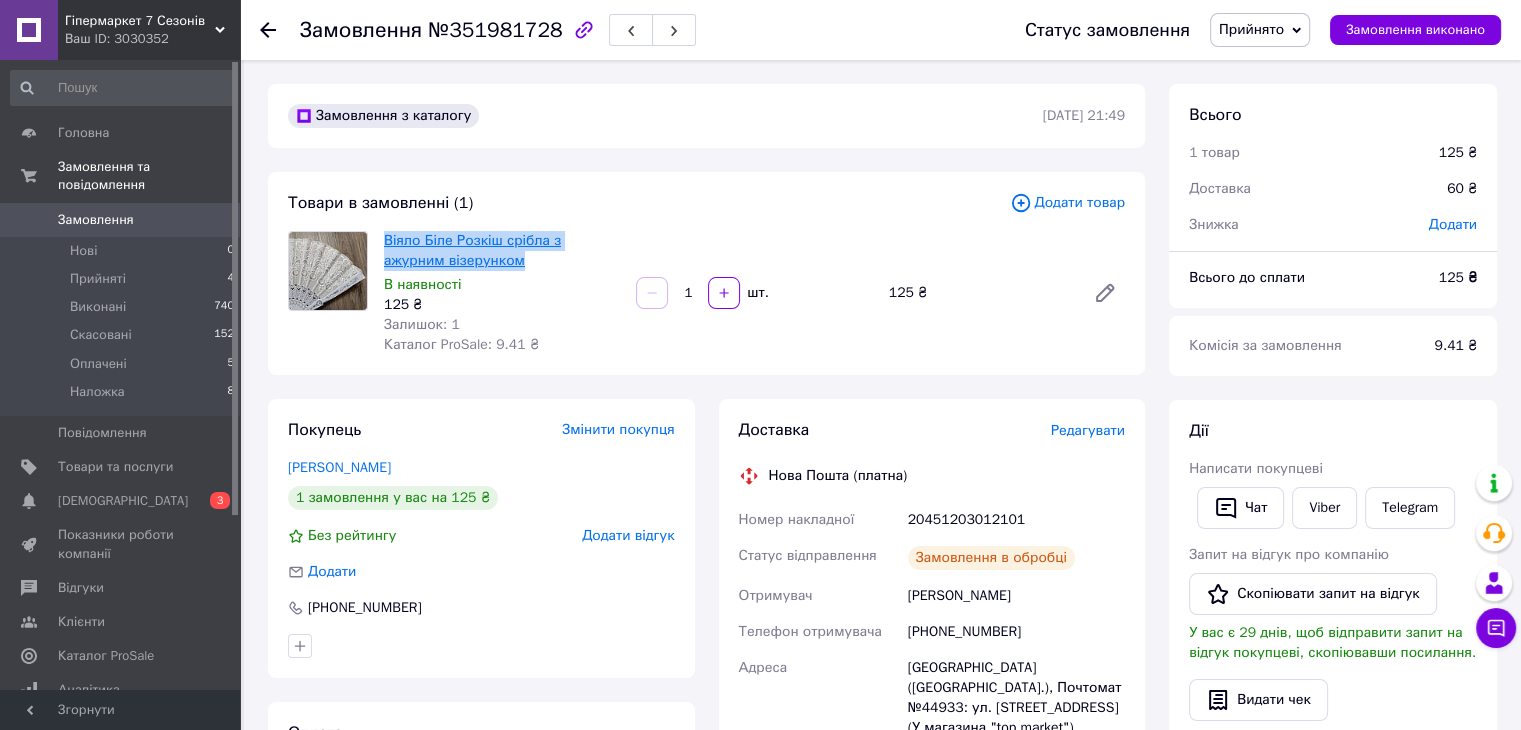 drag, startPoint x: 477, startPoint y: 259, endPoint x: 384, endPoint y: 239, distance: 95.12623 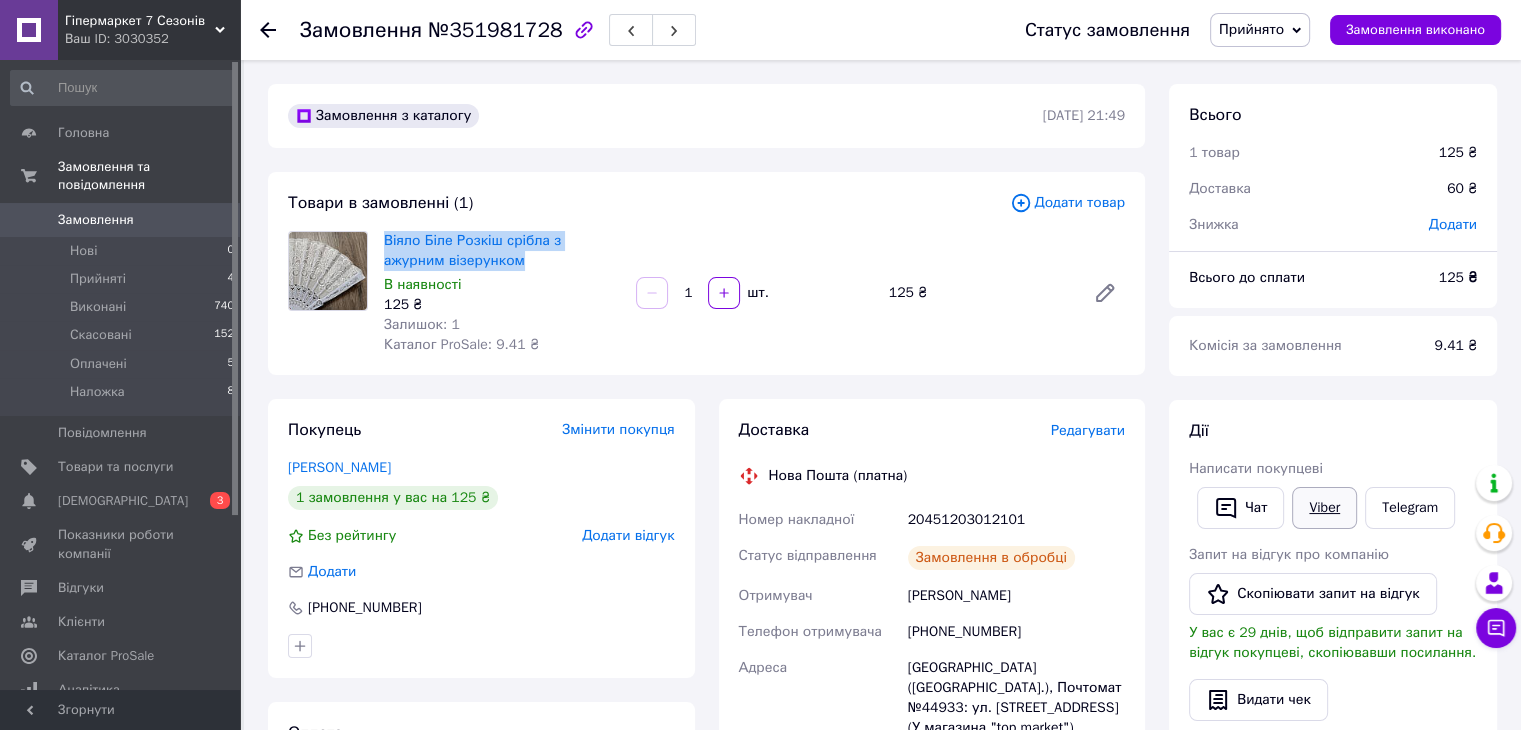 click on "Viber" at bounding box center (1324, 508) 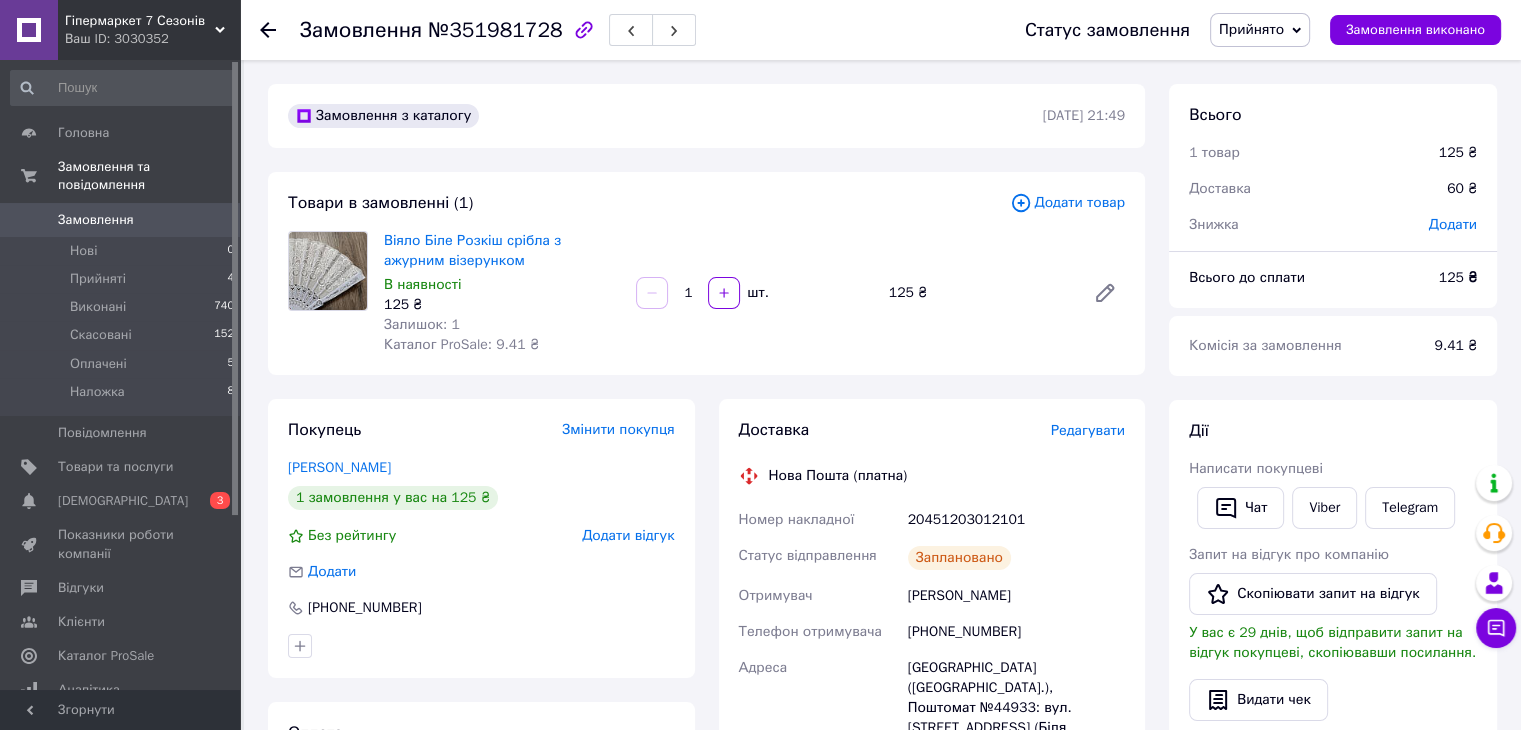 click on "Доставка Редагувати Нова Пошта (платна) Номер накладної 20451203012101 Статус відправлення Заплановано Отримувач Лисенко Людмила Телефон отримувача +380637174500 Адреса Киев (Киевская обл.), Поштомат №44933: вул. Горіхуватський Шлях, 11 (Біля магазину "top market") Дата відправки 10.07.2025 Платник Отримувач Оціночна вартість 125 ₴ Сума післяплати 125 ₴ Комісія за післяплату 22.50 ₴ Платник комісії післяплати Отримувач Вартість доставки 60 ₴ Роздрукувати ЕН Платник Отримувач Відправник Прізвище отримувача Лисенко Ім'я отримувача Людмила По батькові отримувача +380637174500 Кур'єром 125" at bounding box center (932, 756) 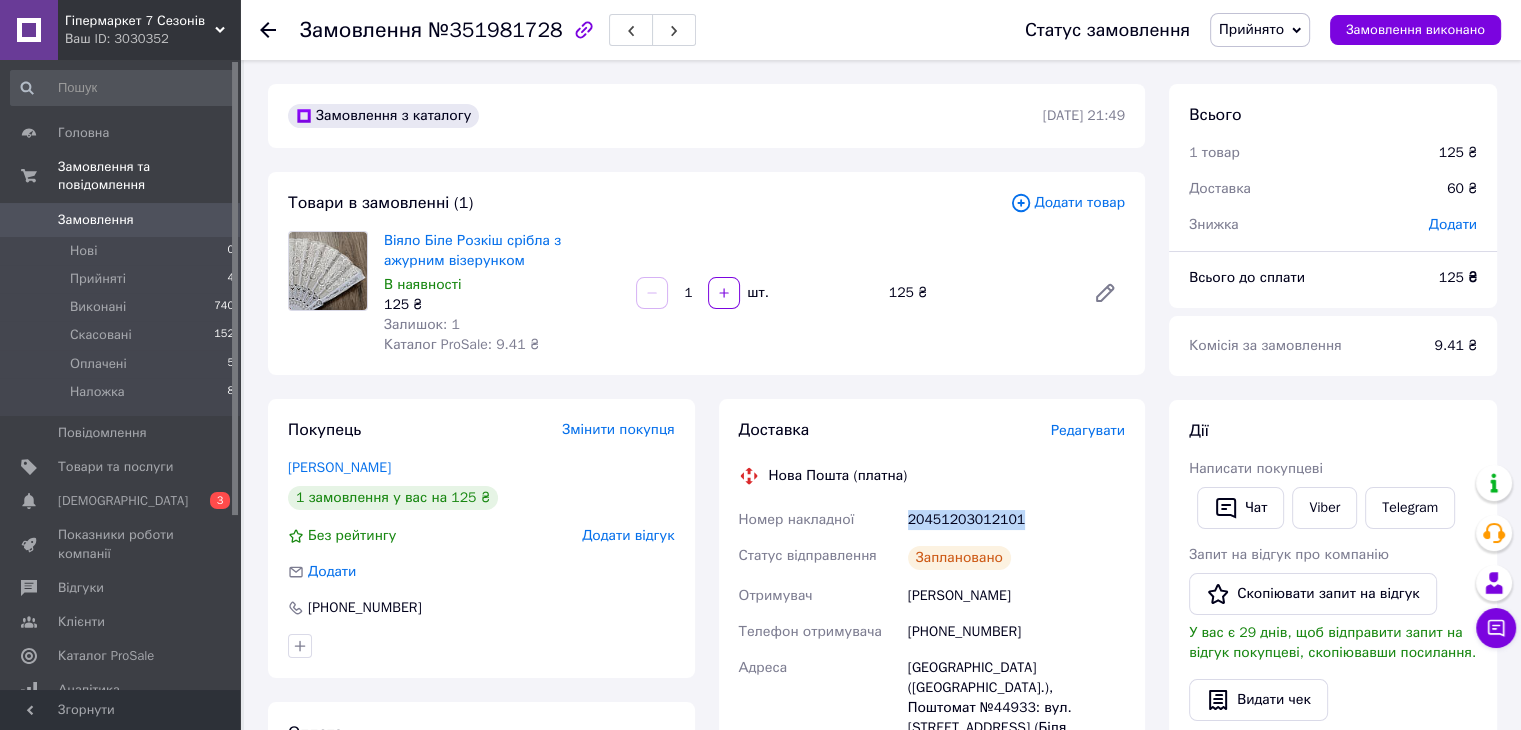 click on "20451203012101" at bounding box center [1016, 520] 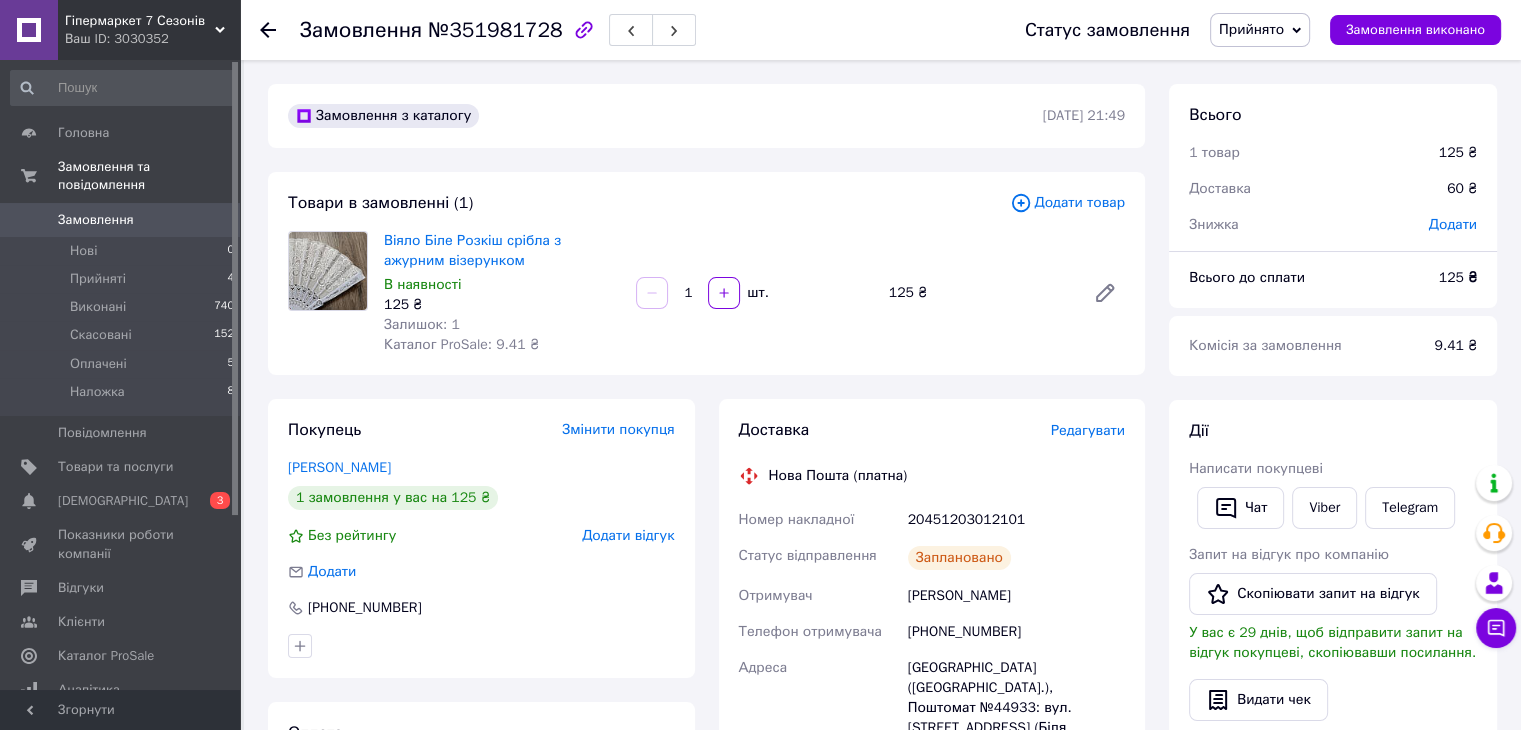 click on "Товари в замовленні (1) Додати товар Віяло Біле Розкіш срібла з ажурним візерунком В наявності 125 ₴ Залишок: 1 Каталог ProSale: 9.41 ₴  1   шт. 125 ₴" at bounding box center [706, 273] 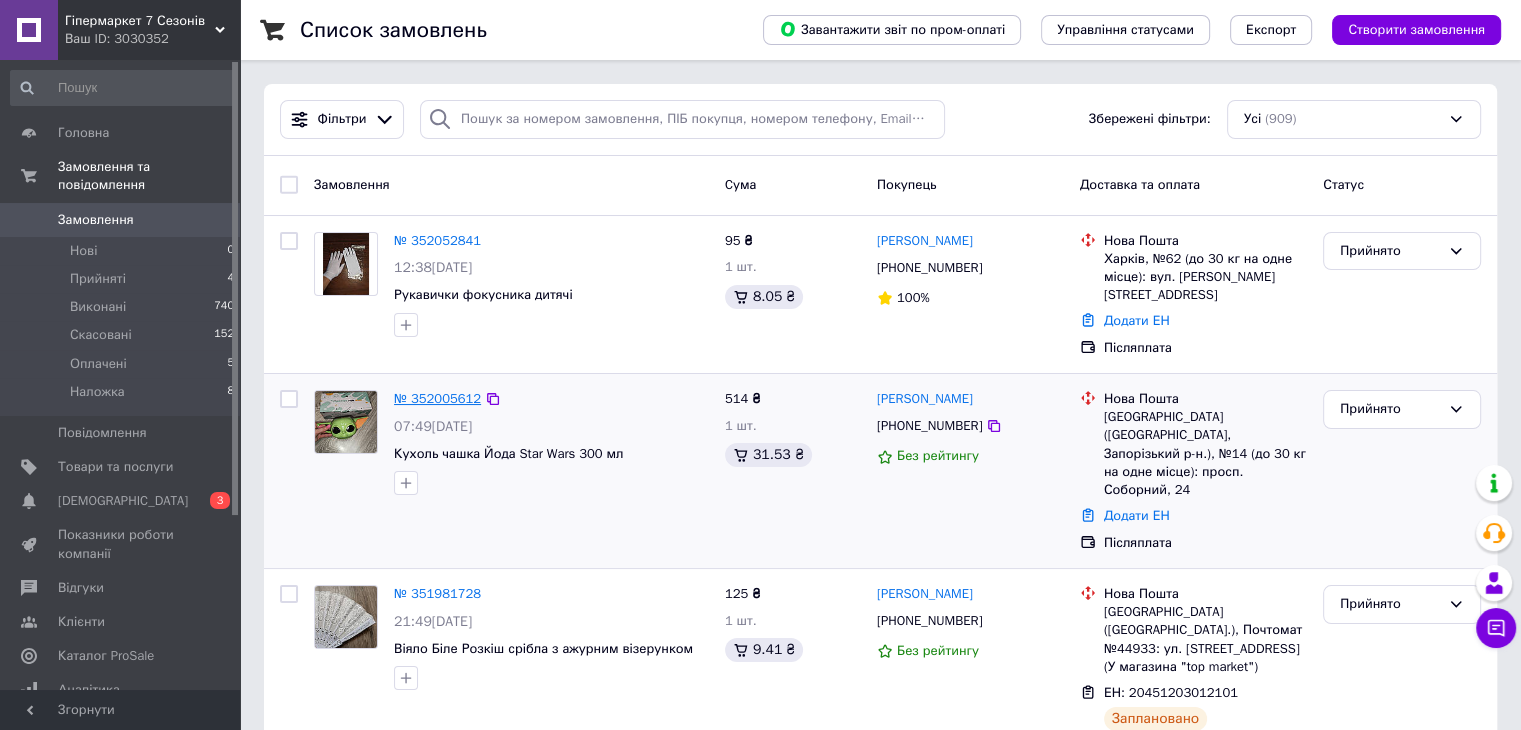 click on "№ 352005612" at bounding box center (437, 398) 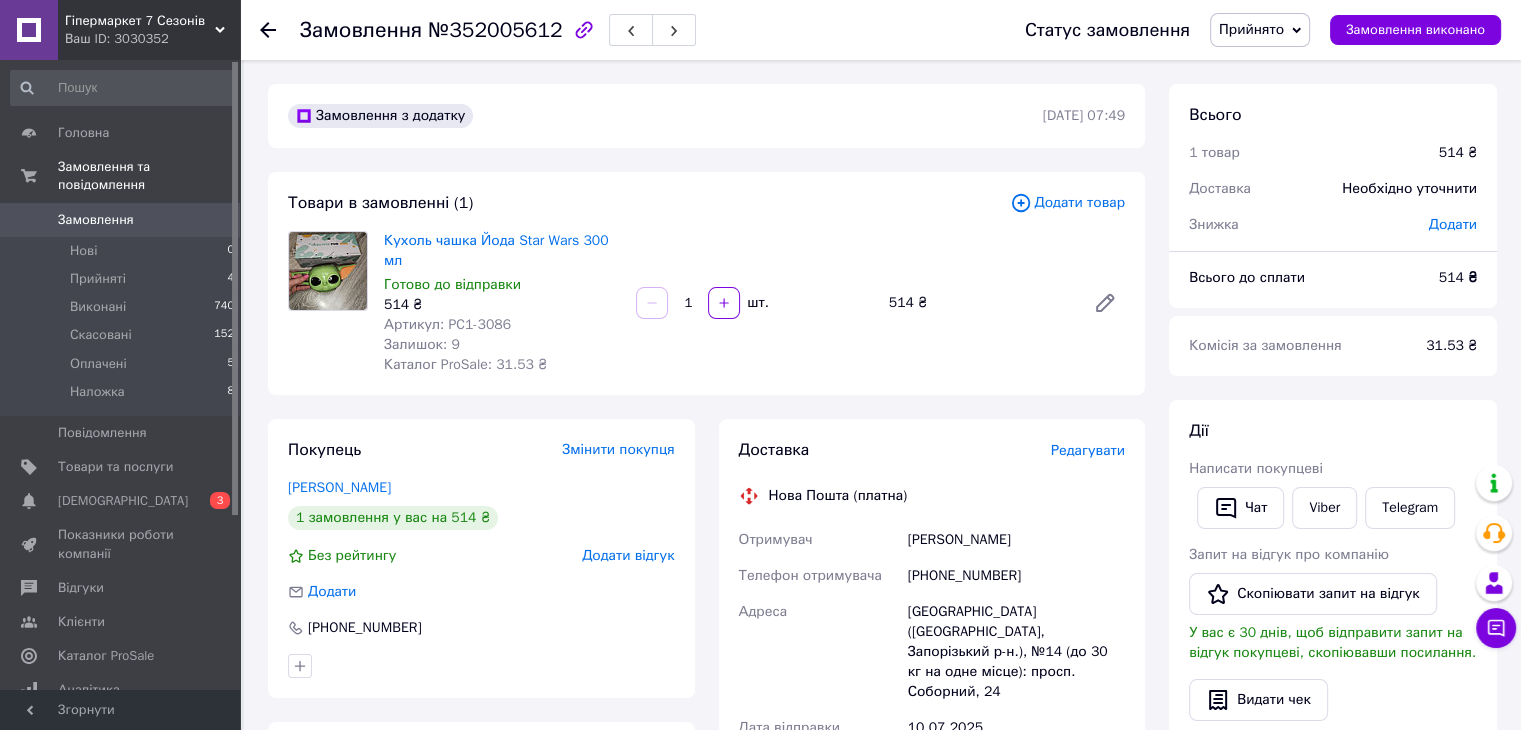 scroll, scrollTop: 400, scrollLeft: 0, axis: vertical 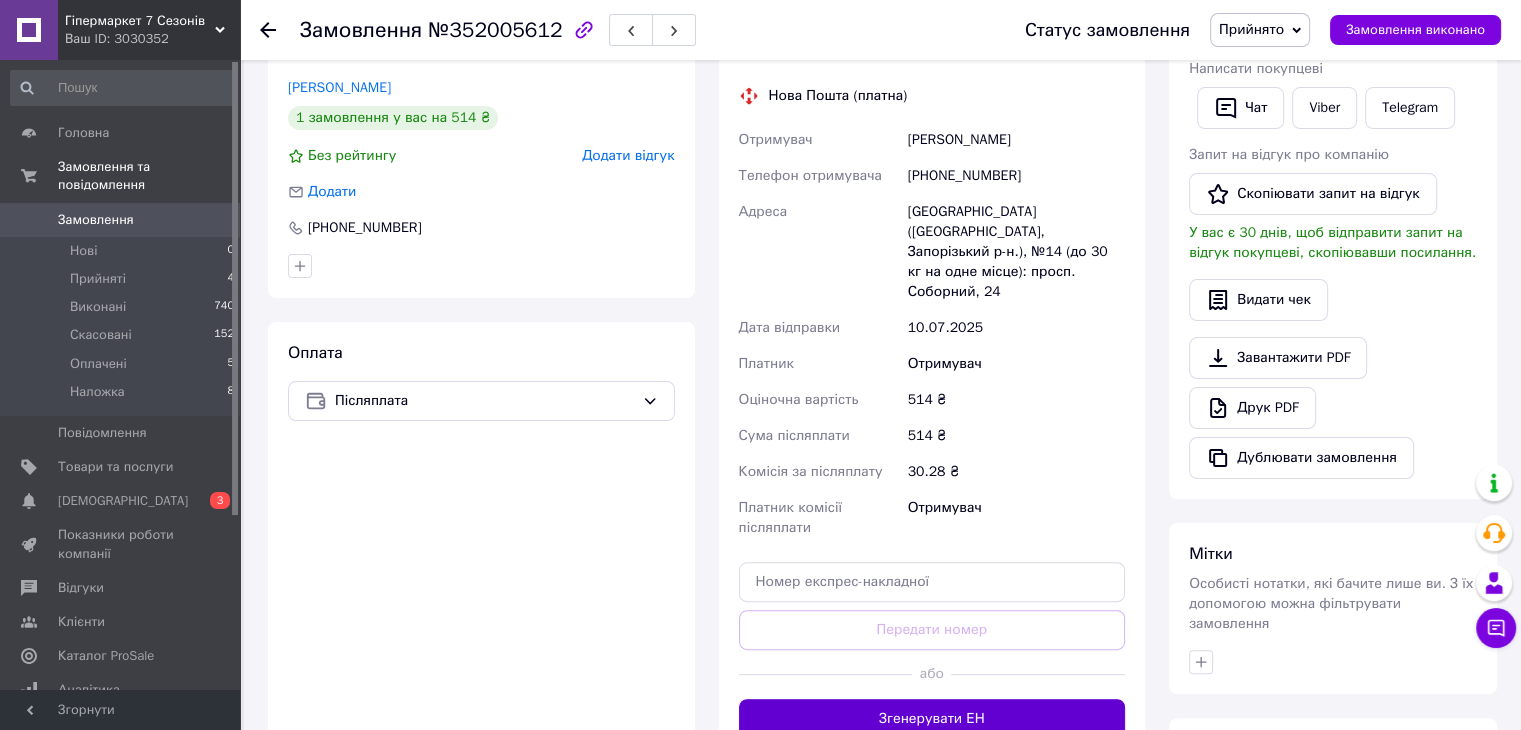 click on "Згенерувати ЕН" at bounding box center (932, 719) 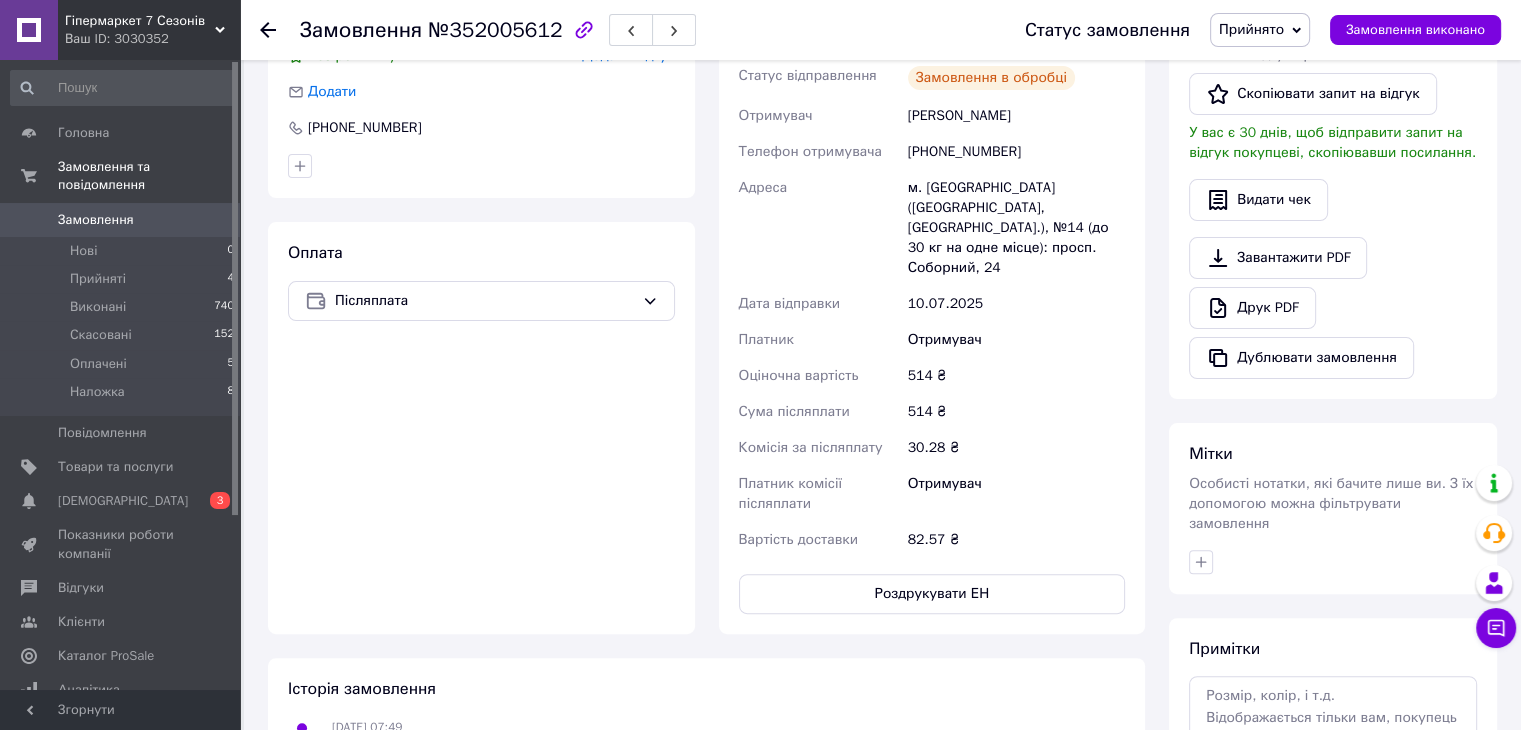 scroll, scrollTop: 0, scrollLeft: 0, axis: both 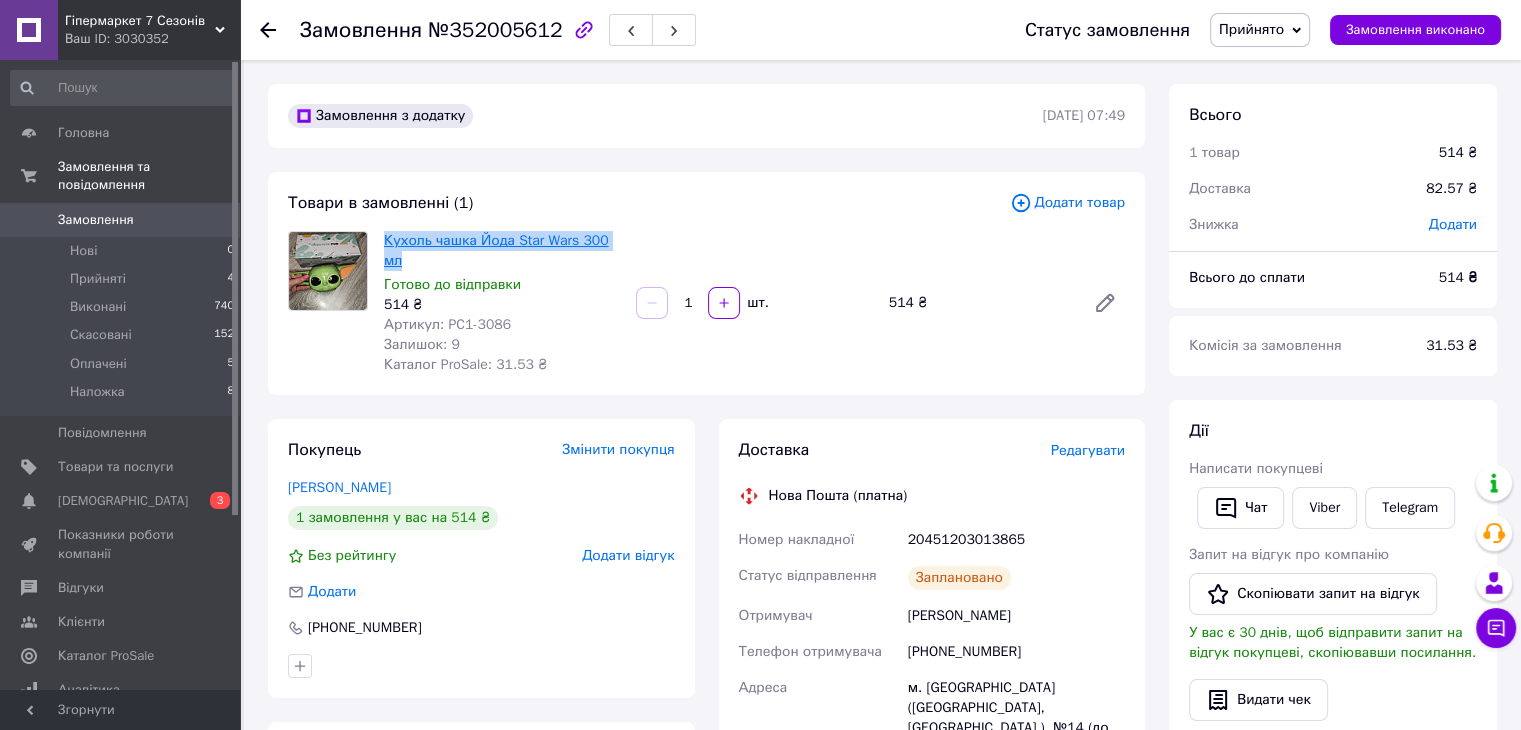 drag, startPoint x: 657, startPoint y: 239, endPoint x: 384, endPoint y: 234, distance: 273.04578 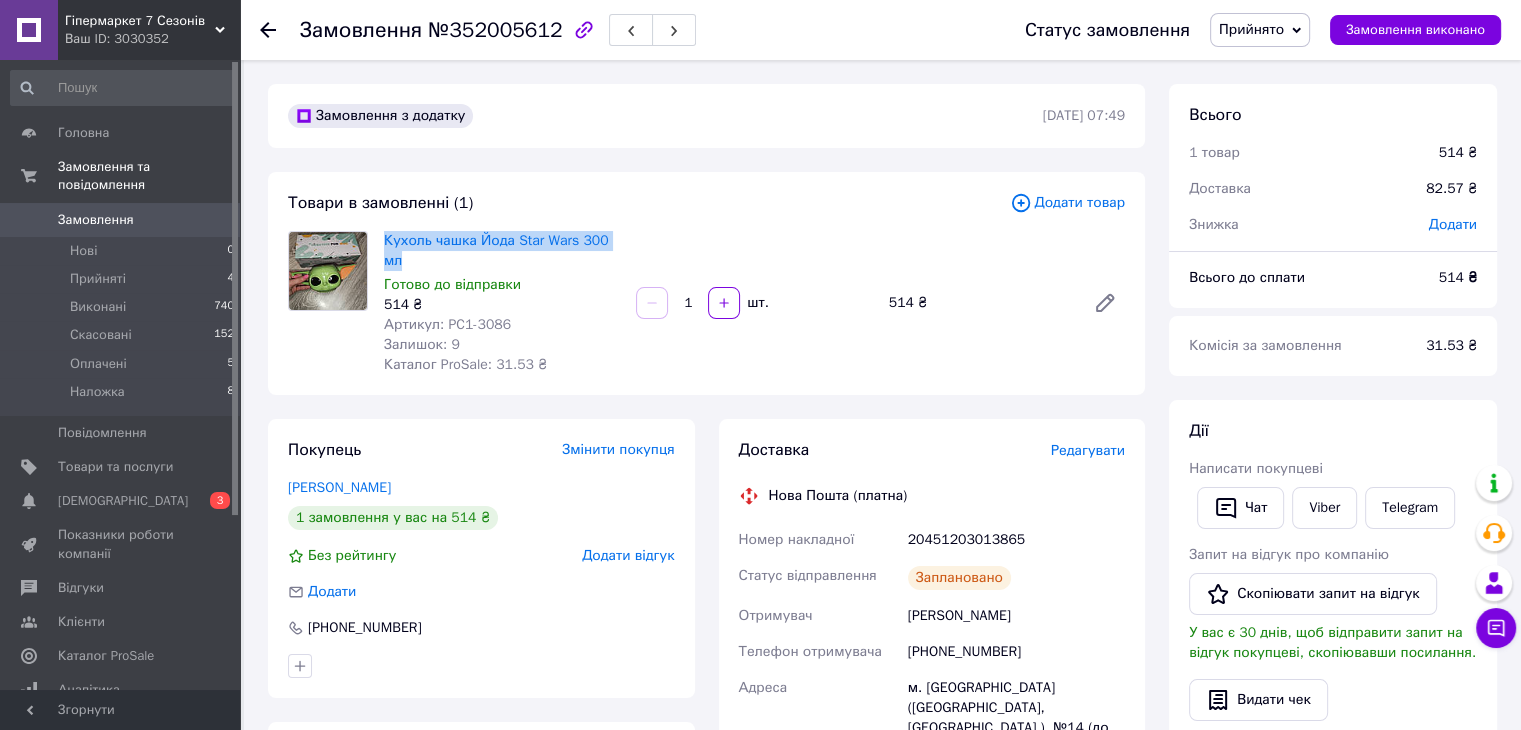 copy on "Кухоль чашка Йода Star Wars 300 мл" 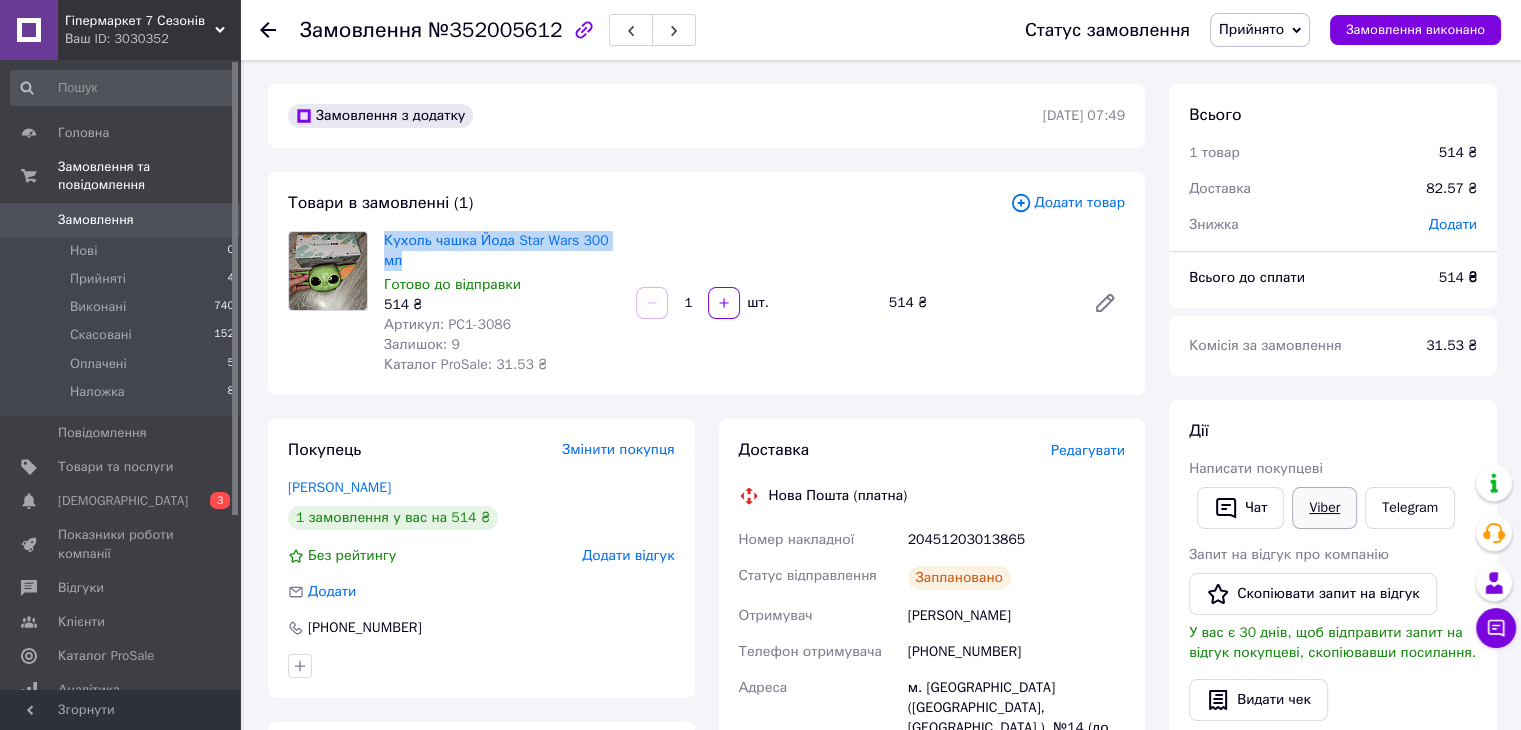 click on "Viber" at bounding box center [1324, 508] 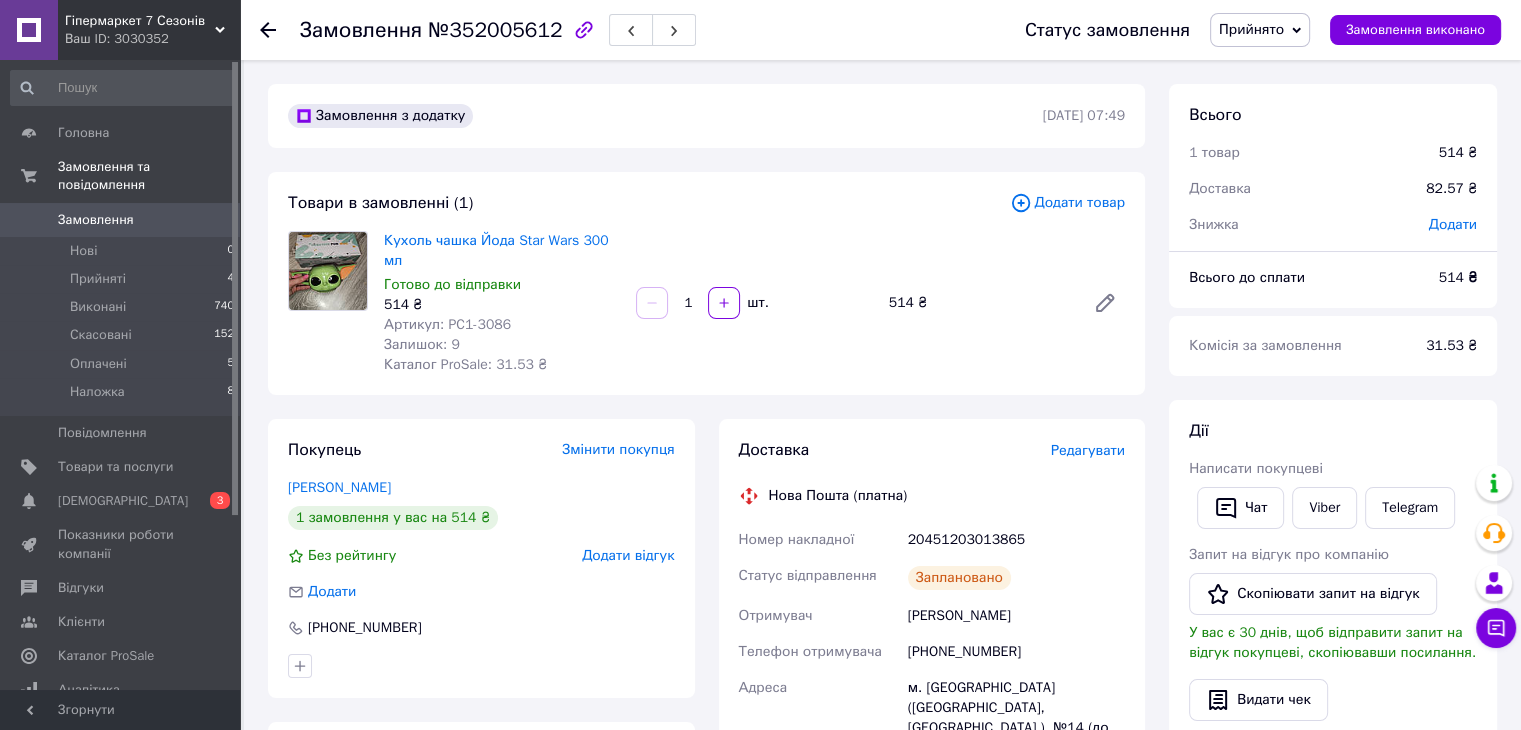 click on "Всього 1 товар 514 ₴ Доставка 82.57 ₴ Знижка Додати Всього до сплати 514 ₴ Комісія за замовлення 31.53 ₴ Дії Написати покупцеві   Чат Viber Telegram Запит на відгук про компанію   Скопіювати запит на відгук У вас є 30 днів, щоб відправити запит на відгук покупцеві, скопіювавши посилання.   Видати чек   Завантажити PDF   Друк PDF   Дублювати замовлення Мітки Особисті нотатки, які бачите лише ви. З їх допомогою можна фільтрувати замовлення Примітки Залишилося 300 символів Очистити Зберегти" at bounding box center [1333, 752] 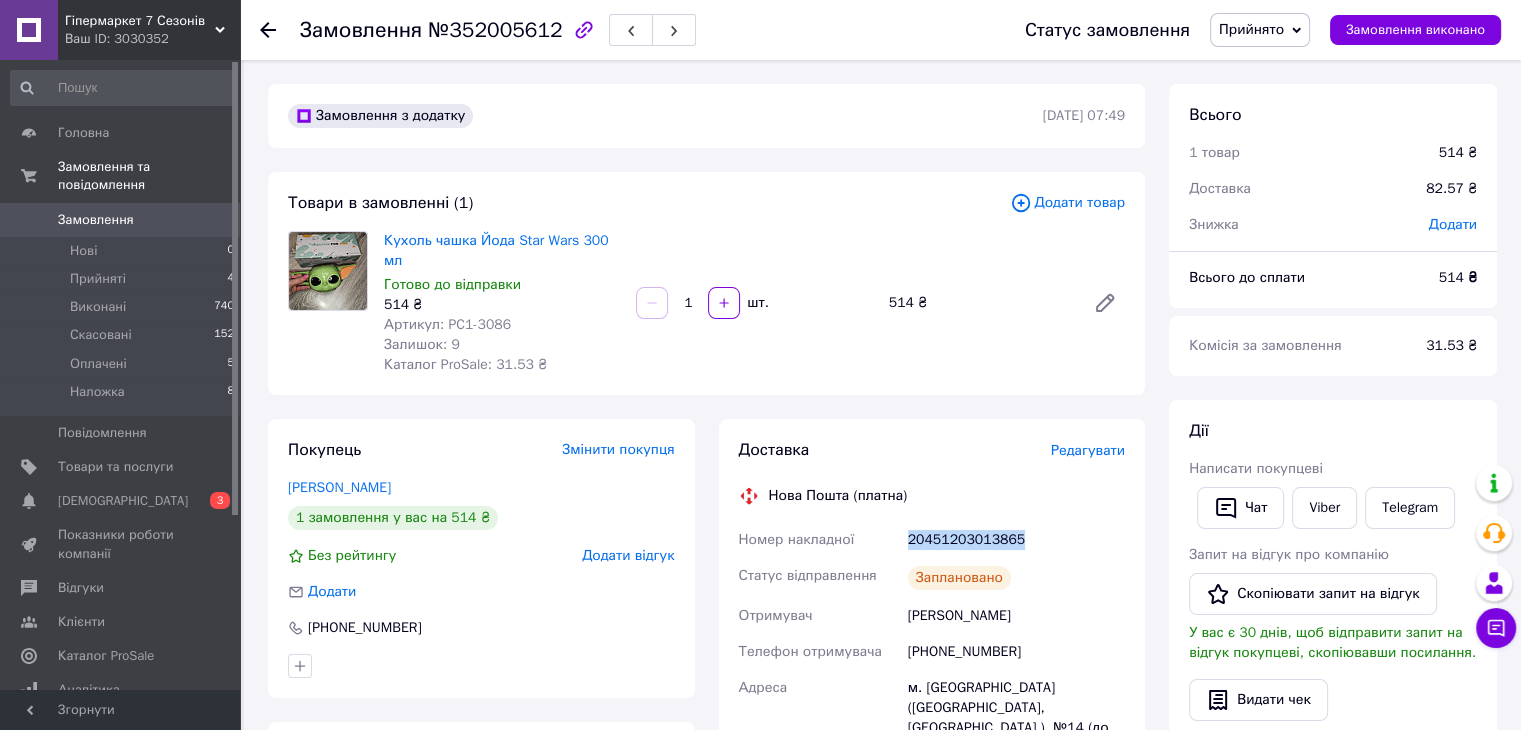 click on "20451203013865" at bounding box center [1016, 540] 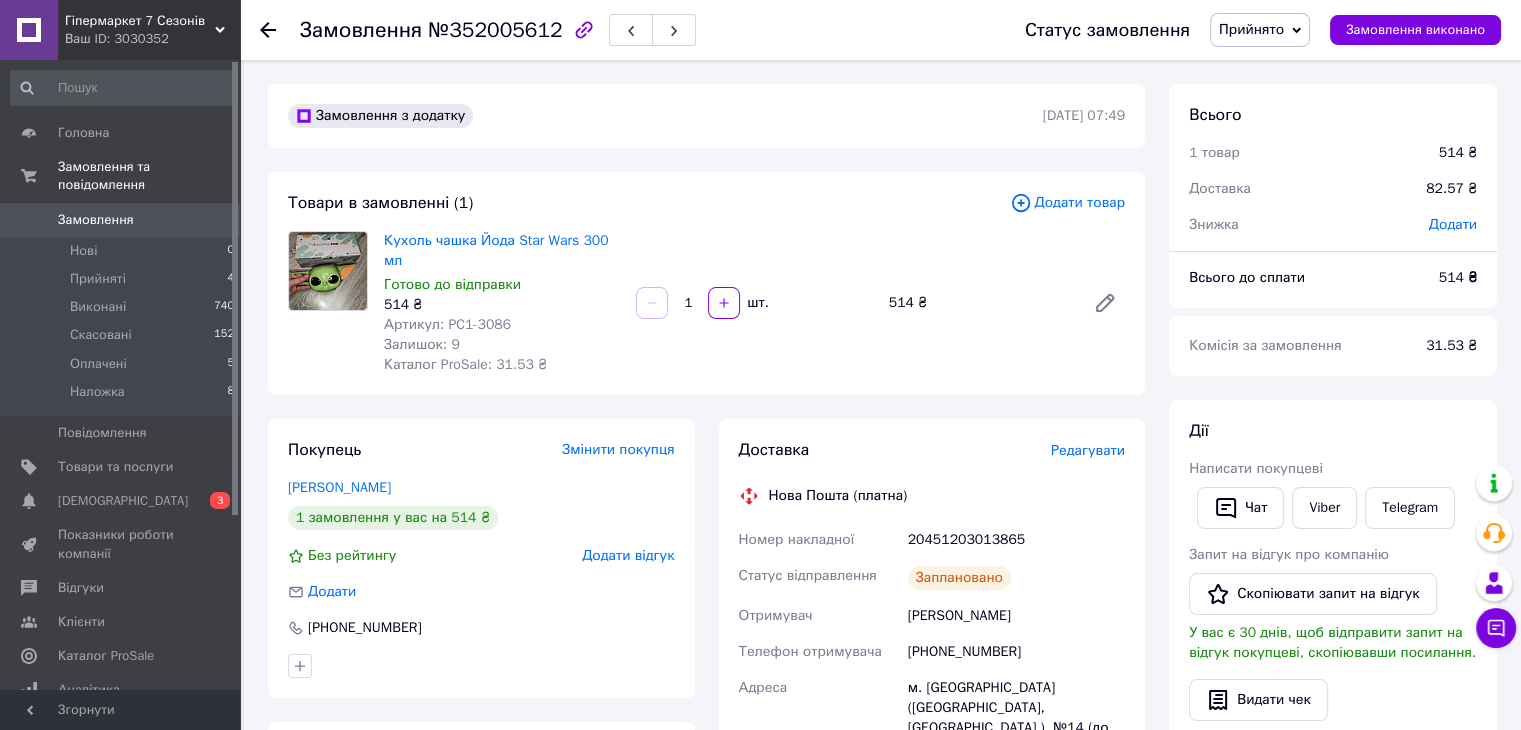 click on "Товари в замовленні (1) Додати товар Кухоль чашка Йода Star Wars 300 мл Готово до відправки 514 ₴ Артикул: PC1-3086 Залишок: 9 Каталог ProSale: 31.53 ₴  1   шт. 514 ₴" at bounding box center (706, 283) 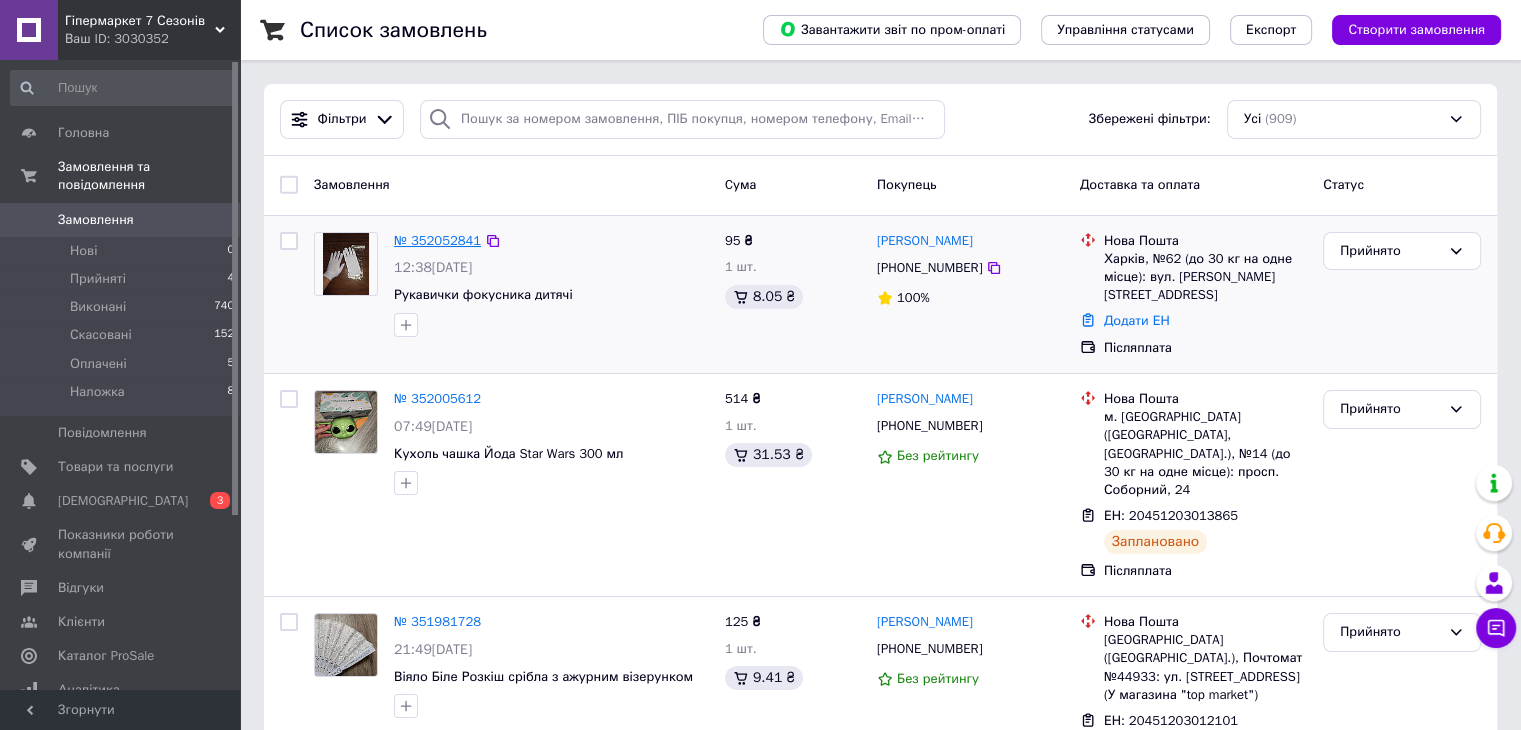 click on "№ 352052841" at bounding box center [437, 240] 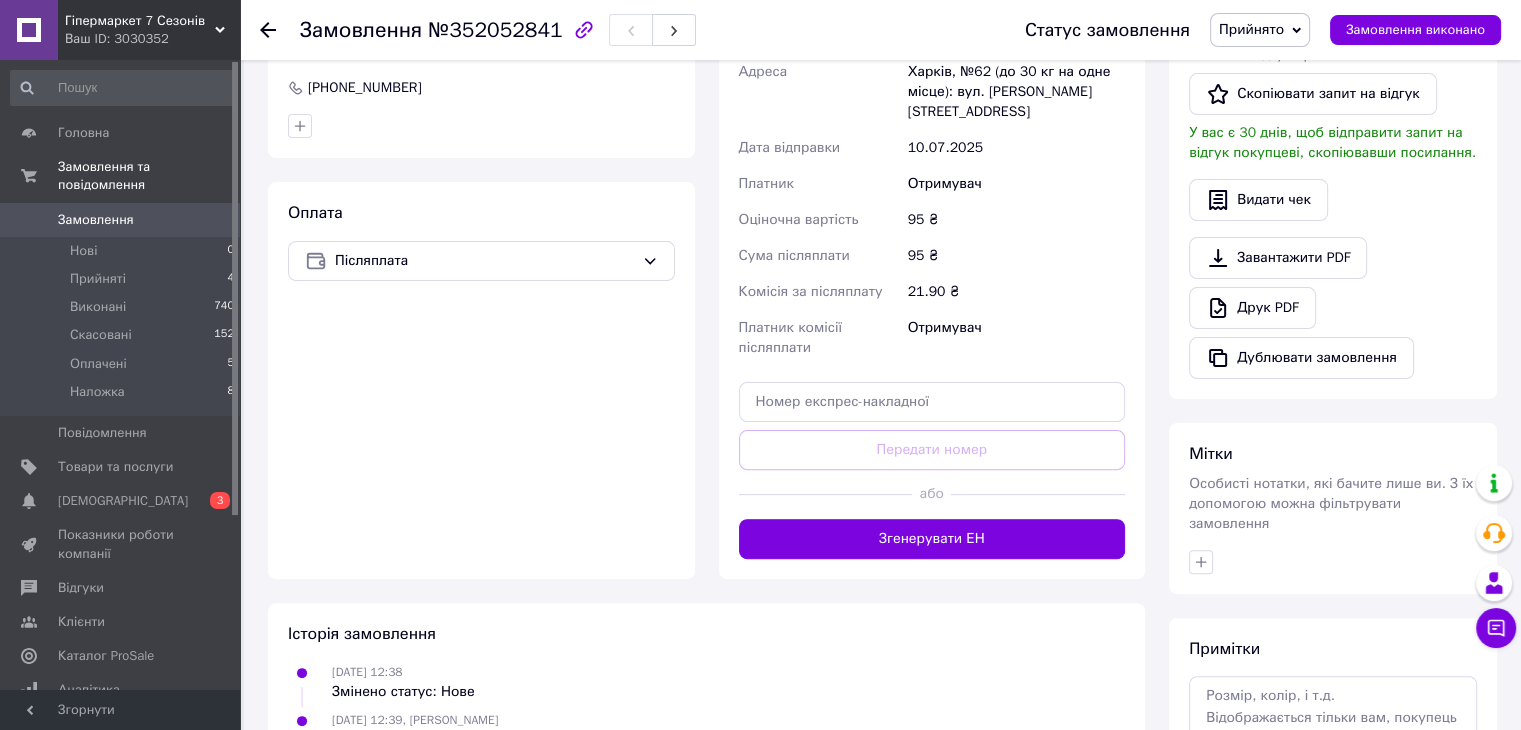 click on "Згенерувати ЕН" at bounding box center (932, 539) 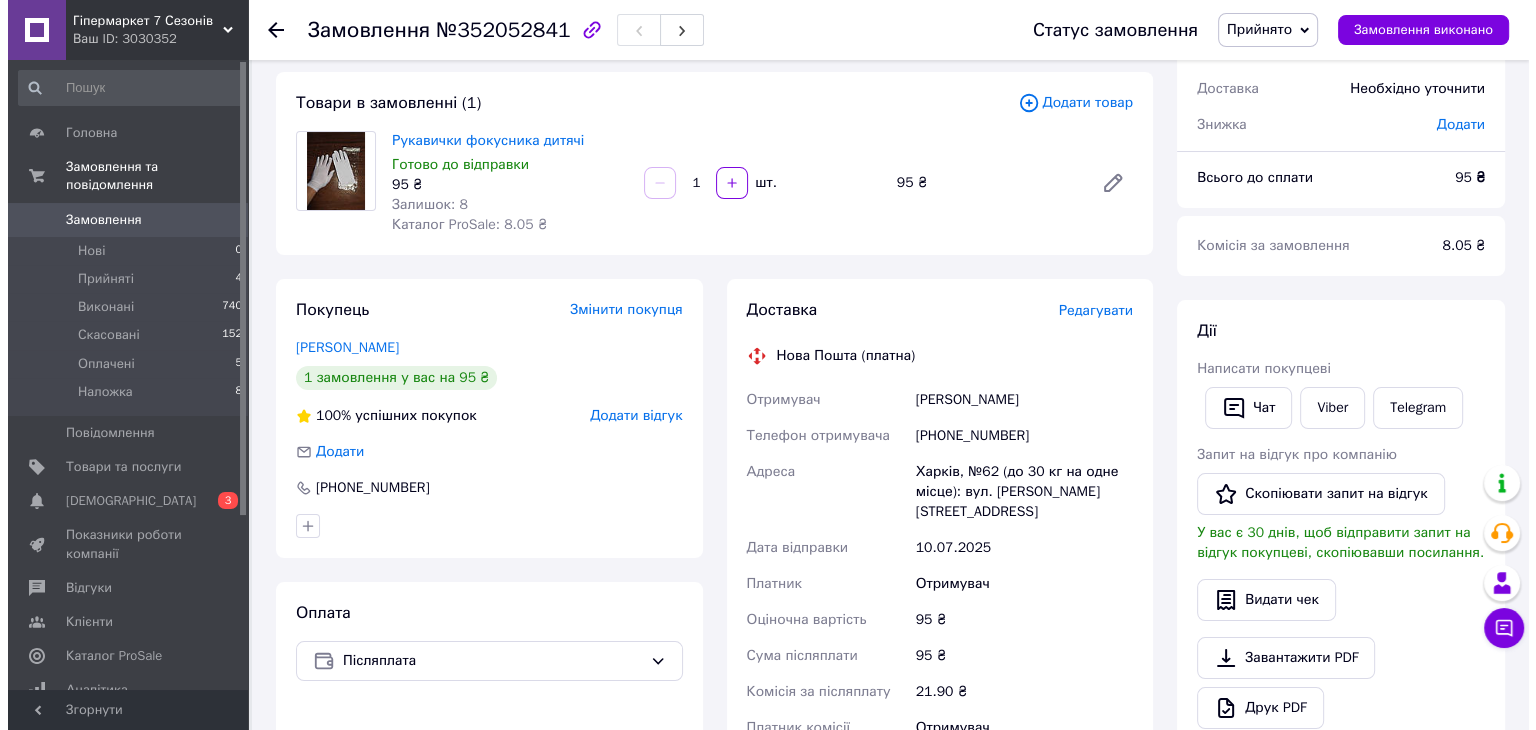 scroll, scrollTop: 0, scrollLeft: 0, axis: both 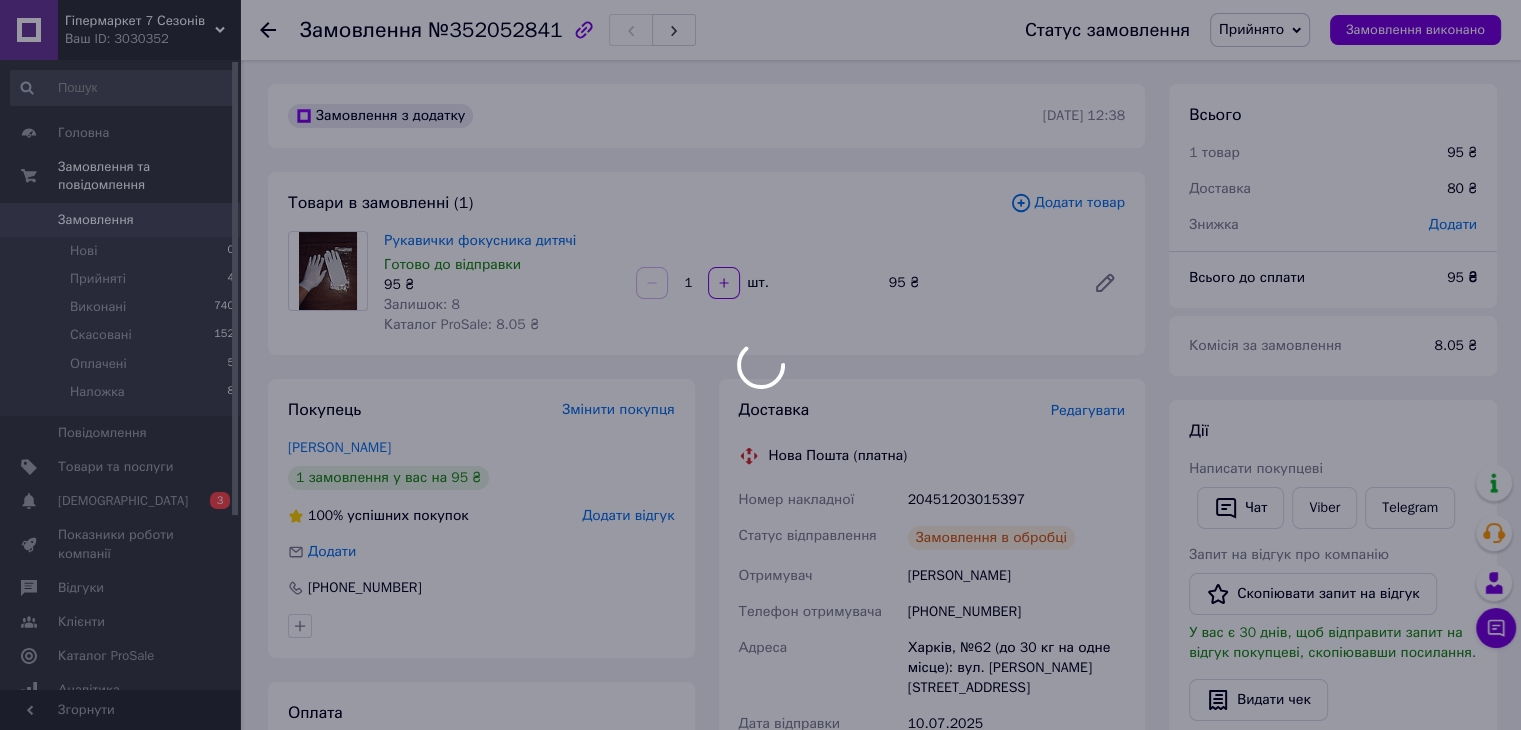 click at bounding box center (760, 365) 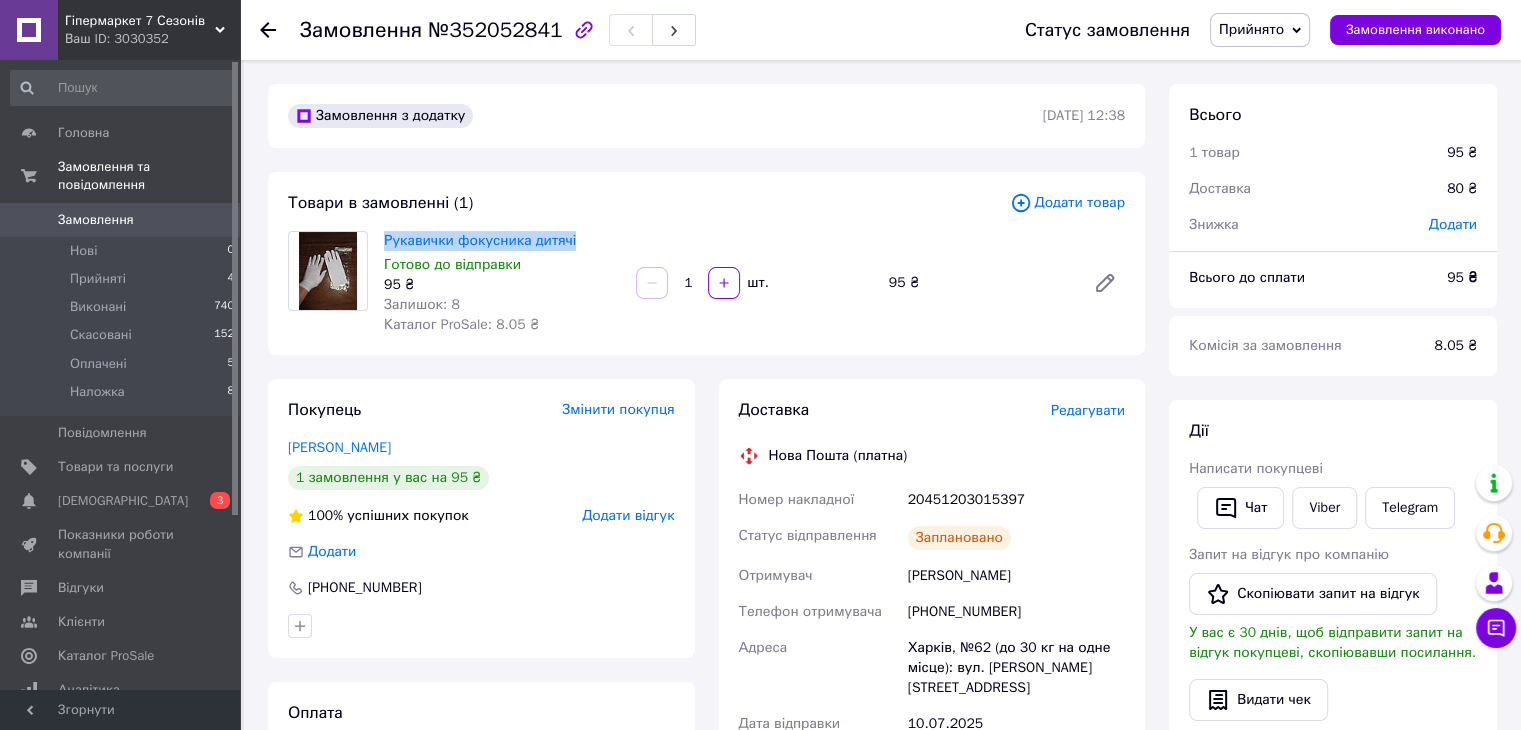 drag, startPoint x: 589, startPoint y: 238, endPoint x: 382, endPoint y: 248, distance: 207.24141 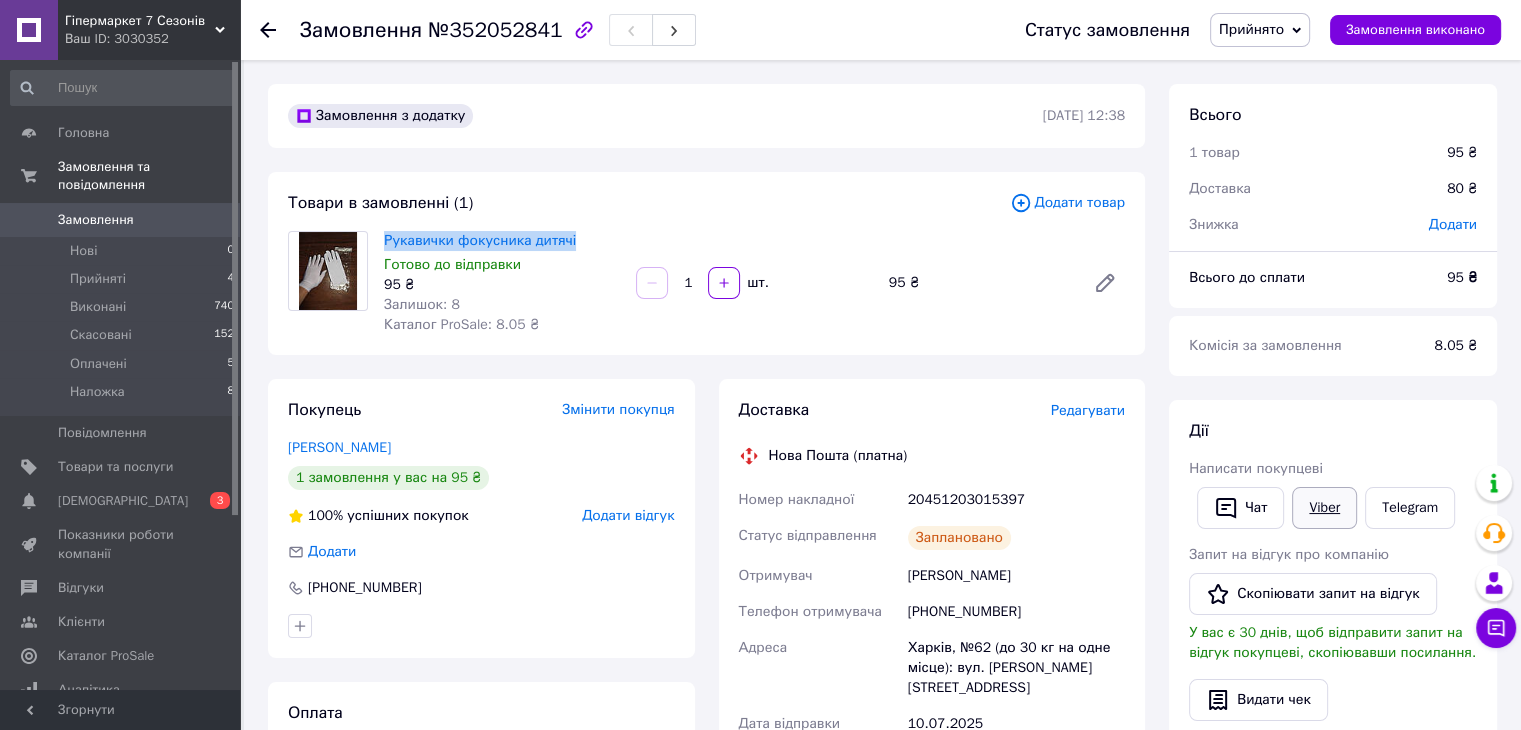 click on "Viber" at bounding box center (1324, 508) 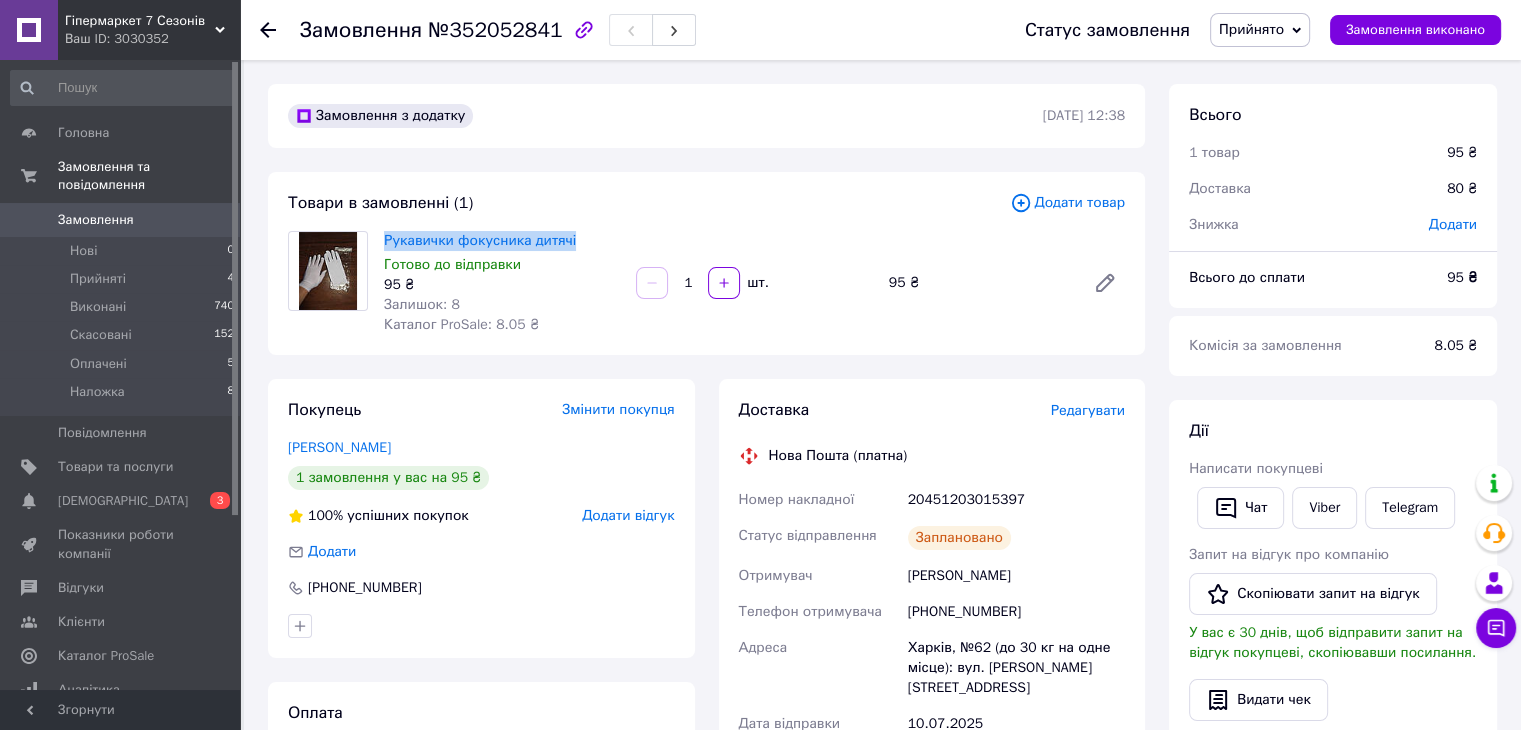 click on "Замовлення з додатку 10.07.2025 | 12:38 Товари в замовленні (1) Додати товар Рукавички фокусника дитячі Готово до відправки 95 ₴ Залишок: 8 Каталог ProSale: 8.05 ₴  1   шт. 95 ₴ Покупець Змінити покупця Плохая Таисия 1 замовлення у вас на 95 ₴ 100%   успішних покупок Додати відгук Додати +380996698114 Оплата Післяплата Доставка Редагувати Нова Пошта (платна) Номер накладної 20451203015397 Статус відправлення Заплановано Отримувач Плохая Таисия Телефон отримувача +380996698114 Адреса Харків, №62 (до 30 кг на одне місце): вул. Амосова, 11А Дата відправки 10.07.2025 Платник Отримувач Оціночна вартість 95 <" at bounding box center (706, 733) 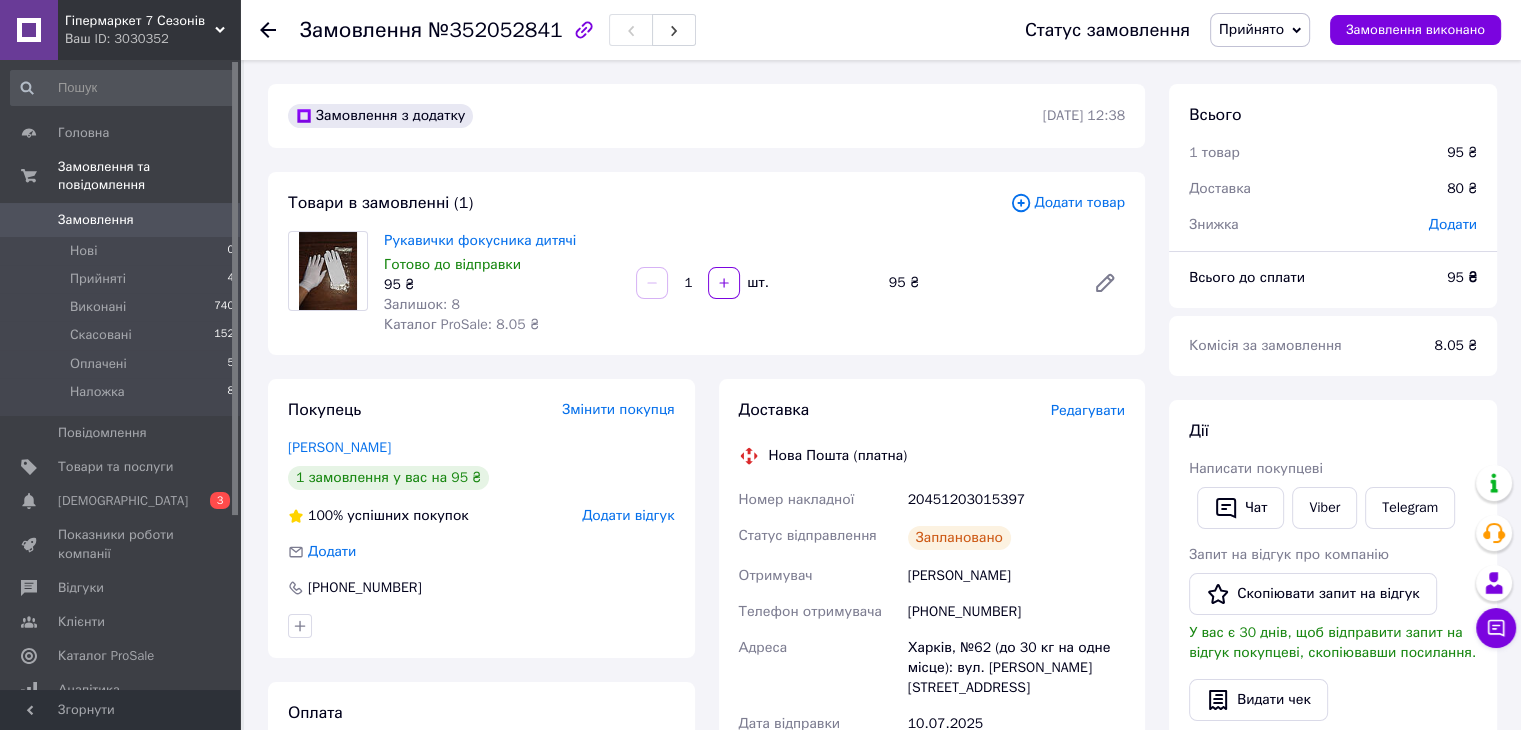 click on "20451203015397" at bounding box center [1016, 500] 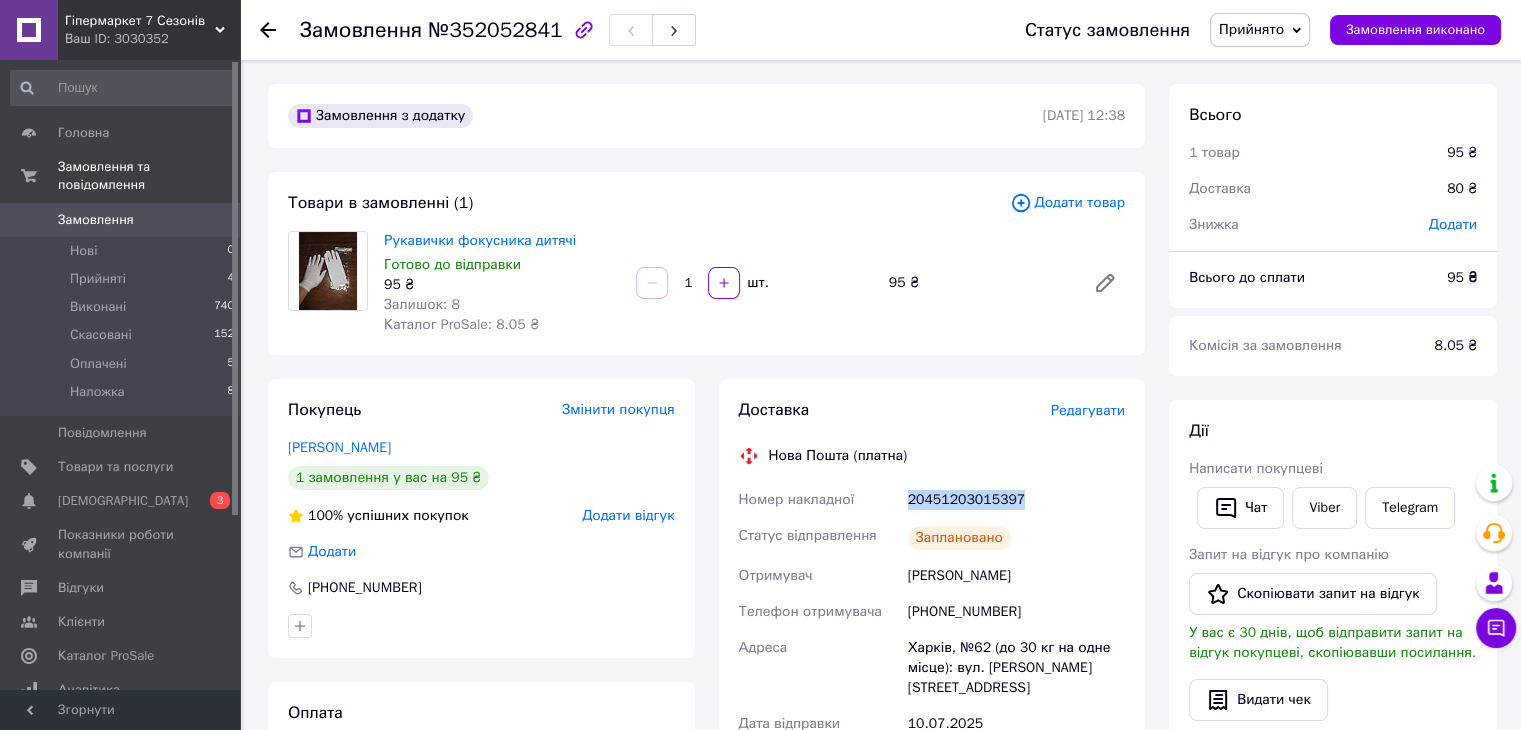 click on "20451203015397" at bounding box center [1016, 500] 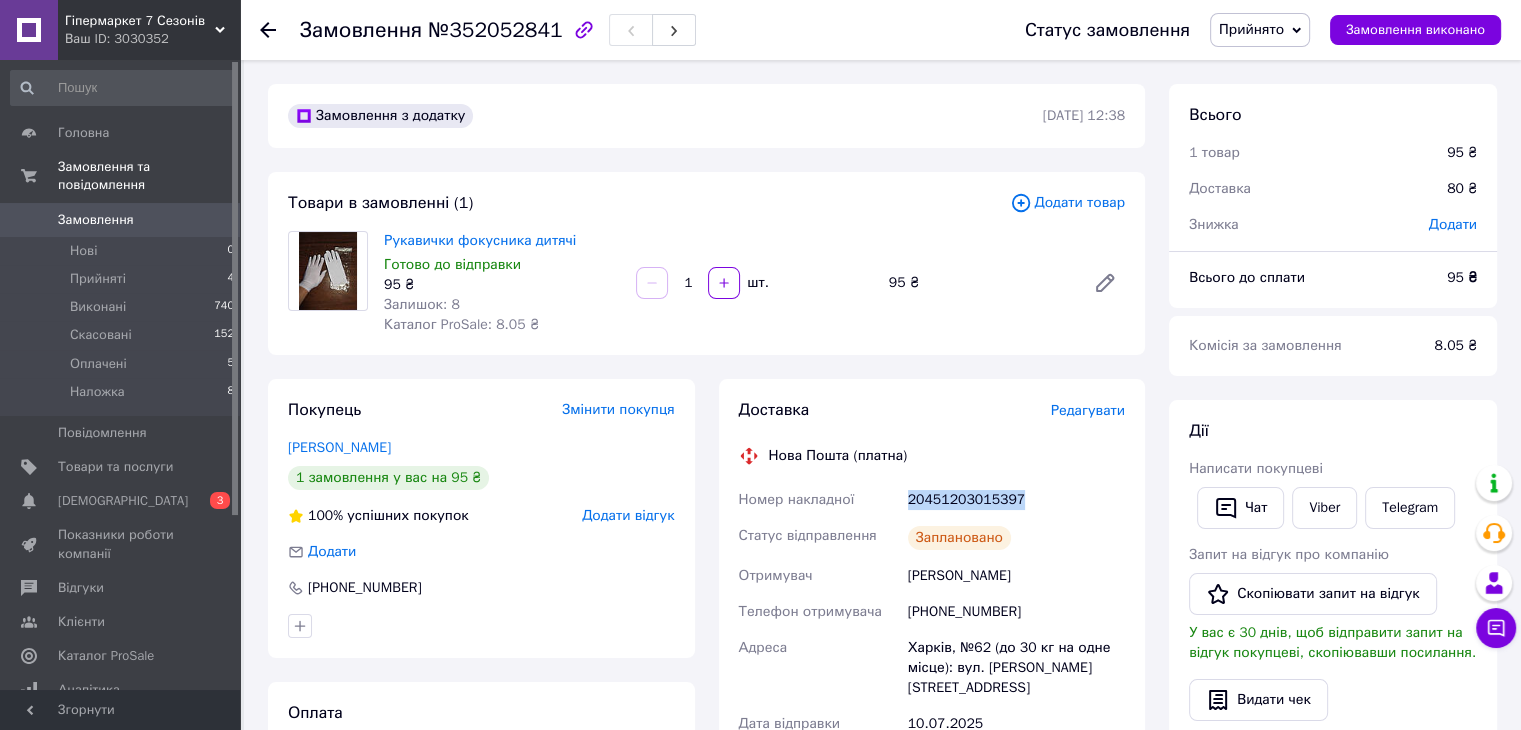 click on "Замовлення" at bounding box center (121, 220) 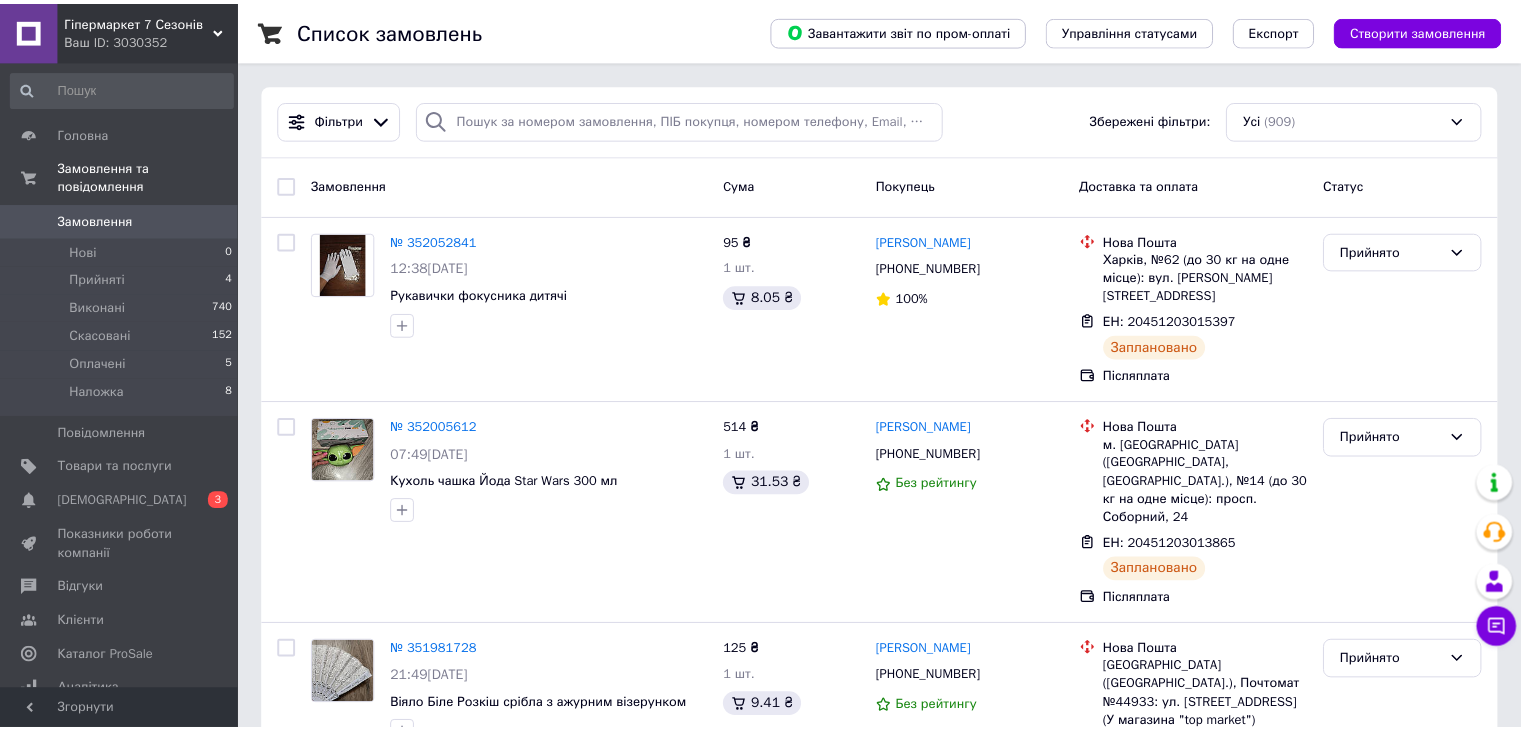 scroll, scrollTop: 0, scrollLeft: 0, axis: both 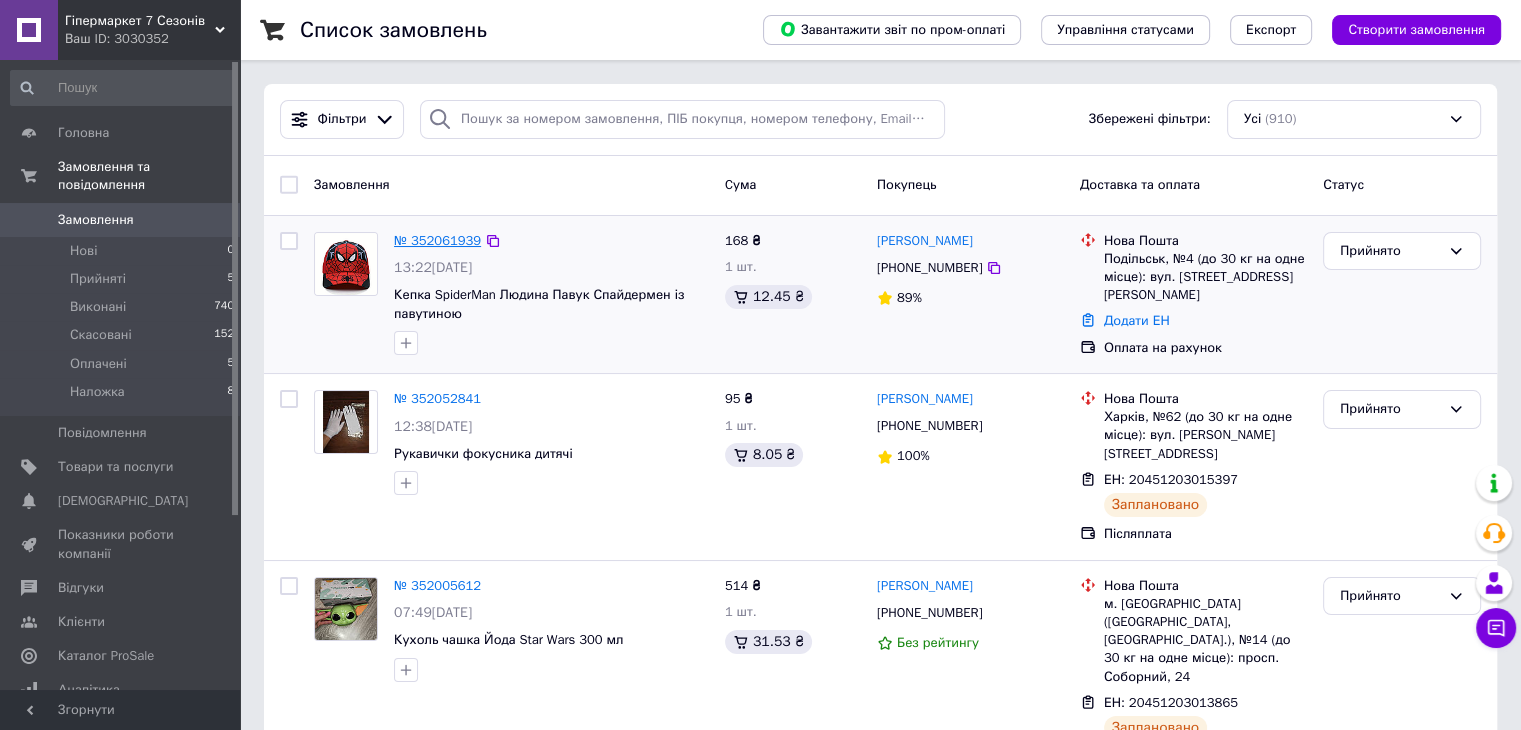 click on "№ 352061939" at bounding box center [437, 240] 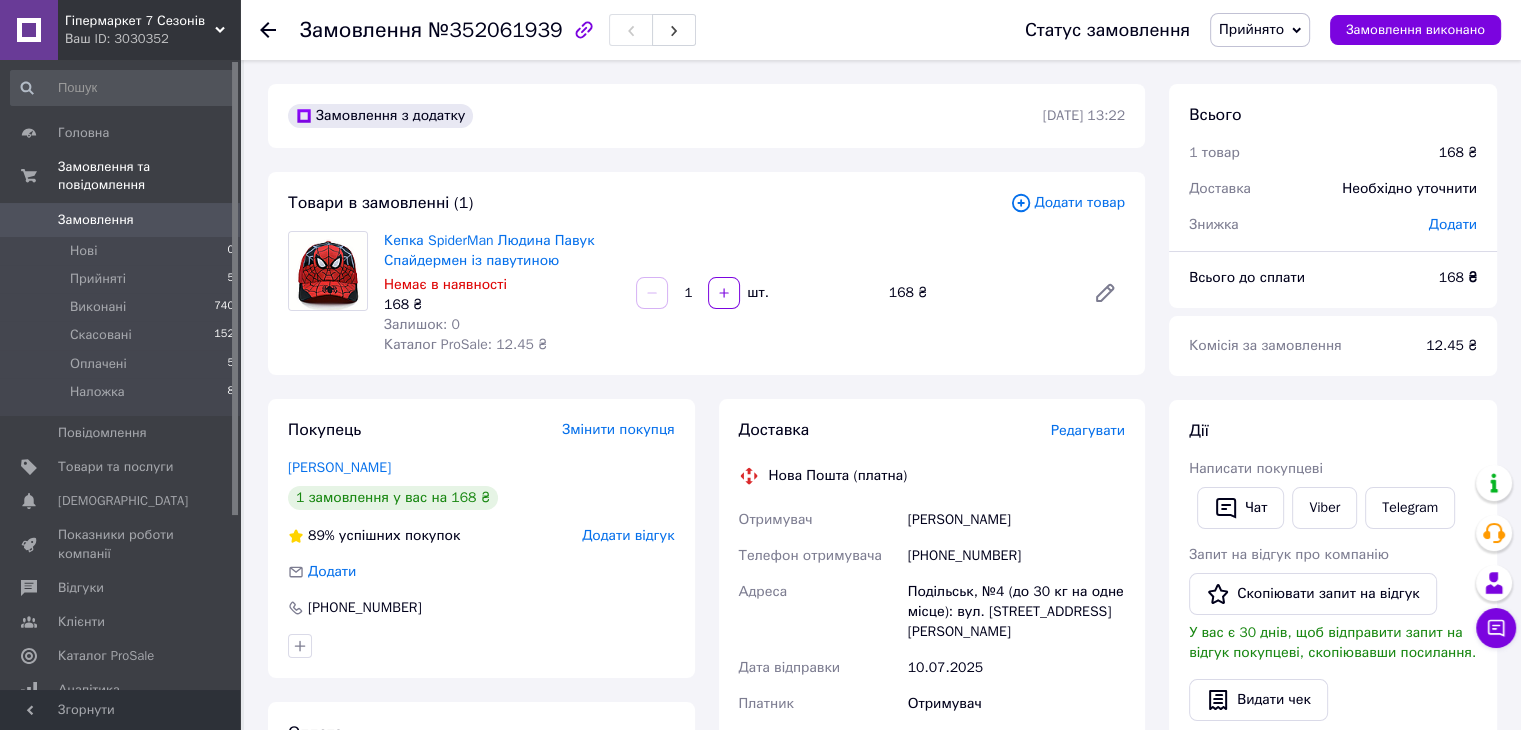 click on "Замовлення №352061939 Статус замовлення Прийнято Виконано Скасовано Оплачено Наложка Замовлення виконано" at bounding box center (880, 30) 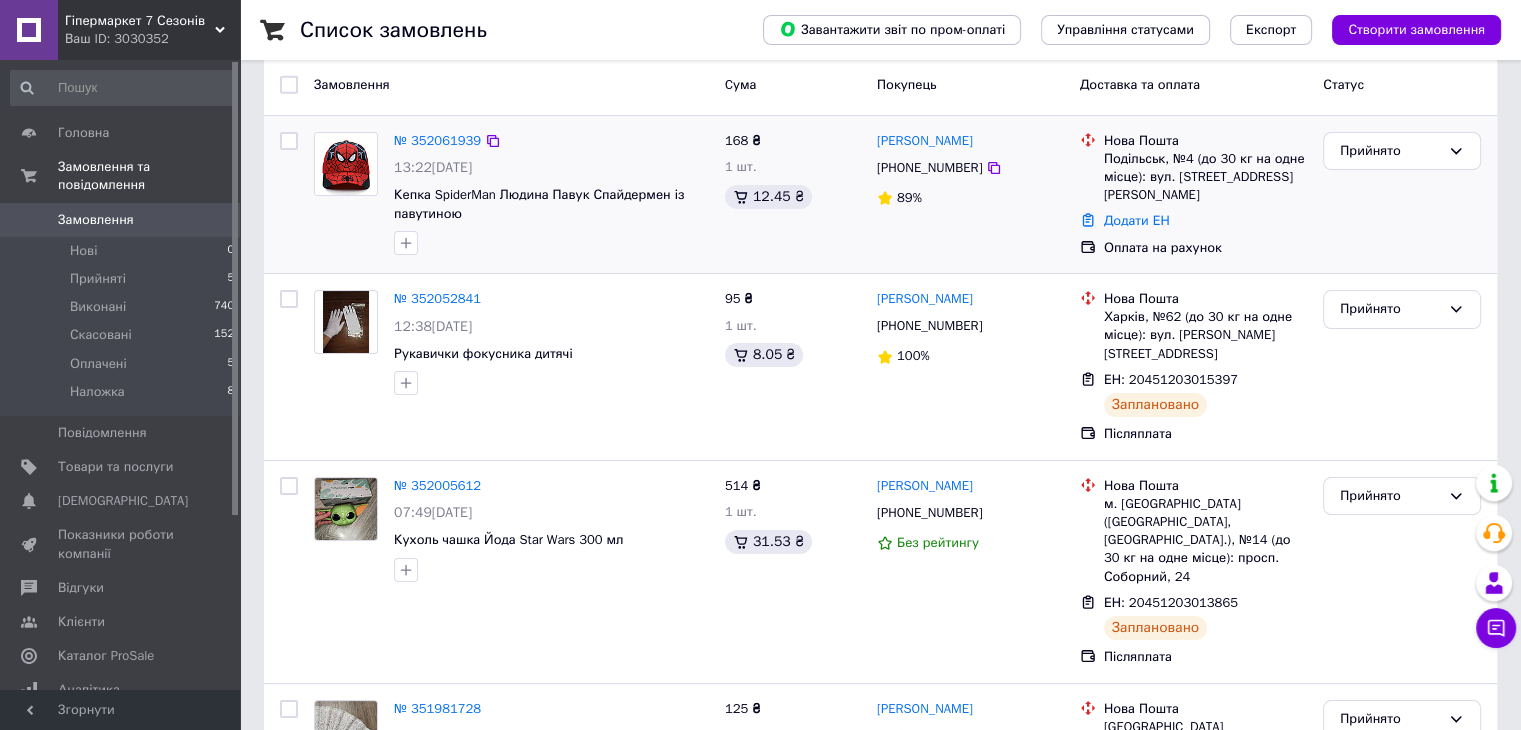 scroll, scrollTop: 200, scrollLeft: 0, axis: vertical 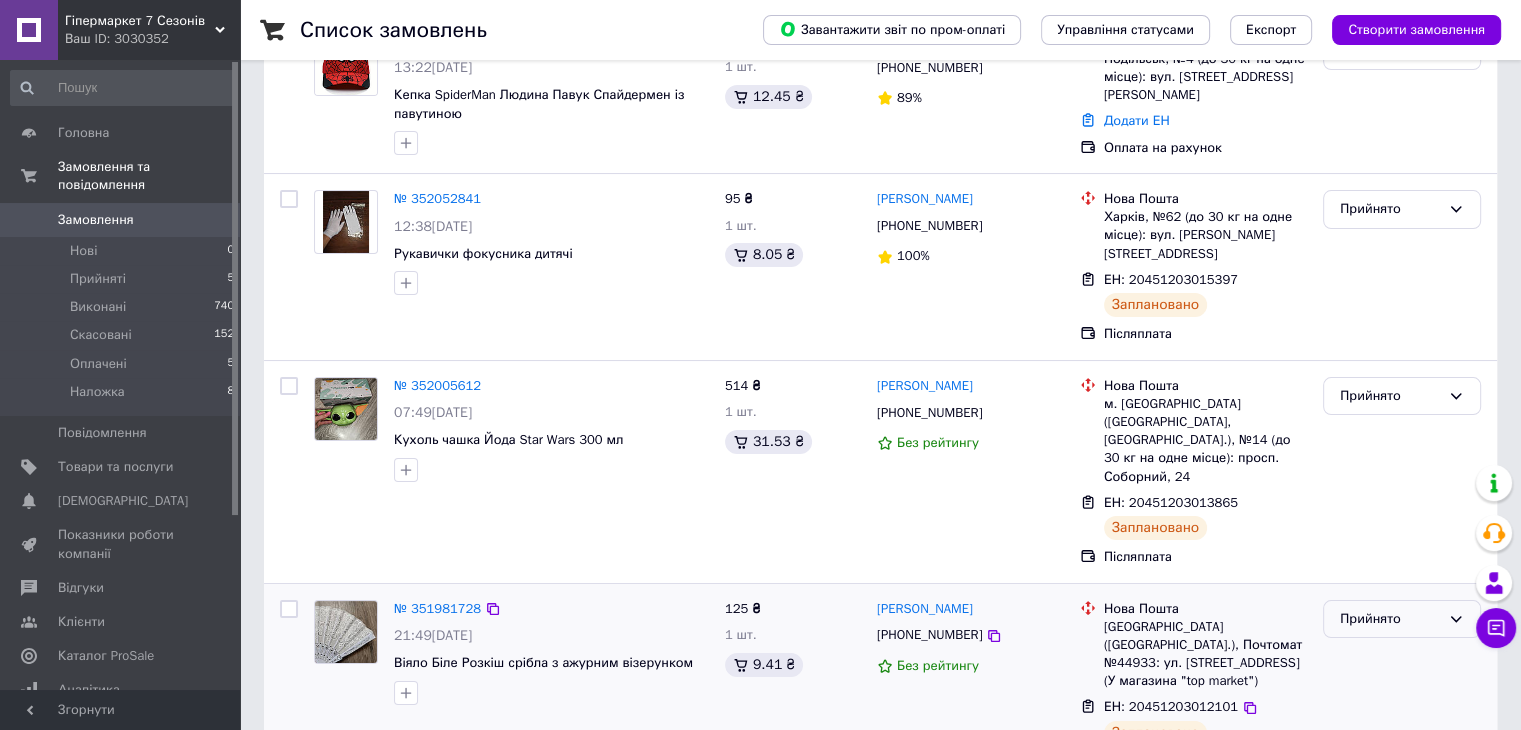 click on "Прийнято" at bounding box center [1390, 619] 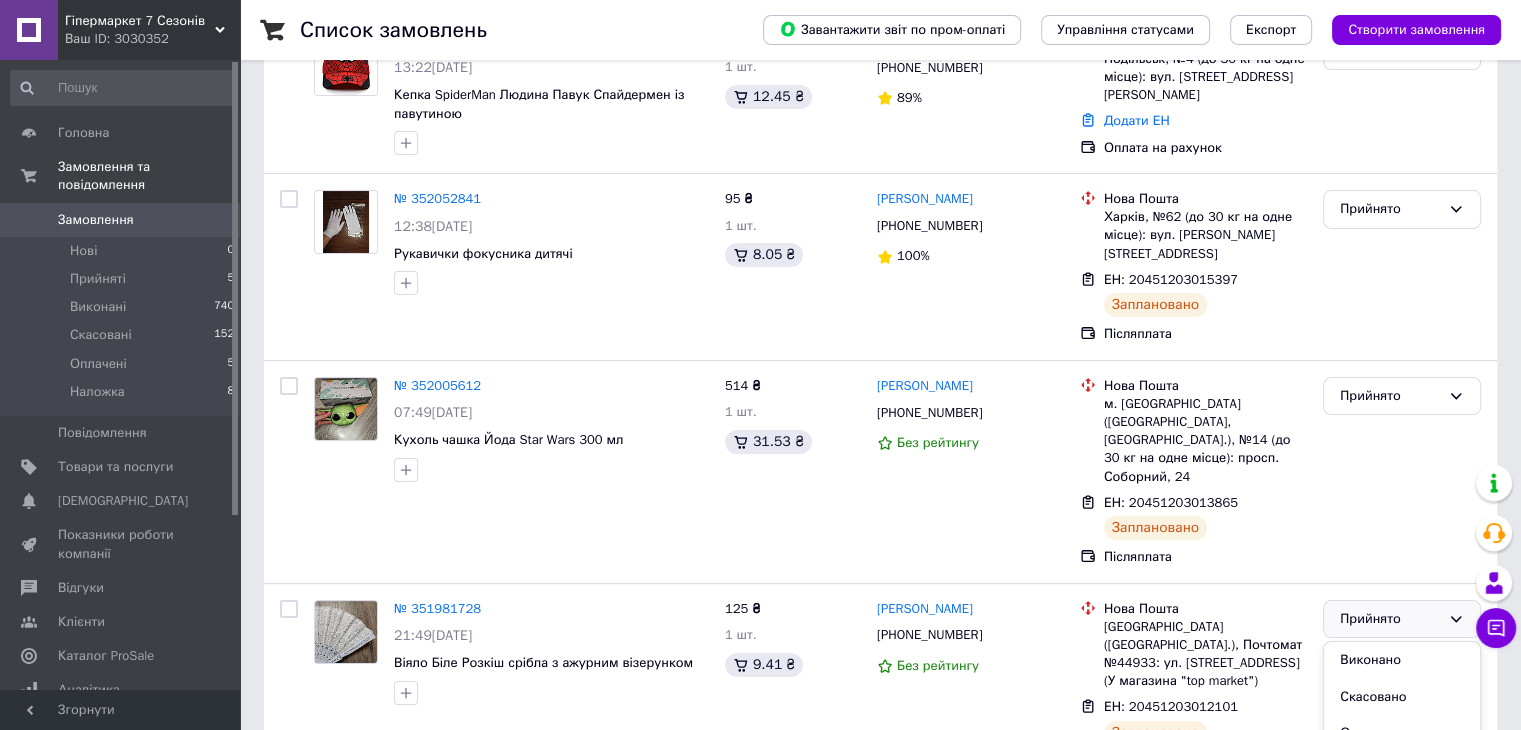 scroll, scrollTop: 400, scrollLeft: 0, axis: vertical 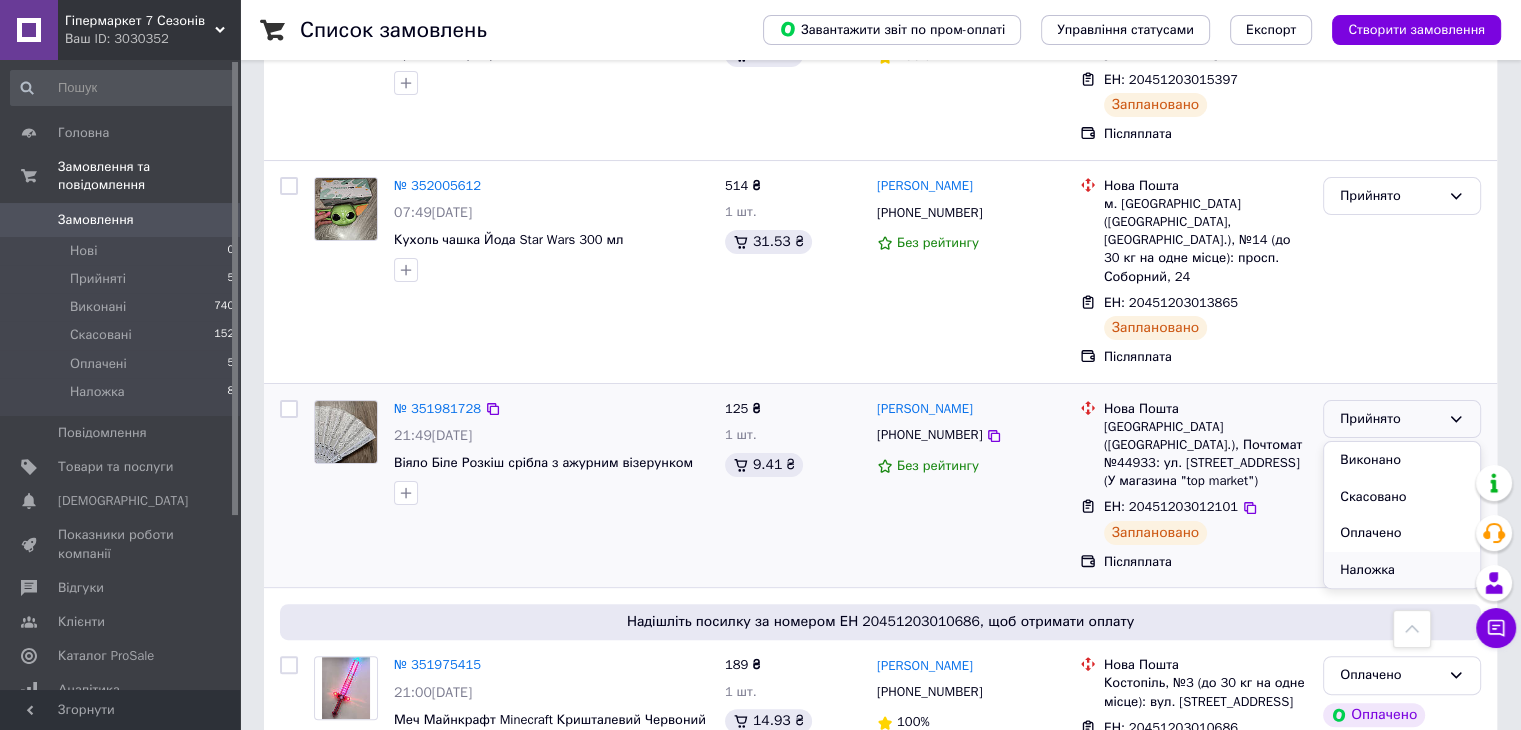 click on "Наложка" at bounding box center [1402, 570] 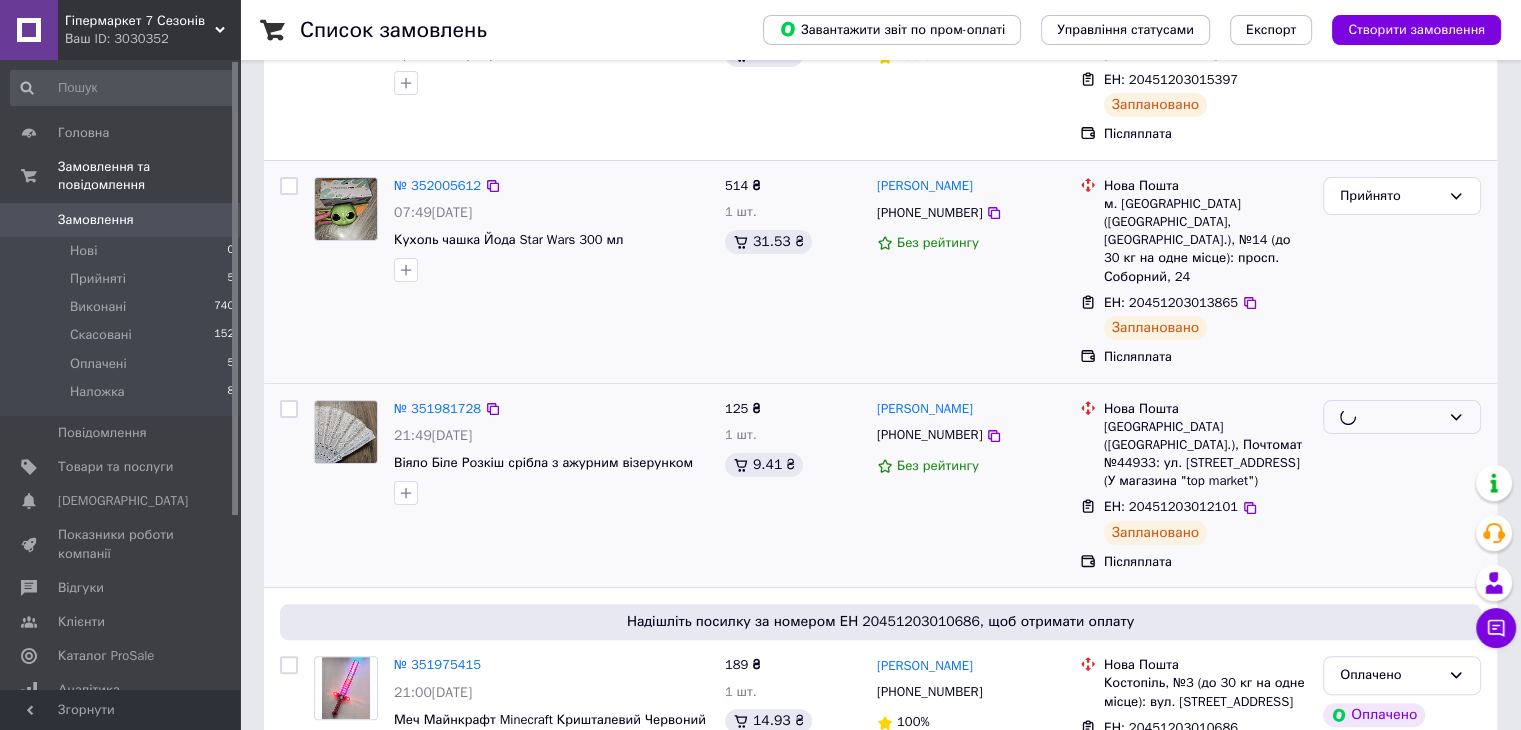 scroll, scrollTop: 200, scrollLeft: 0, axis: vertical 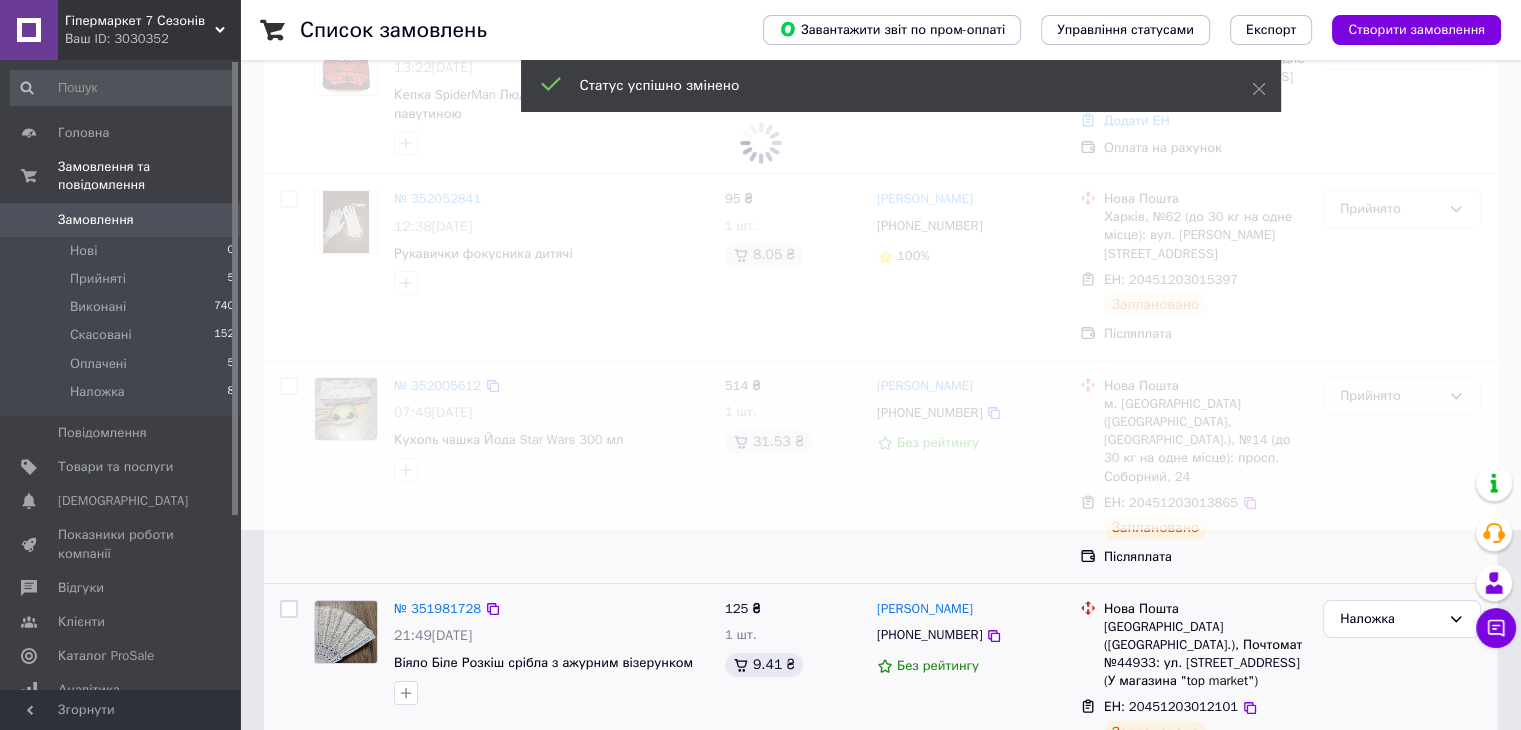 click at bounding box center [760, 165] 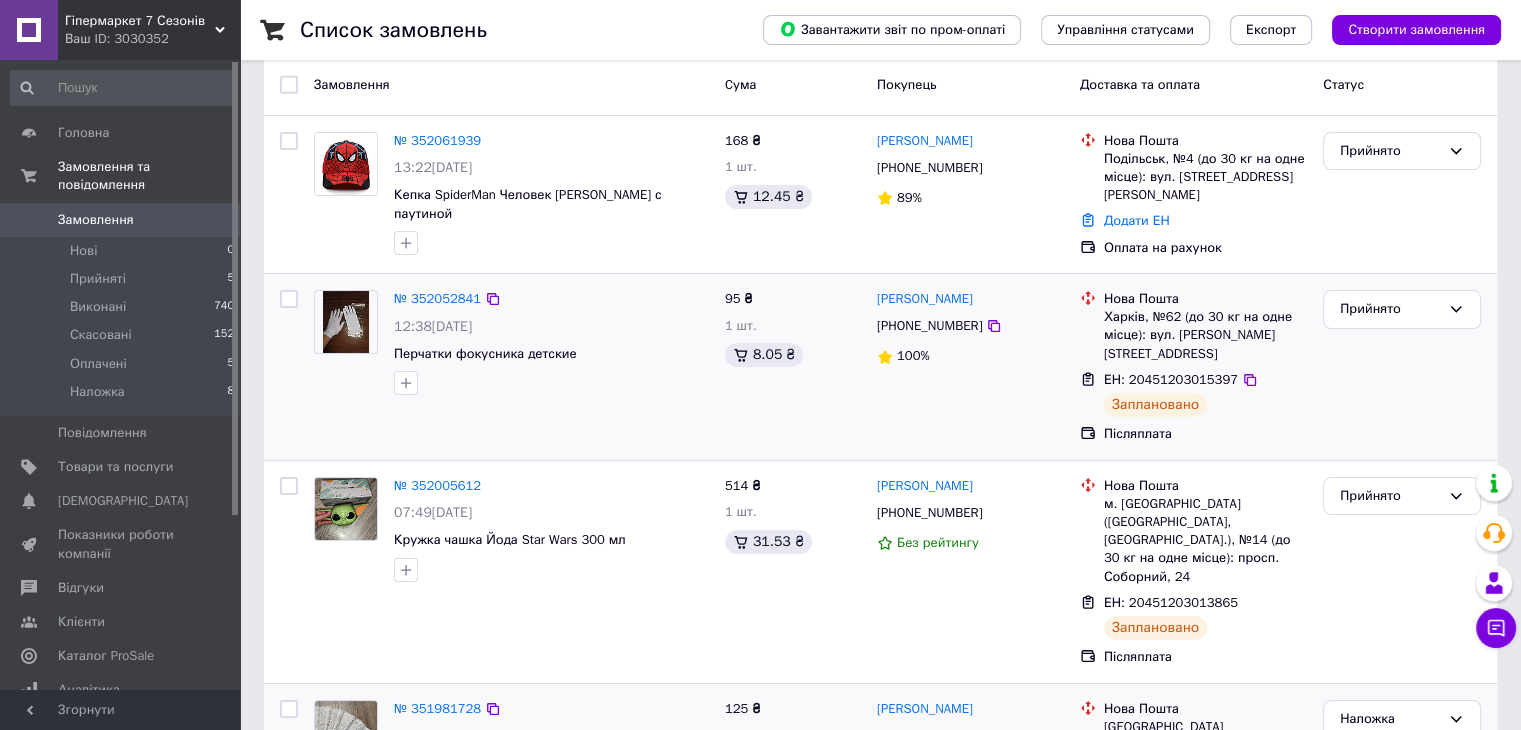 scroll, scrollTop: 200, scrollLeft: 0, axis: vertical 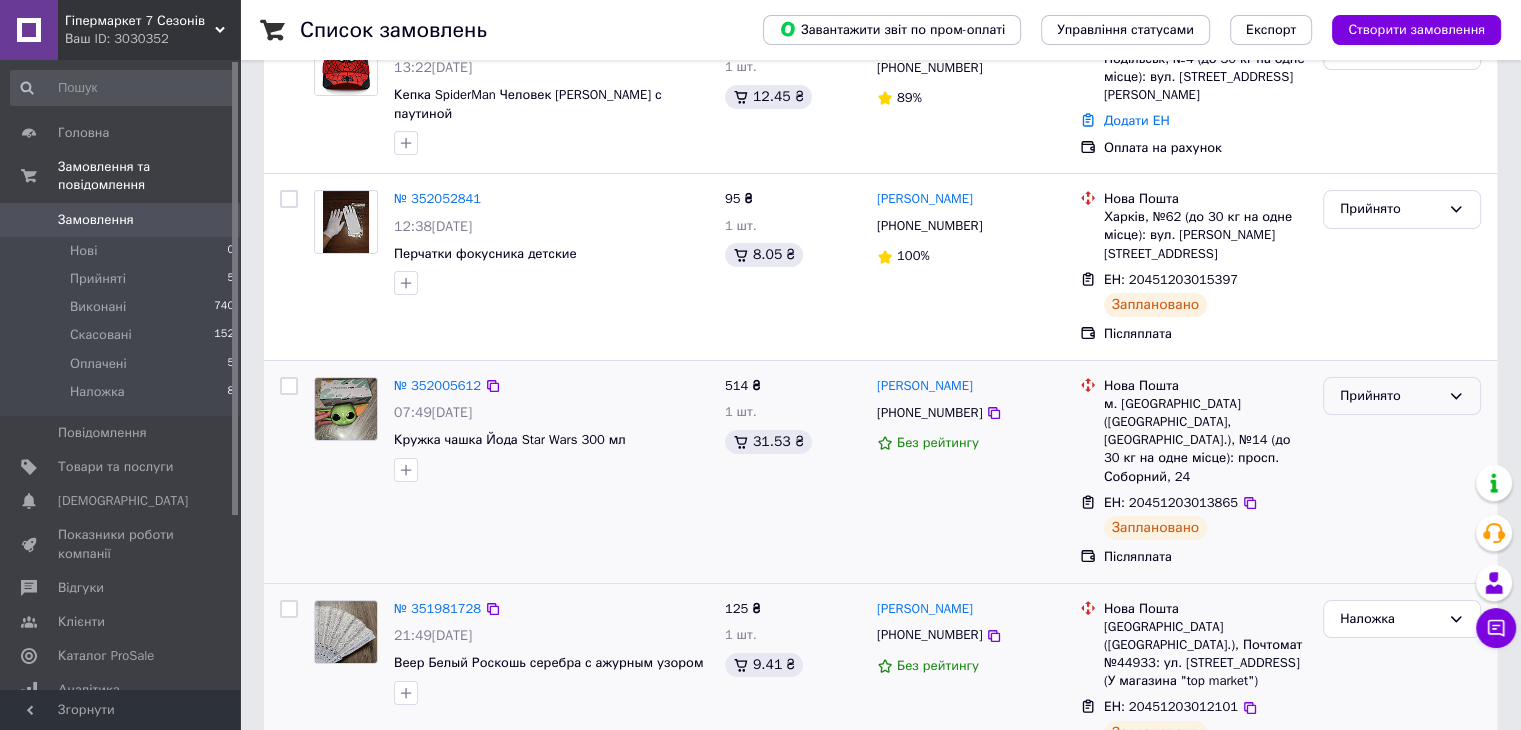 click on "Прийнято" at bounding box center [1402, 396] 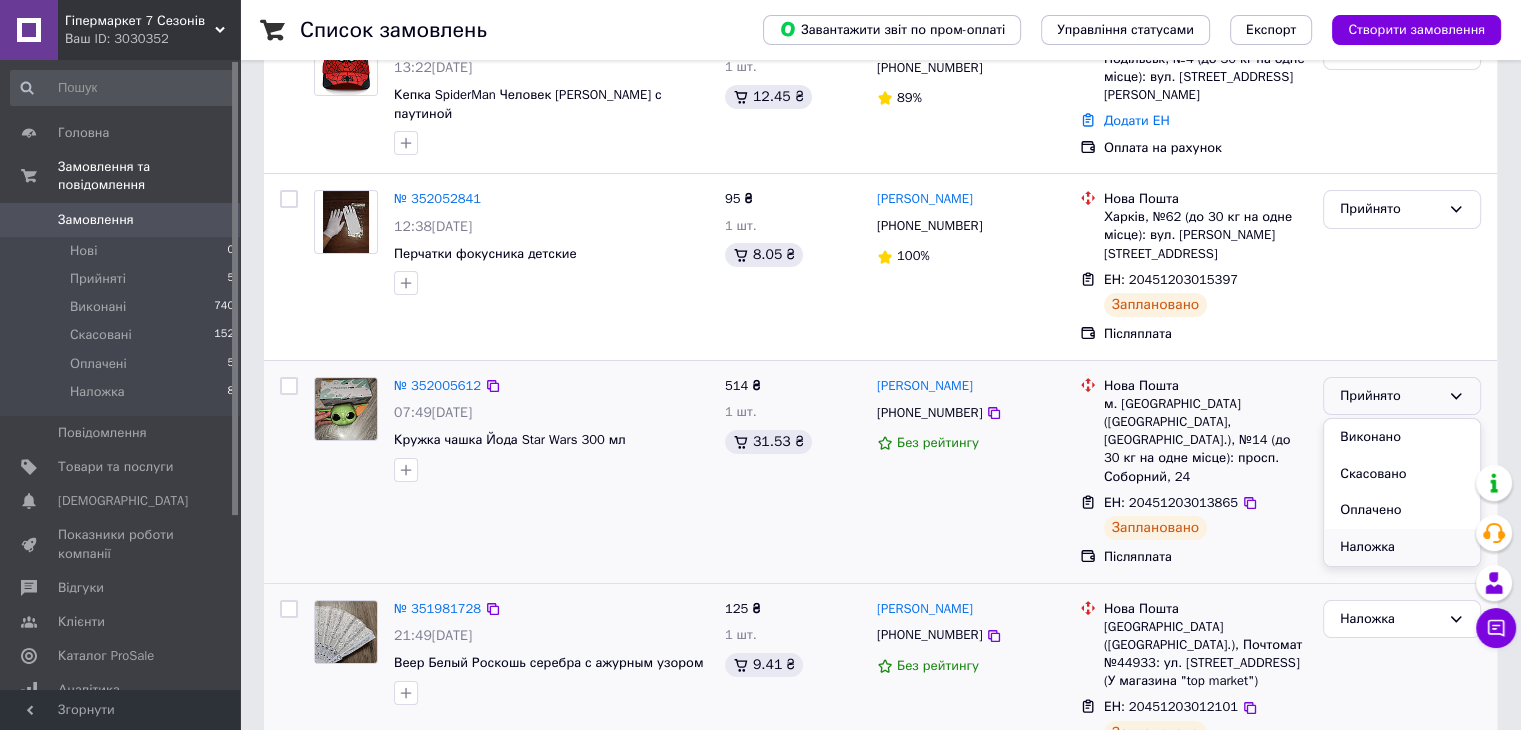 click on "Наложка" at bounding box center (1402, 547) 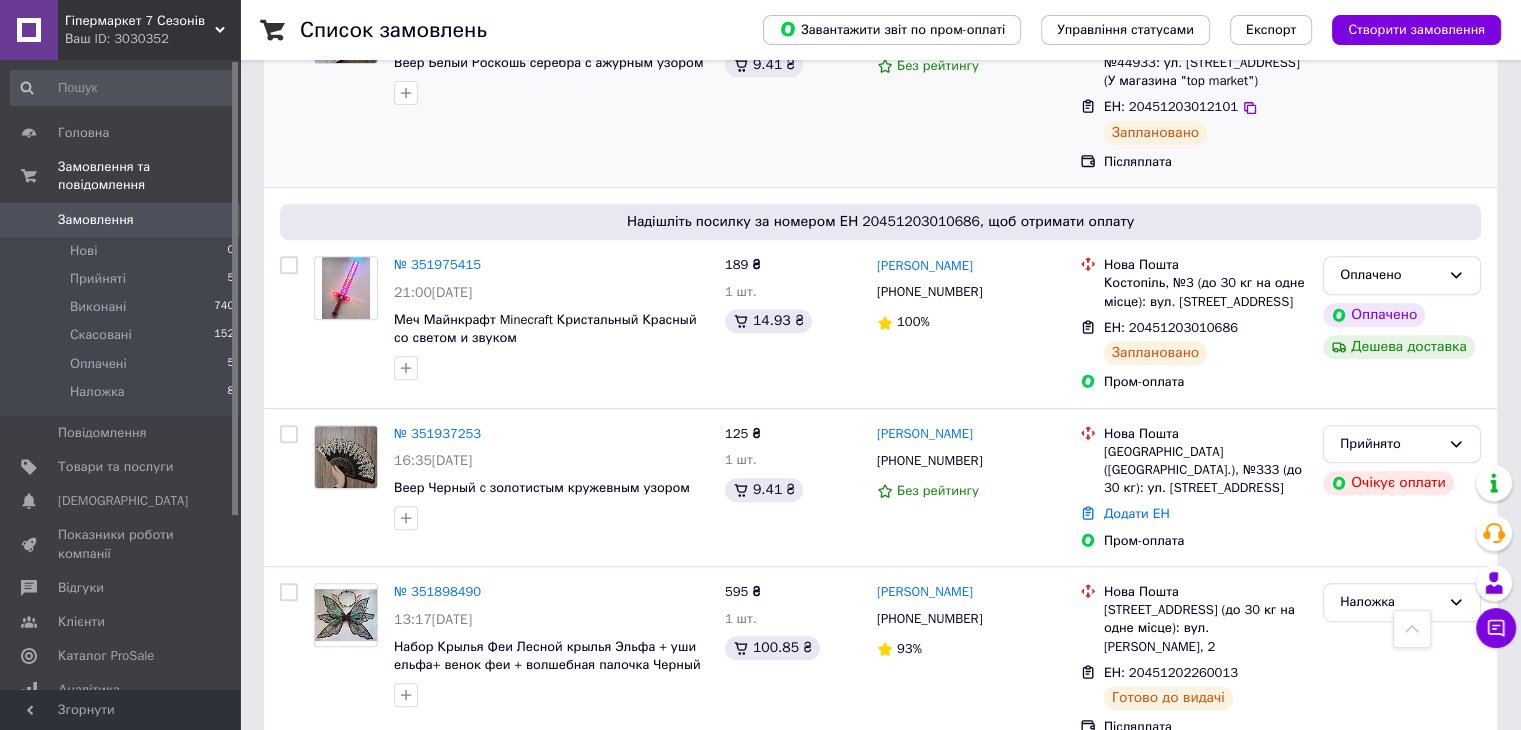 scroll, scrollTop: 900, scrollLeft: 0, axis: vertical 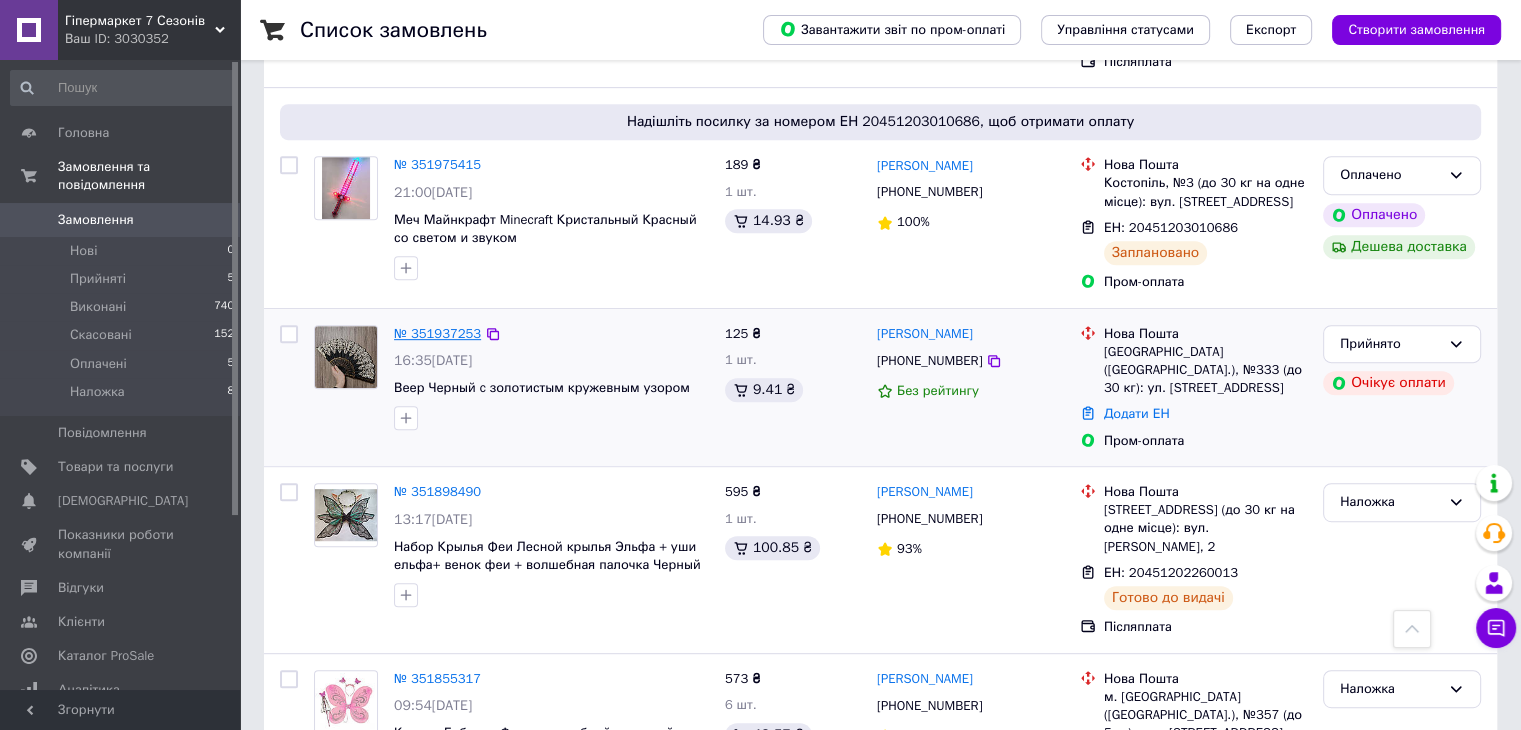 click on "№ 351937253" at bounding box center [437, 333] 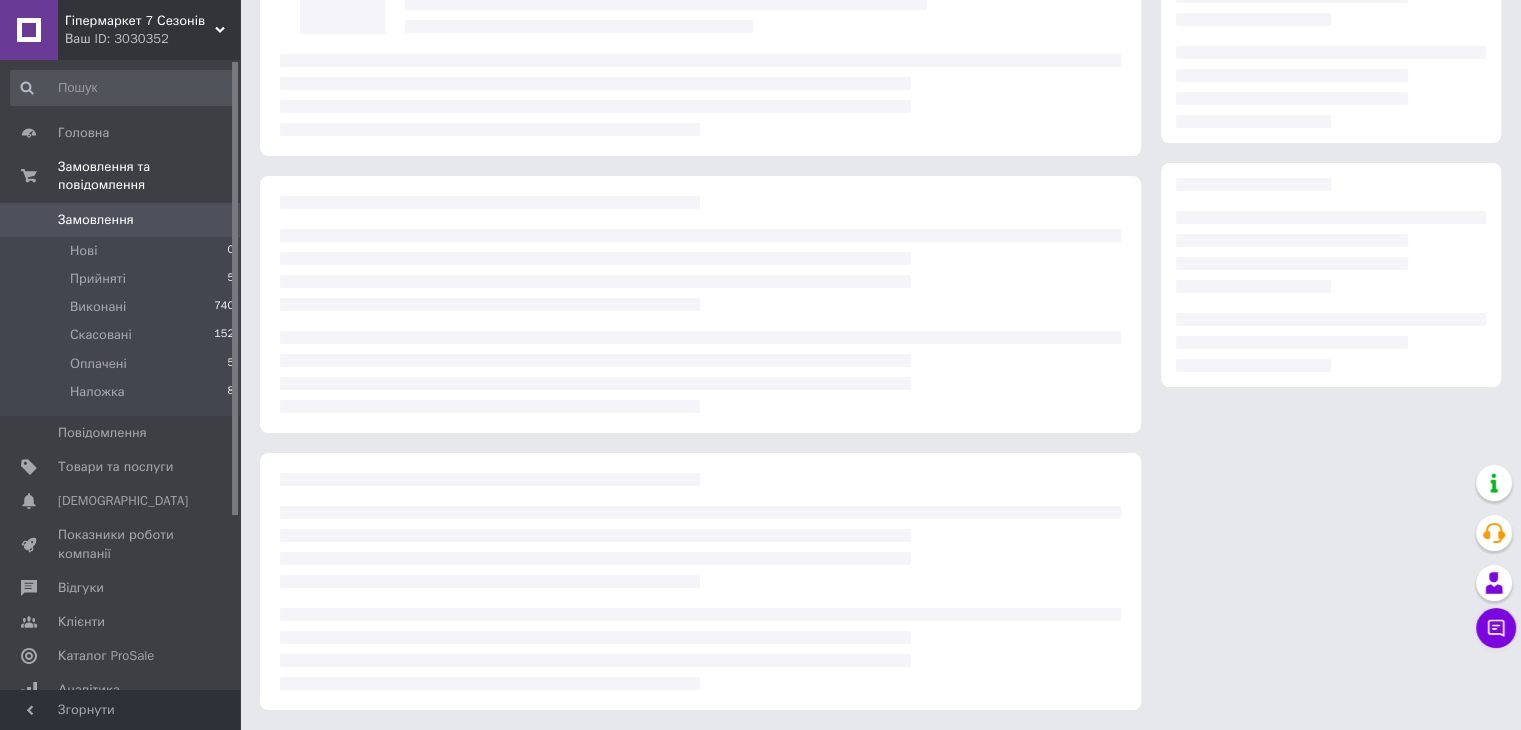 scroll, scrollTop: 184, scrollLeft: 0, axis: vertical 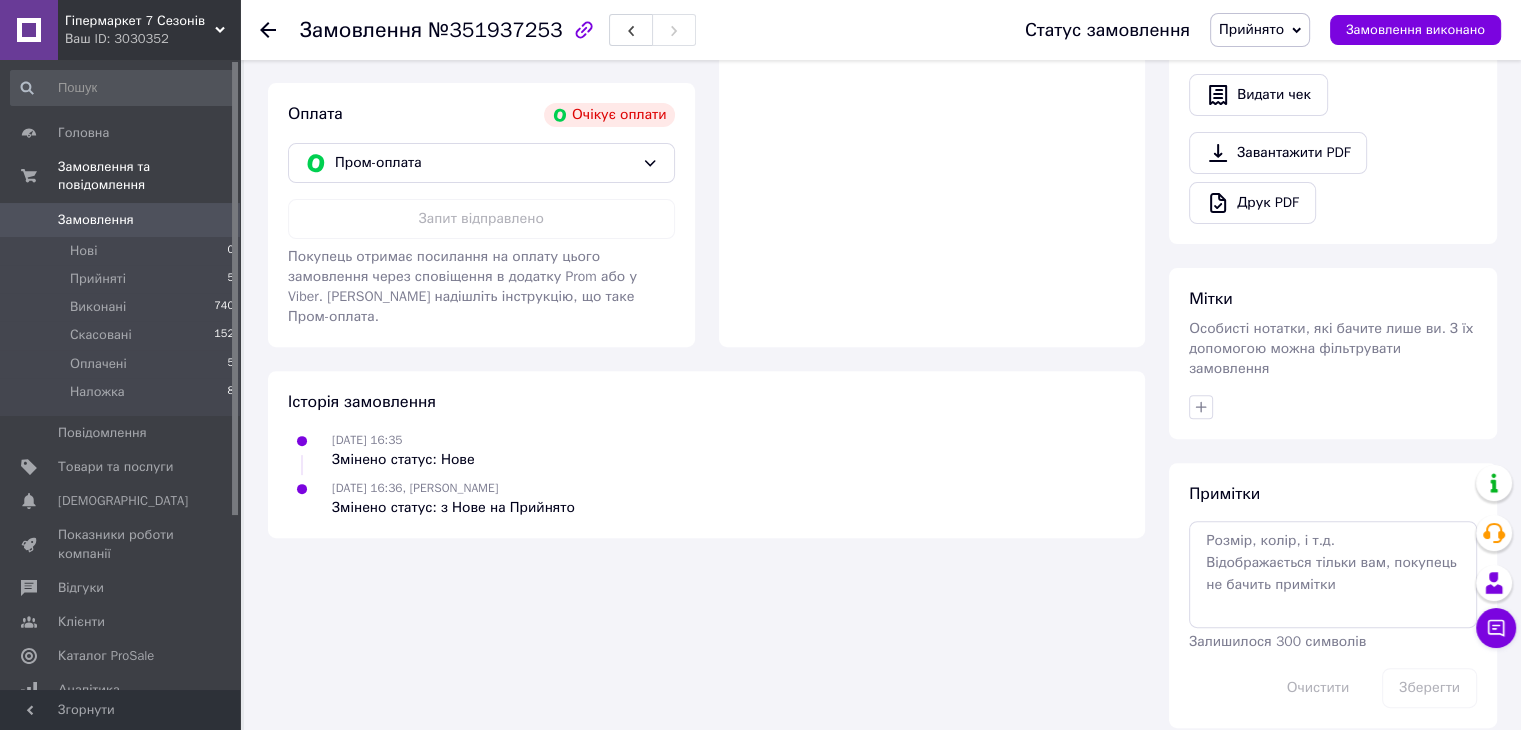 click 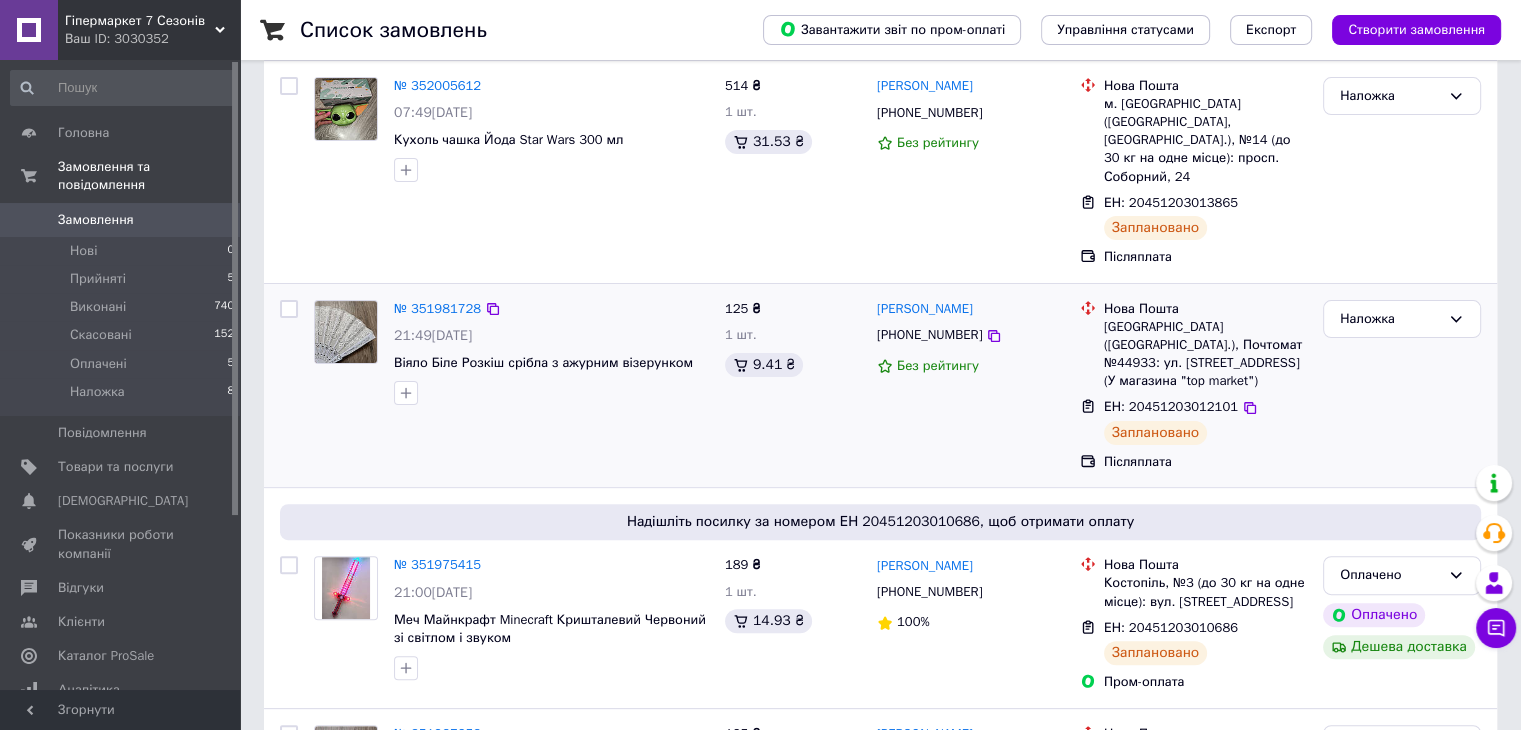 scroll, scrollTop: 800, scrollLeft: 0, axis: vertical 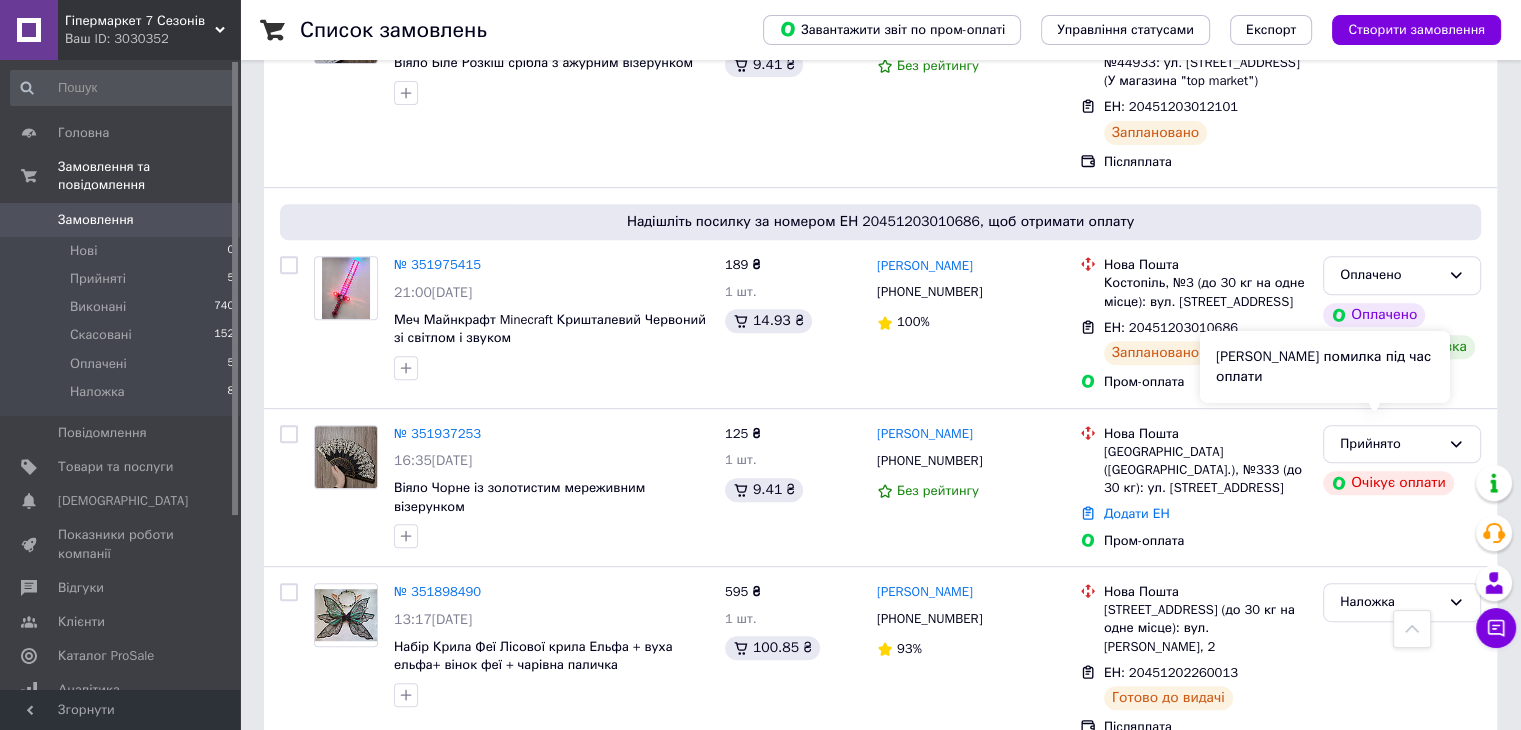 click on "Сталася помилка під час оплати" at bounding box center [1325, 367] 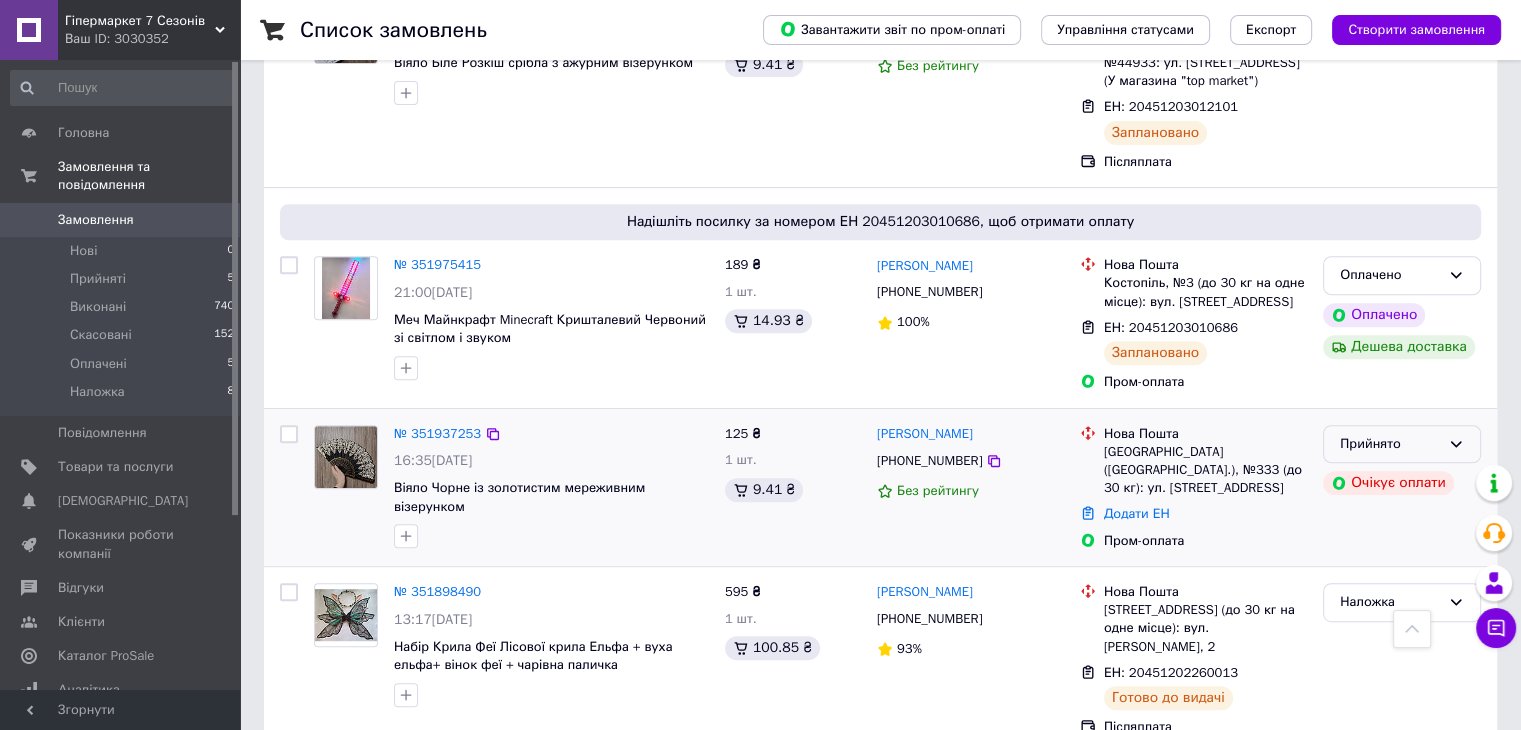 click 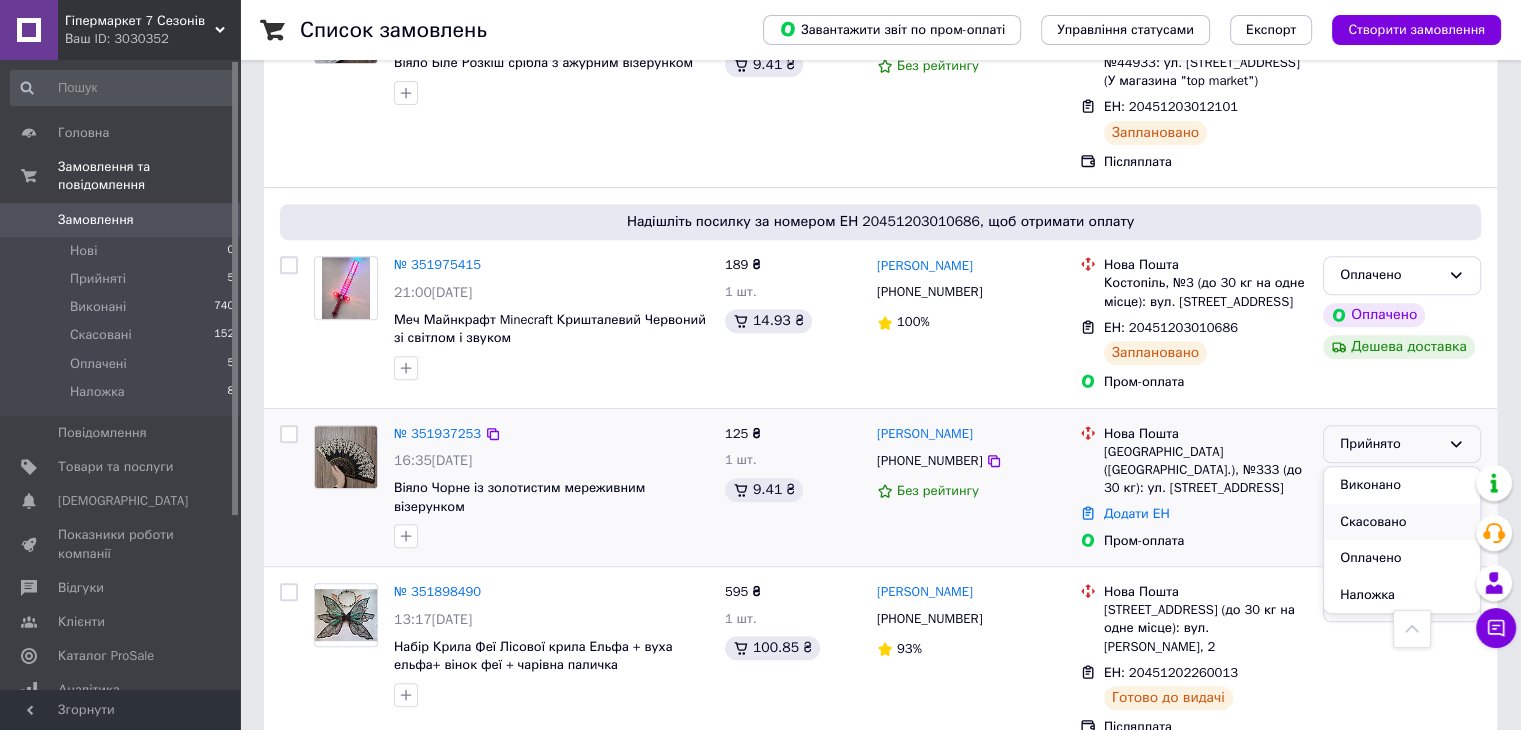 click on "Скасовано" at bounding box center [1402, 522] 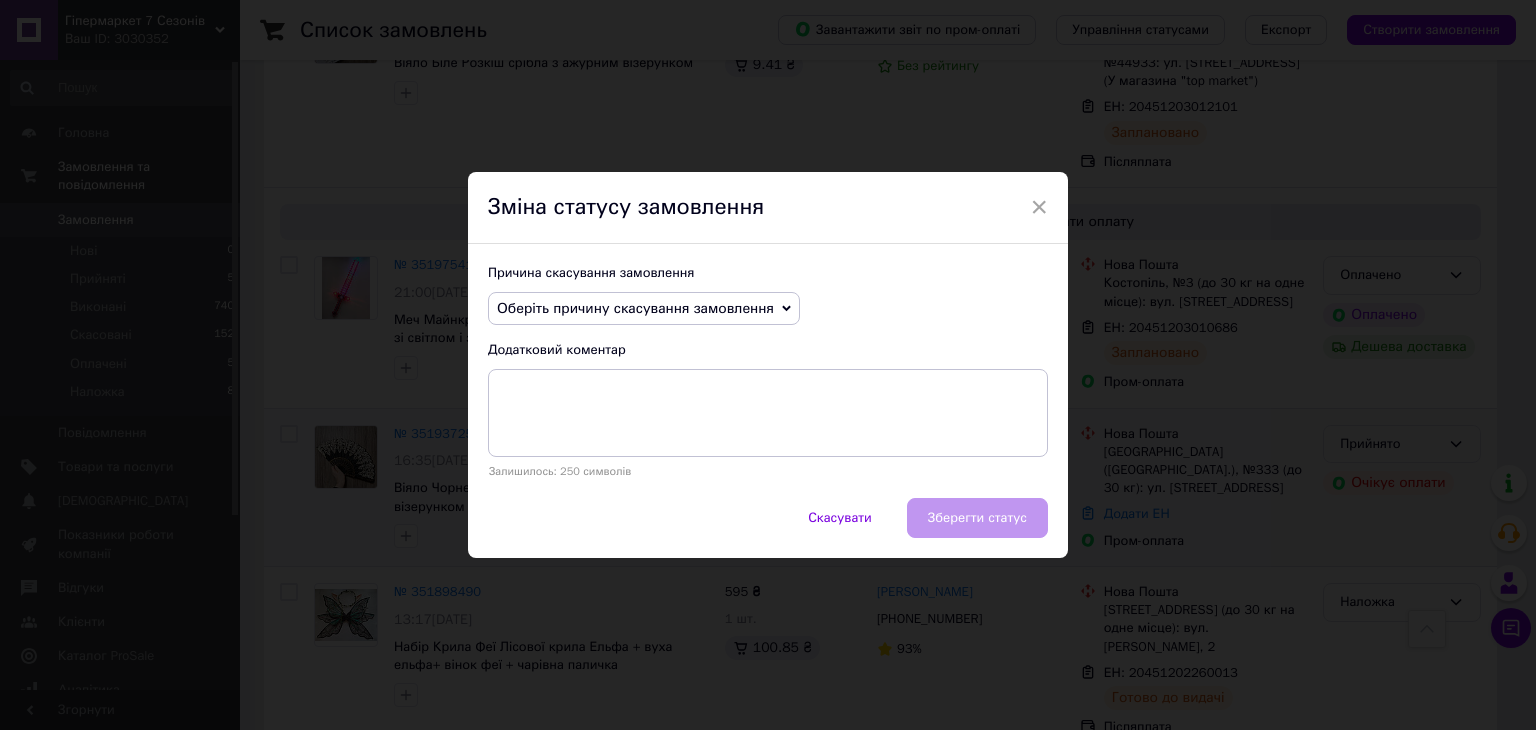 click on "Оберіть причину скасування замовлення" at bounding box center [635, 308] 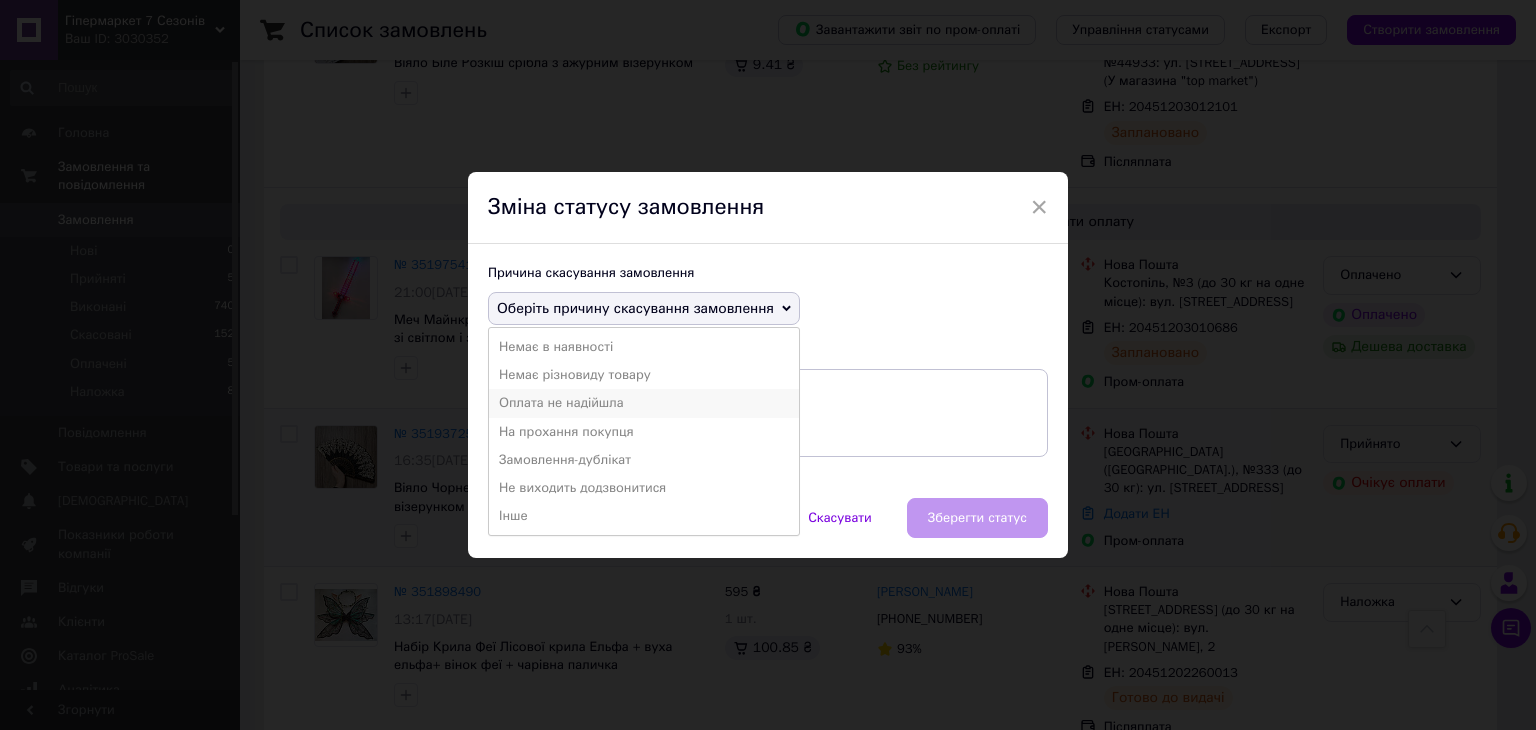 click on "Оплата не надійшла" at bounding box center [644, 403] 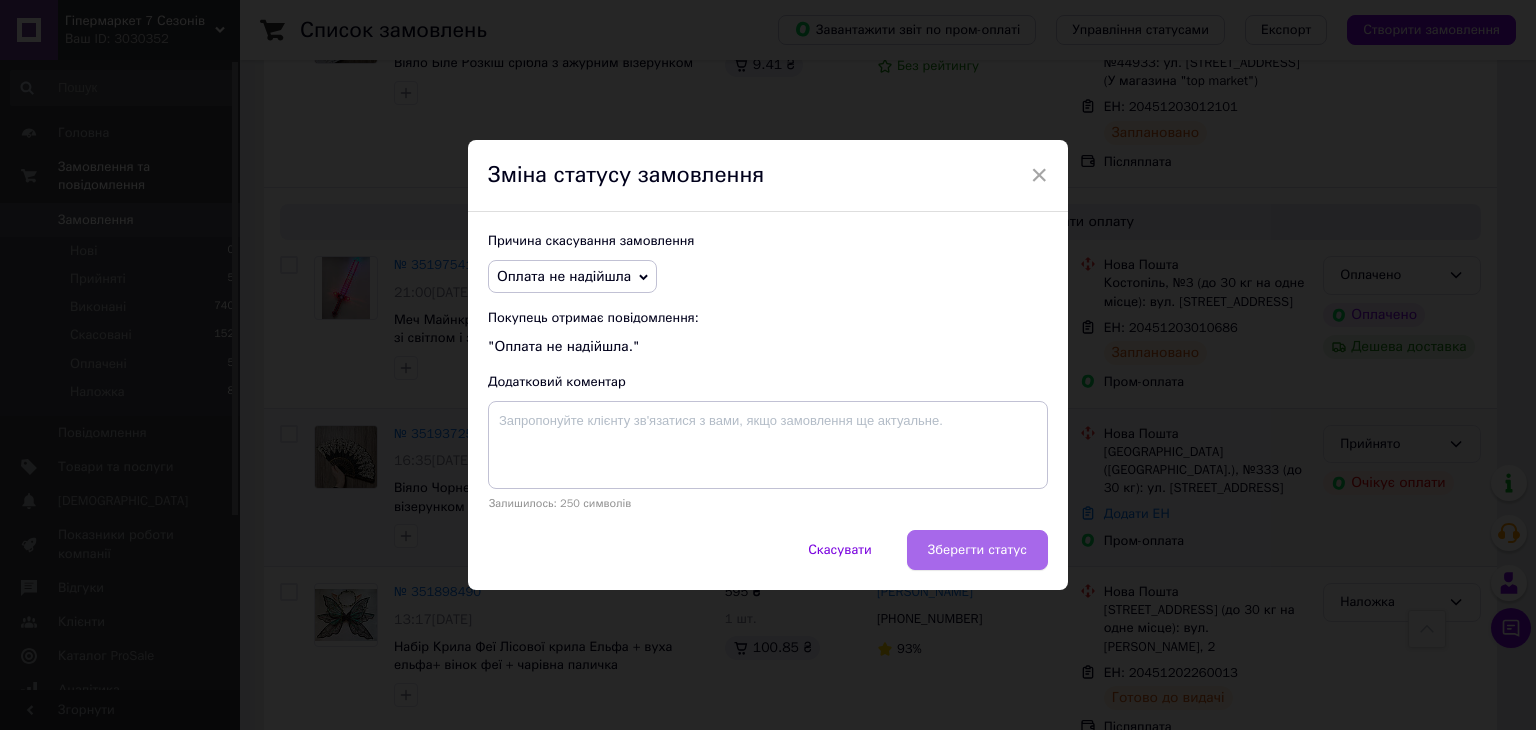 click on "Зберегти статус" at bounding box center (977, 550) 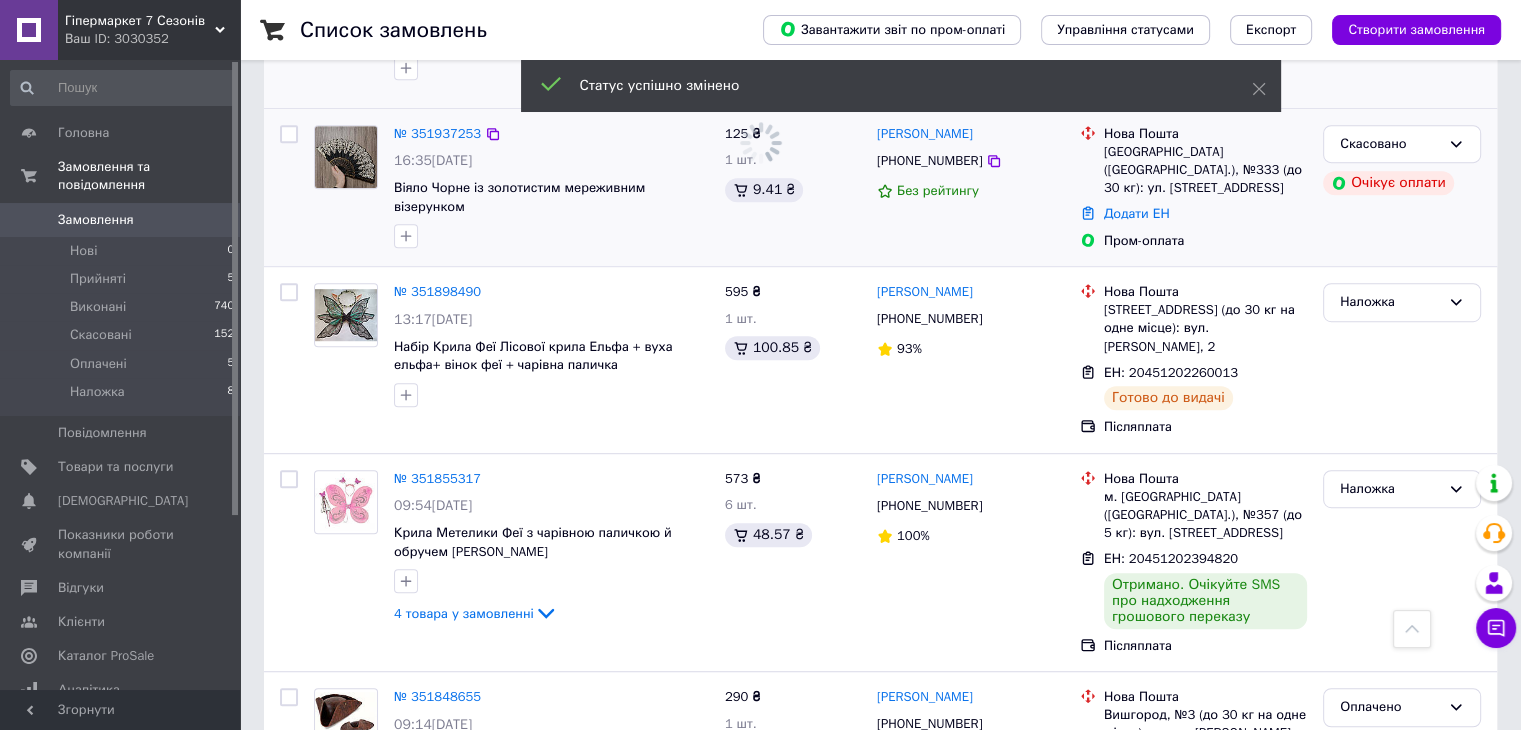 scroll, scrollTop: 1200, scrollLeft: 0, axis: vertical 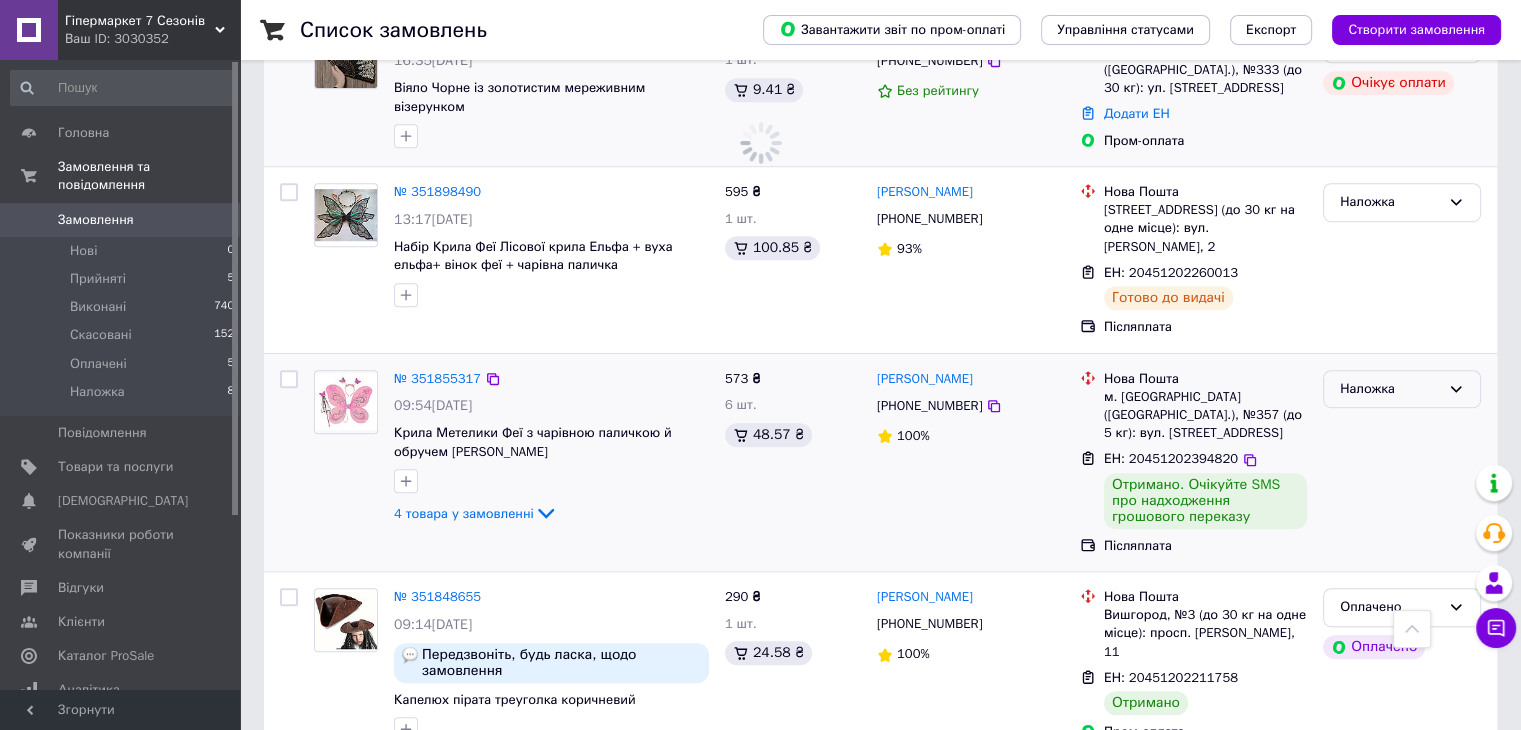 click on "Наложка" at bounding box center (1390, 389) 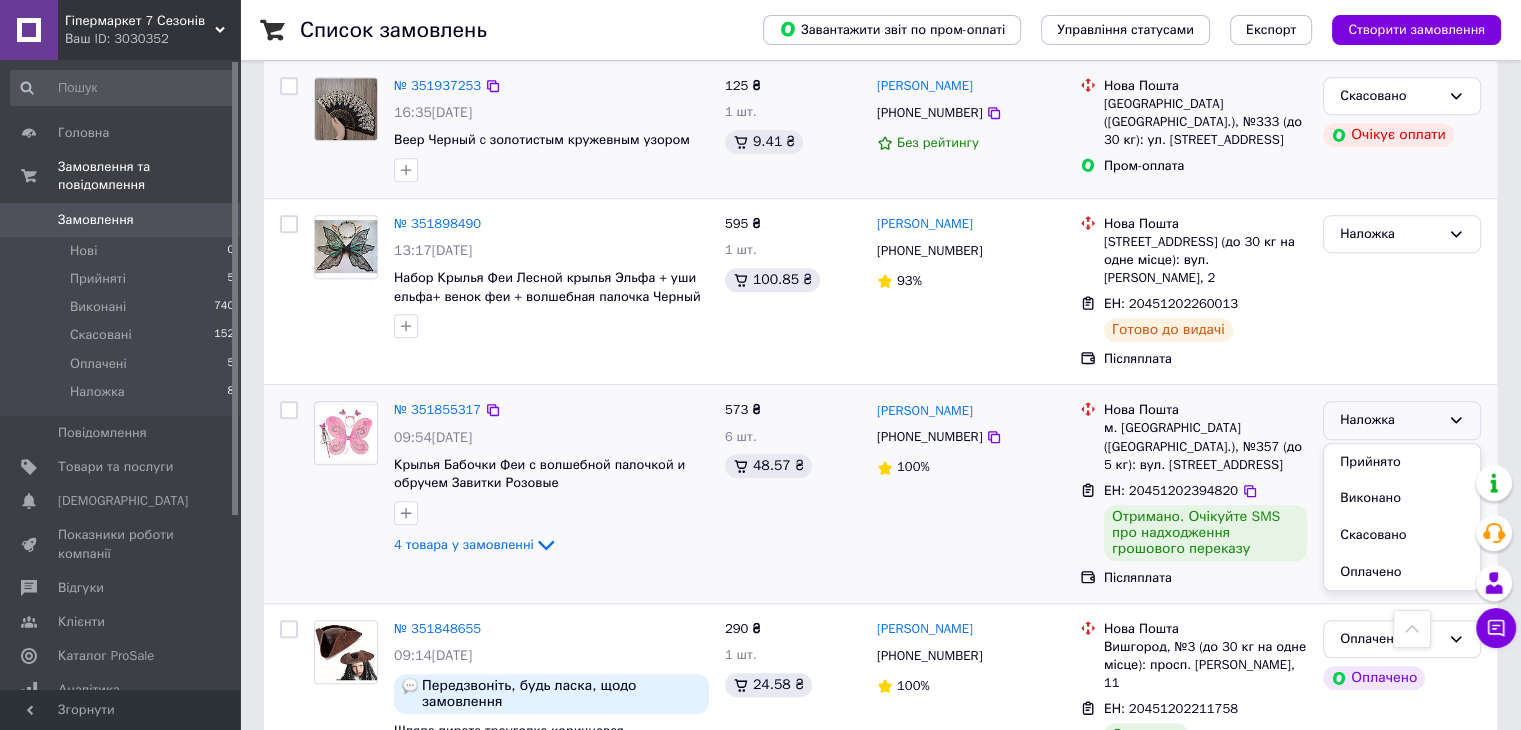scroll, scrollTop: 1200, scrollLeft: 0, axis: vertical 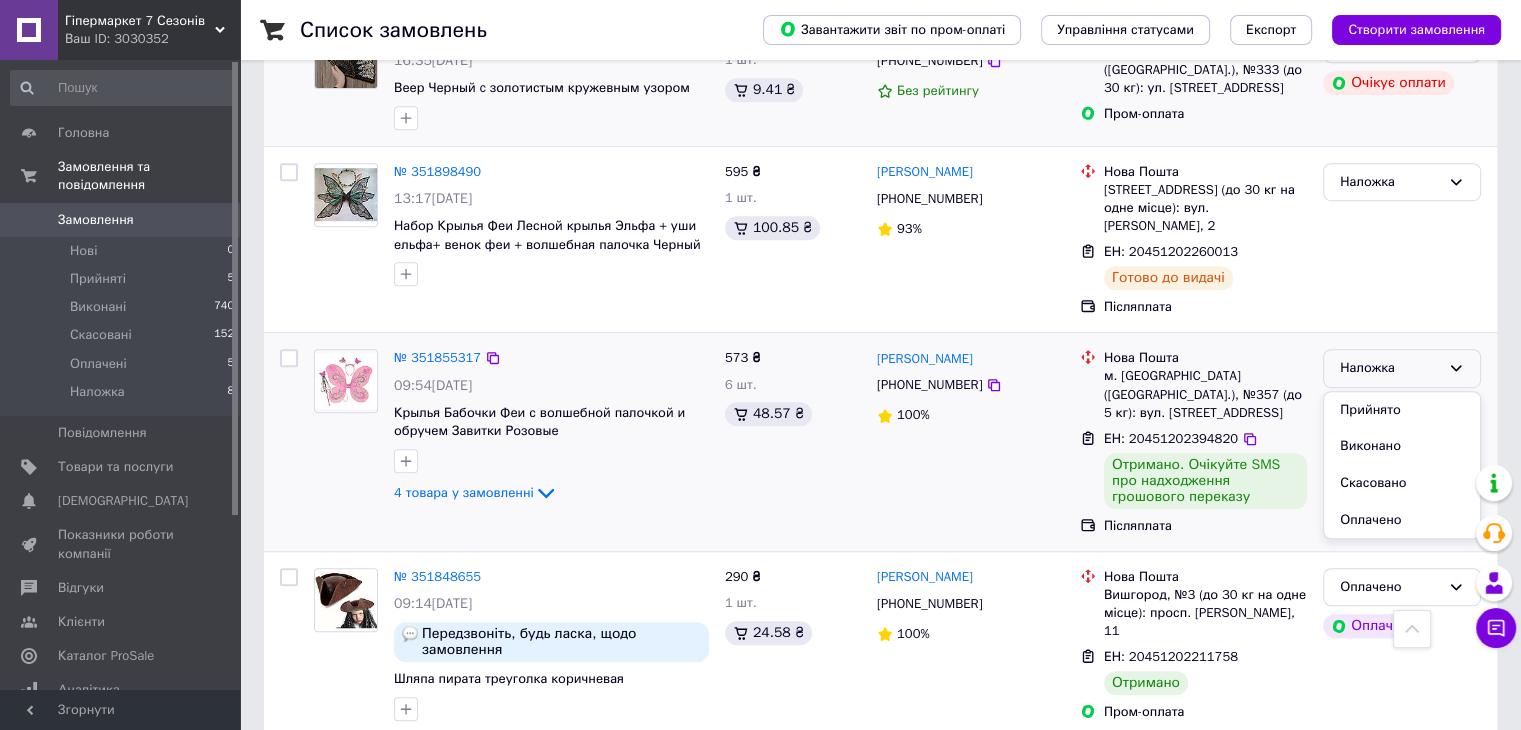click on "Виконано" at bounding box center [1402, 446] 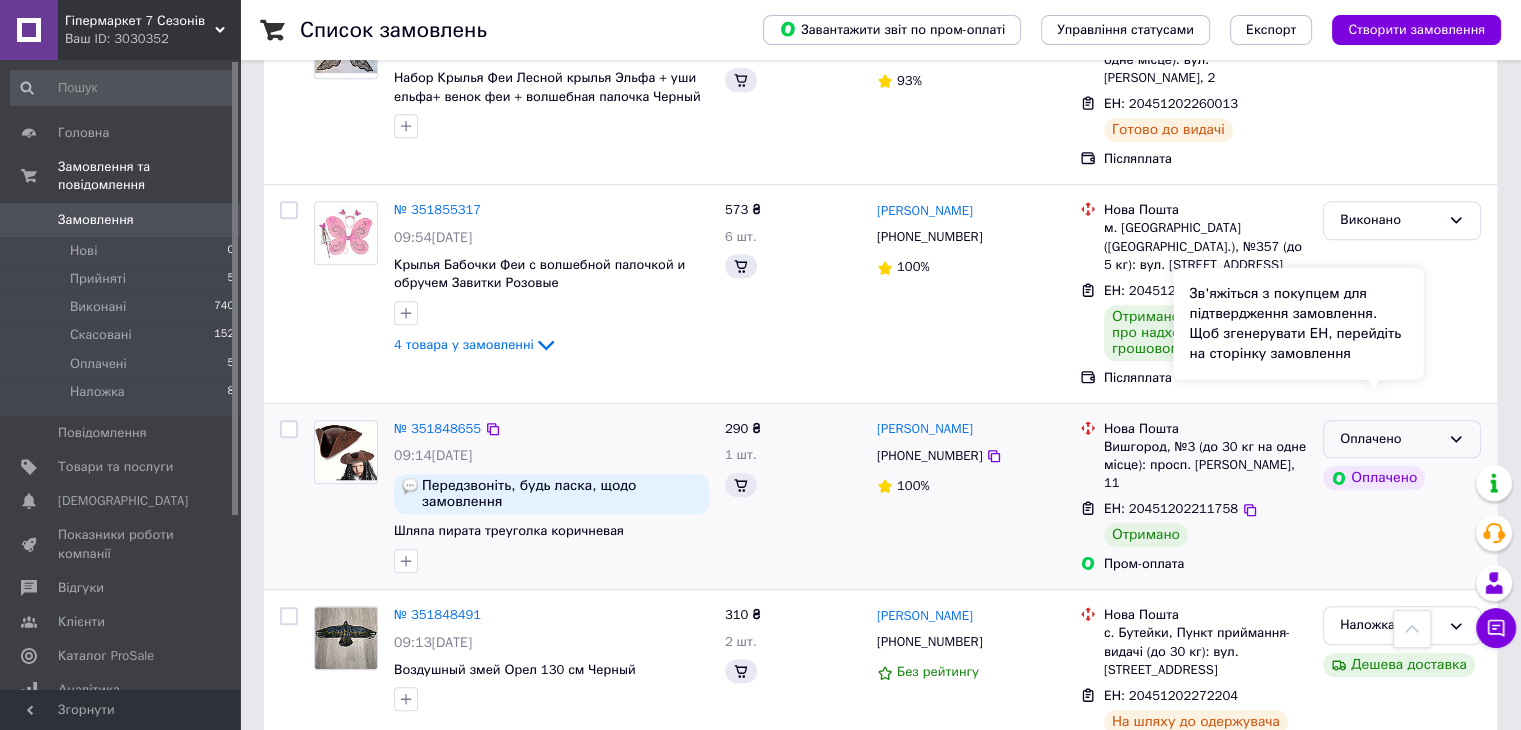 scroll, scrollTop: 1400, scrollLeft: 0, axis: vertical 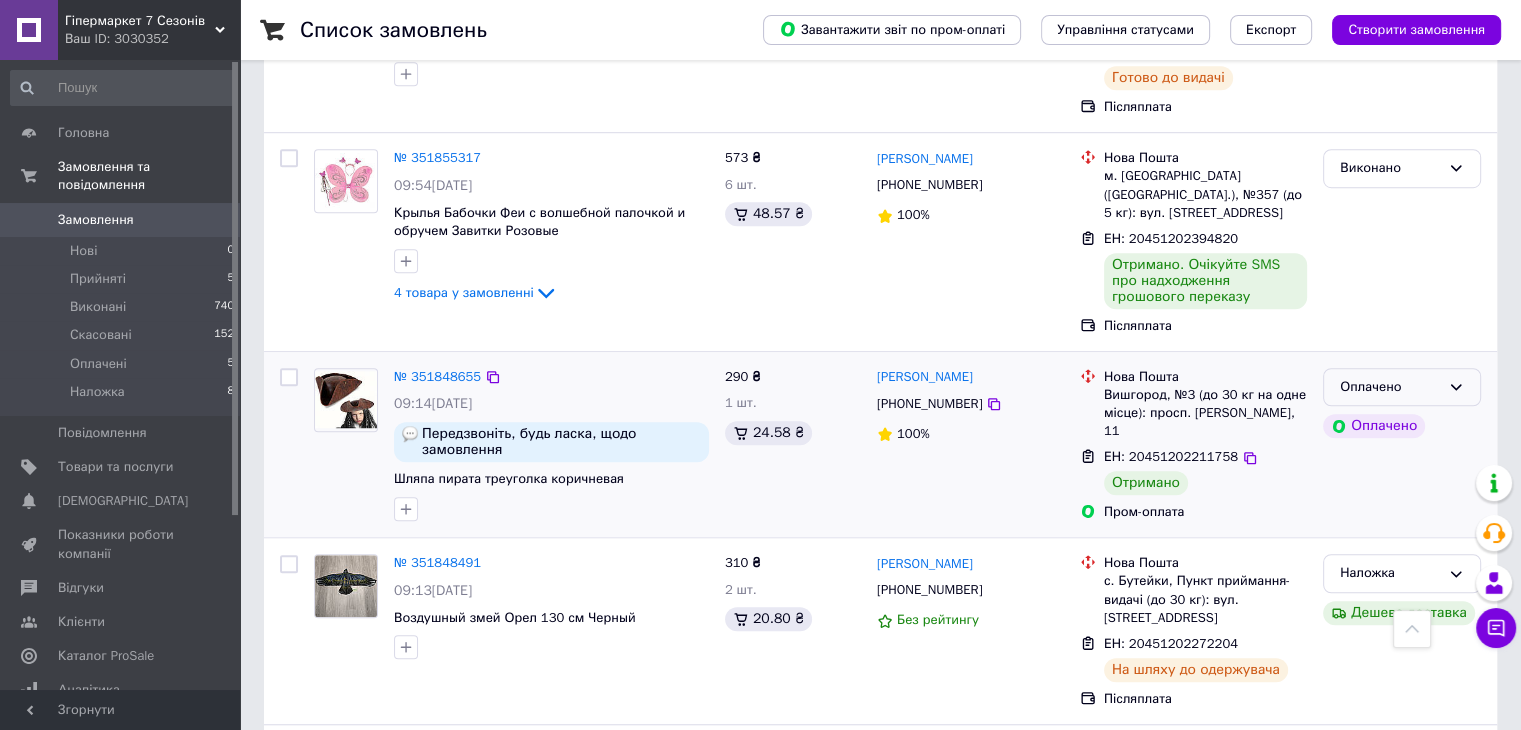 click 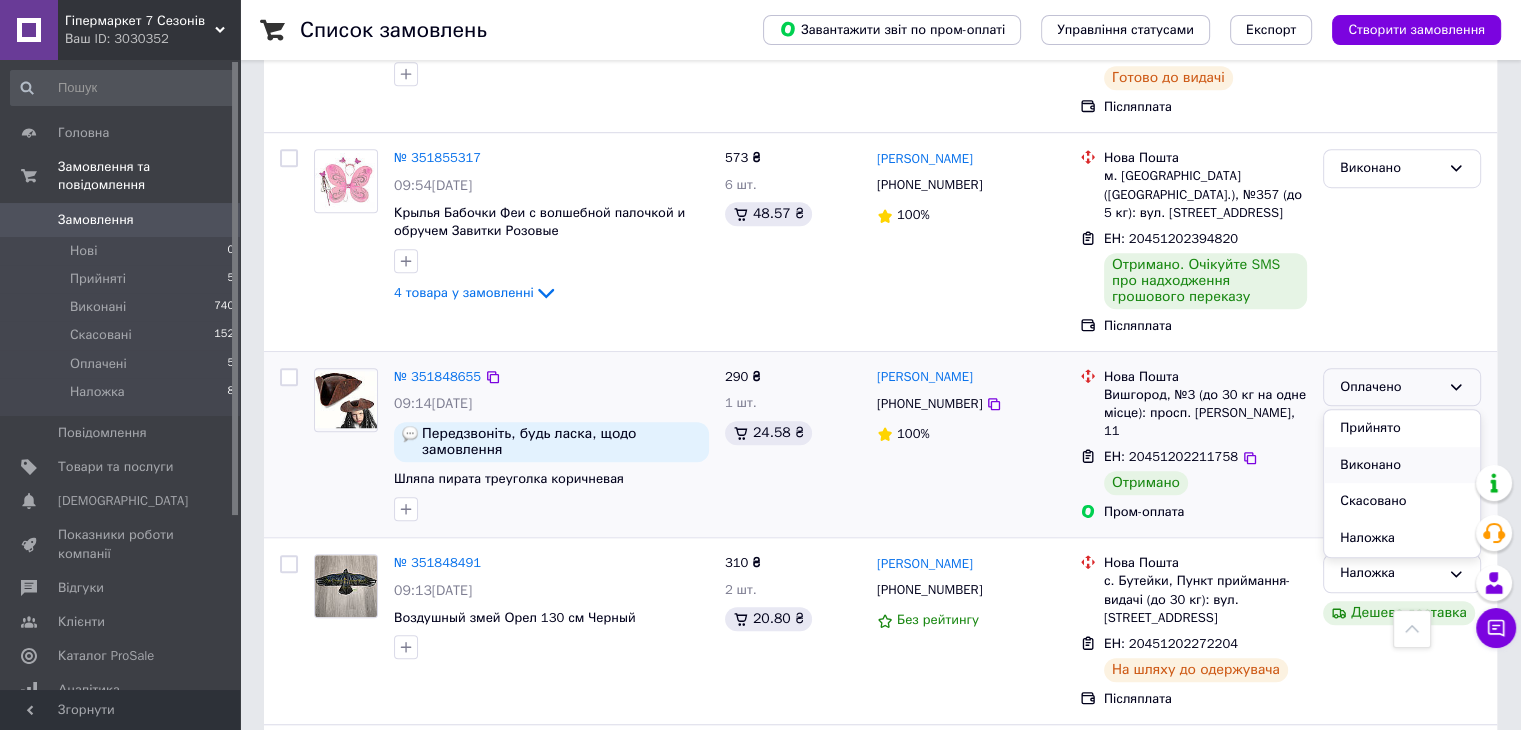 click on "Виконано" at bounding box center (1402, 465) 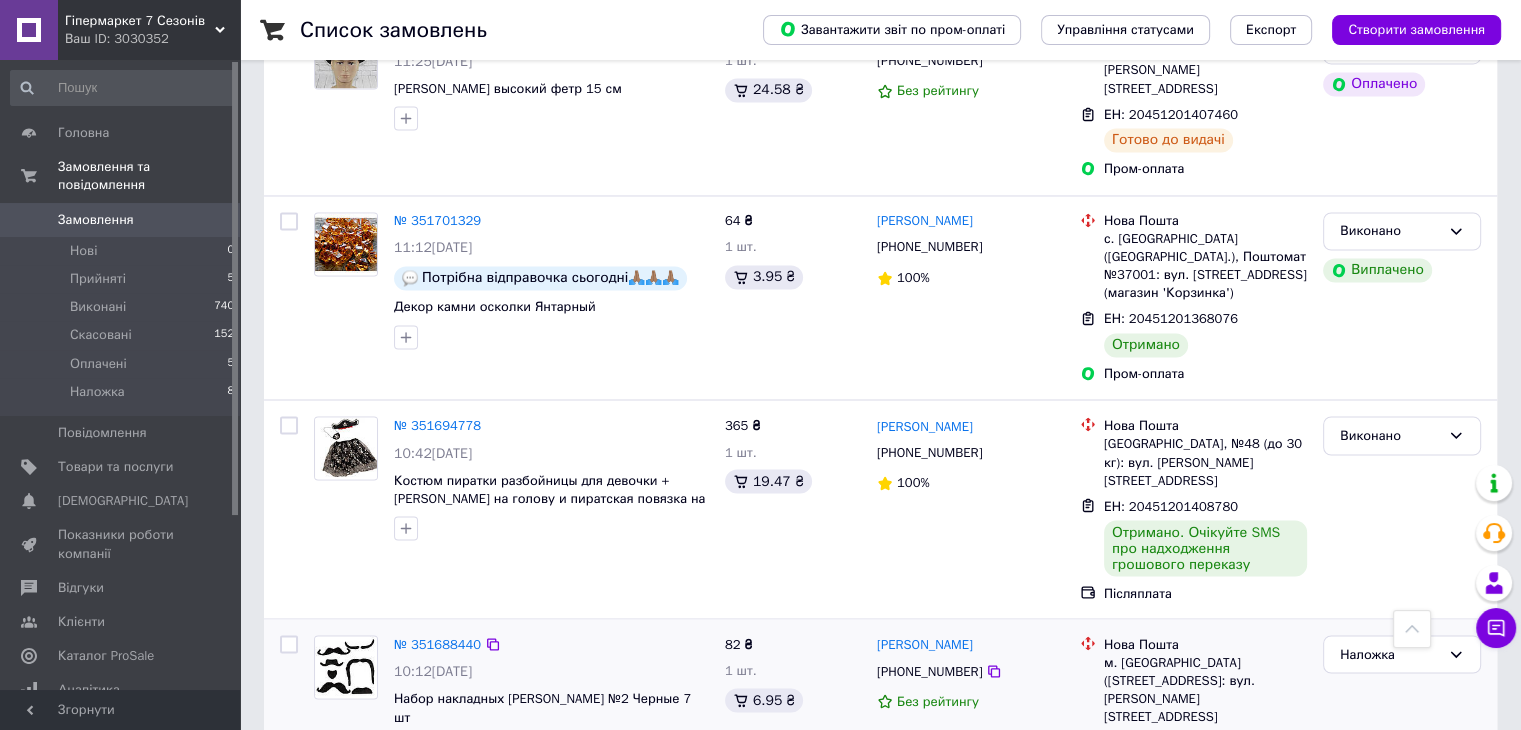 scroll, scrollTop: 3500, scrollLeft: 0, axis: vertical 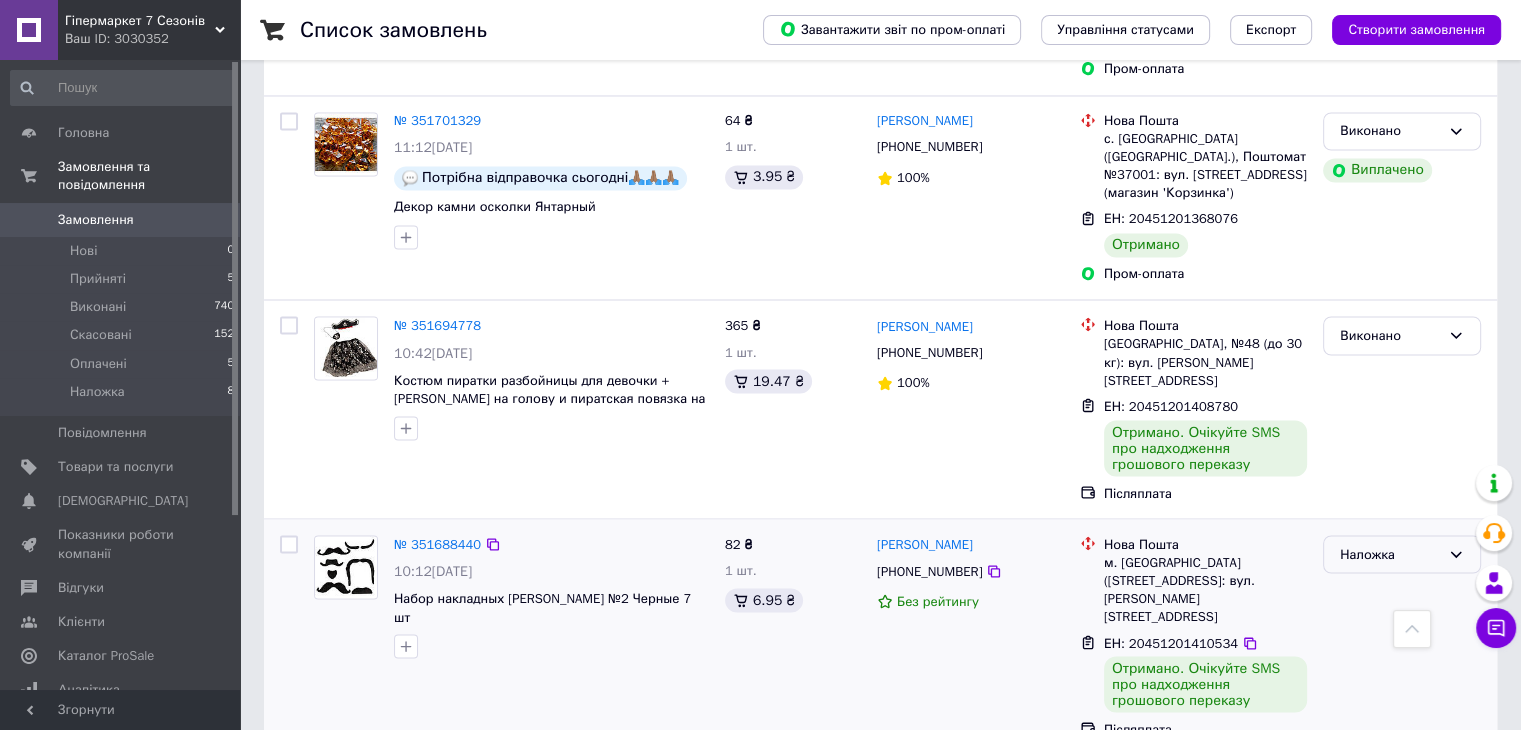 click on "Наложка" at bounding box center [1390, 554] 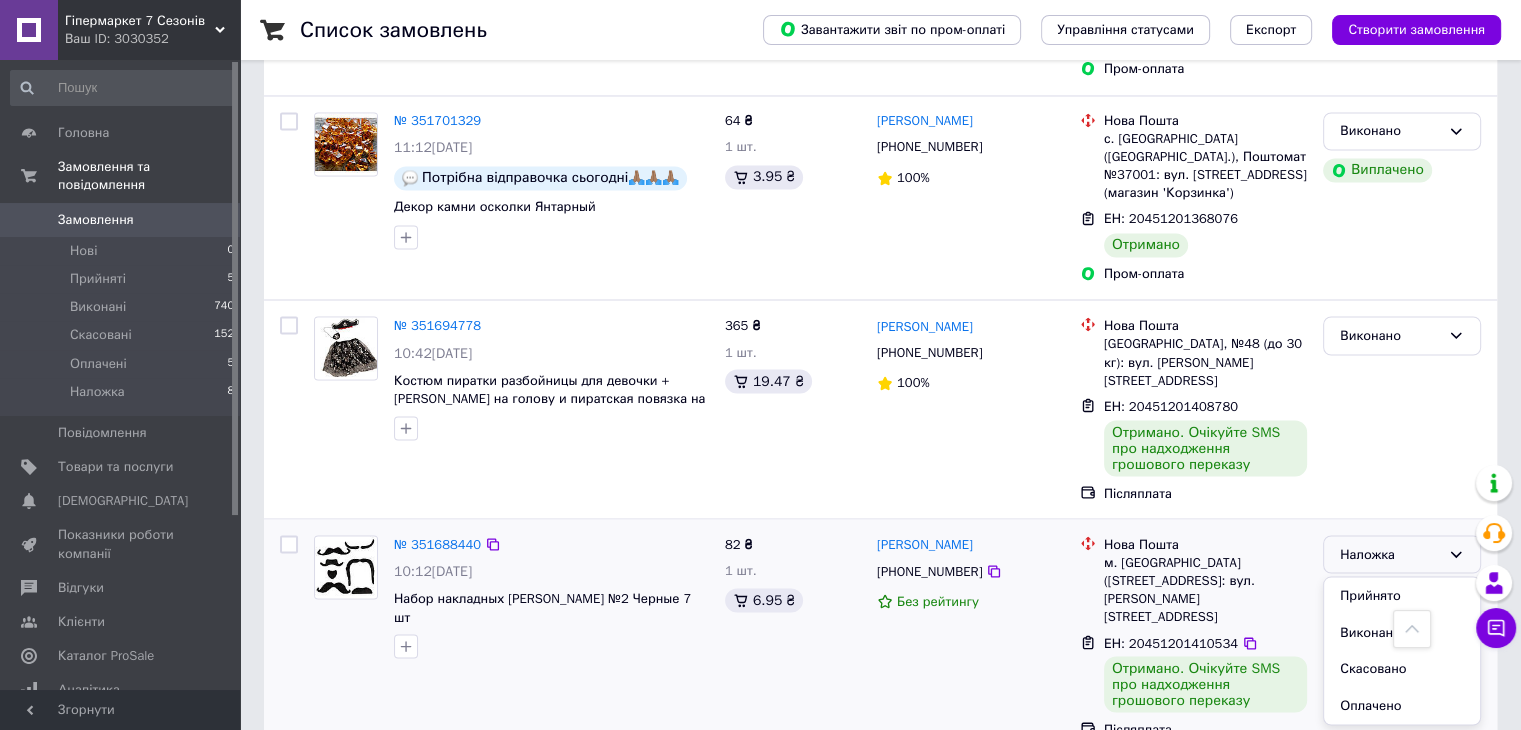 drag, startPoint x: 1386, startPoint y: 462, endPoint x: 1229, endPoint y: 444, distance: 158.02847 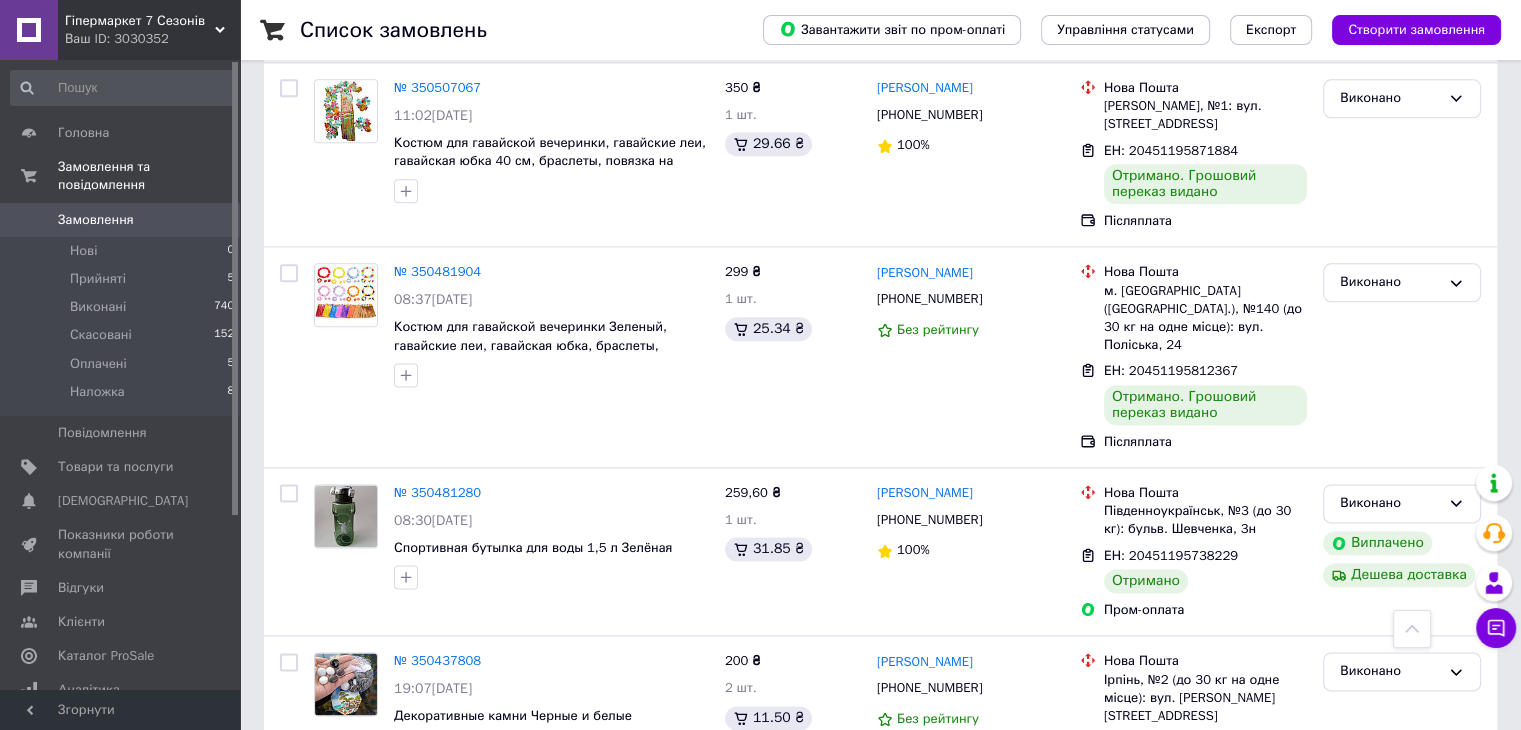 scroll, scrollTop: 10300, scrollLeft: 0, axis: vertical 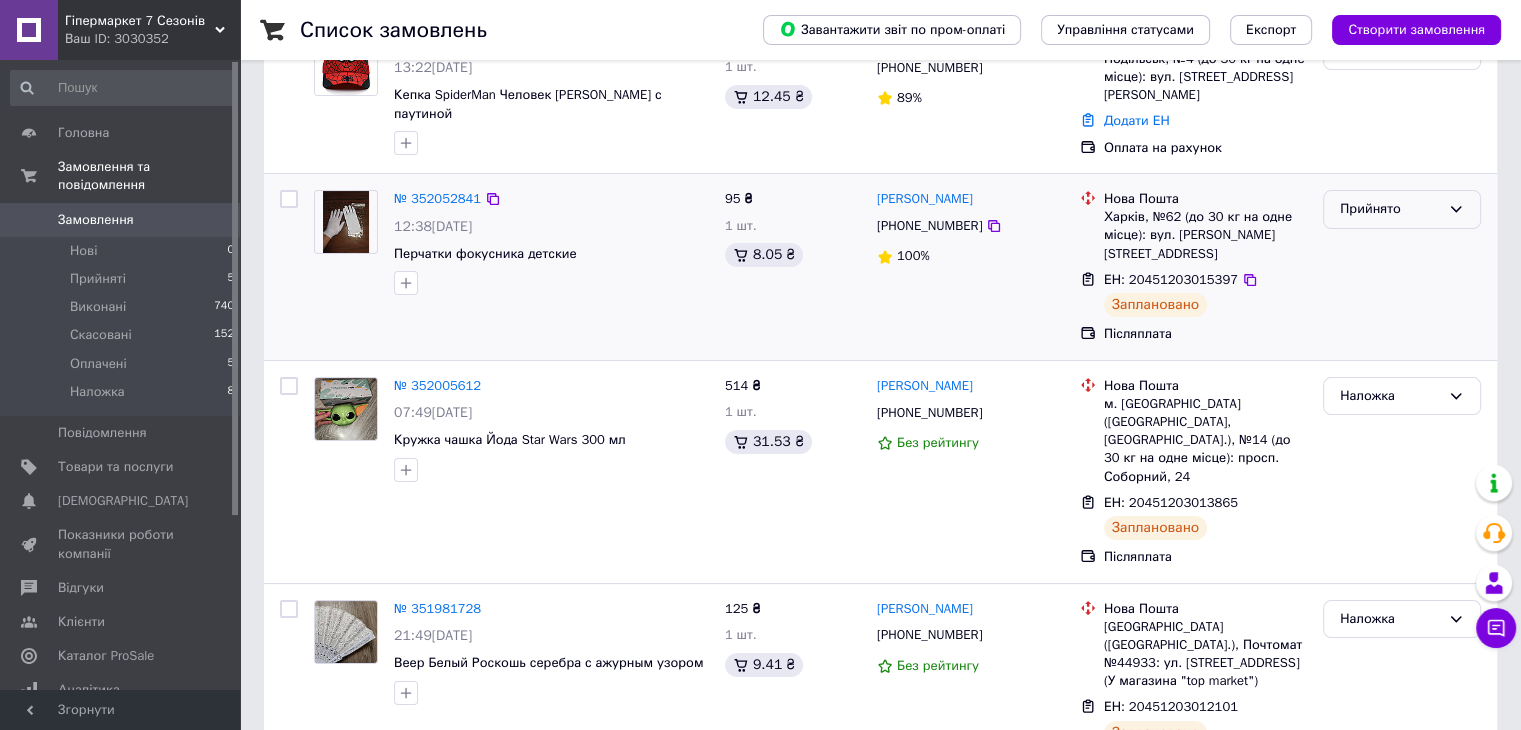 click on "Прийнято" at bounding box center [1390, 209] 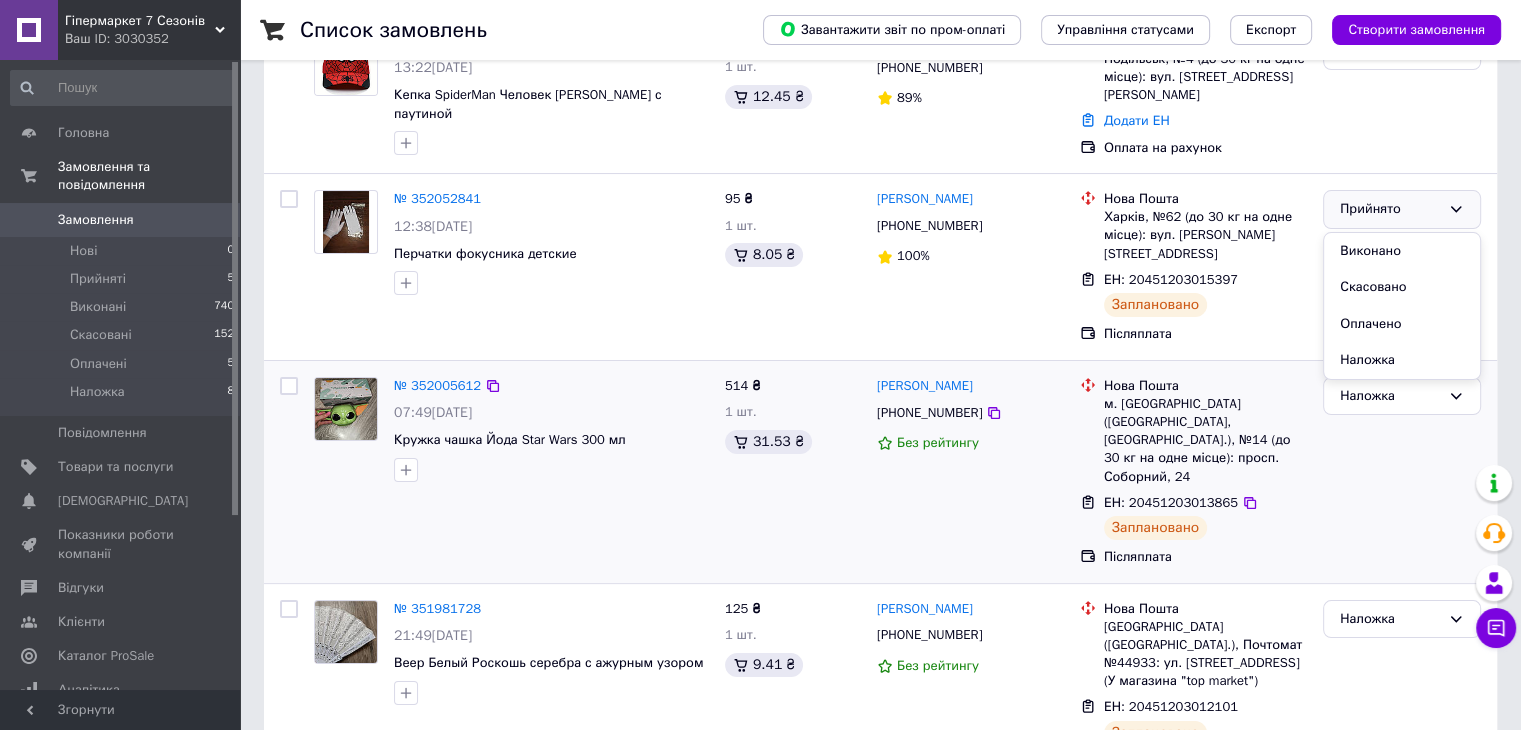 click on "Наложка" at bounding box center (1402, 360) 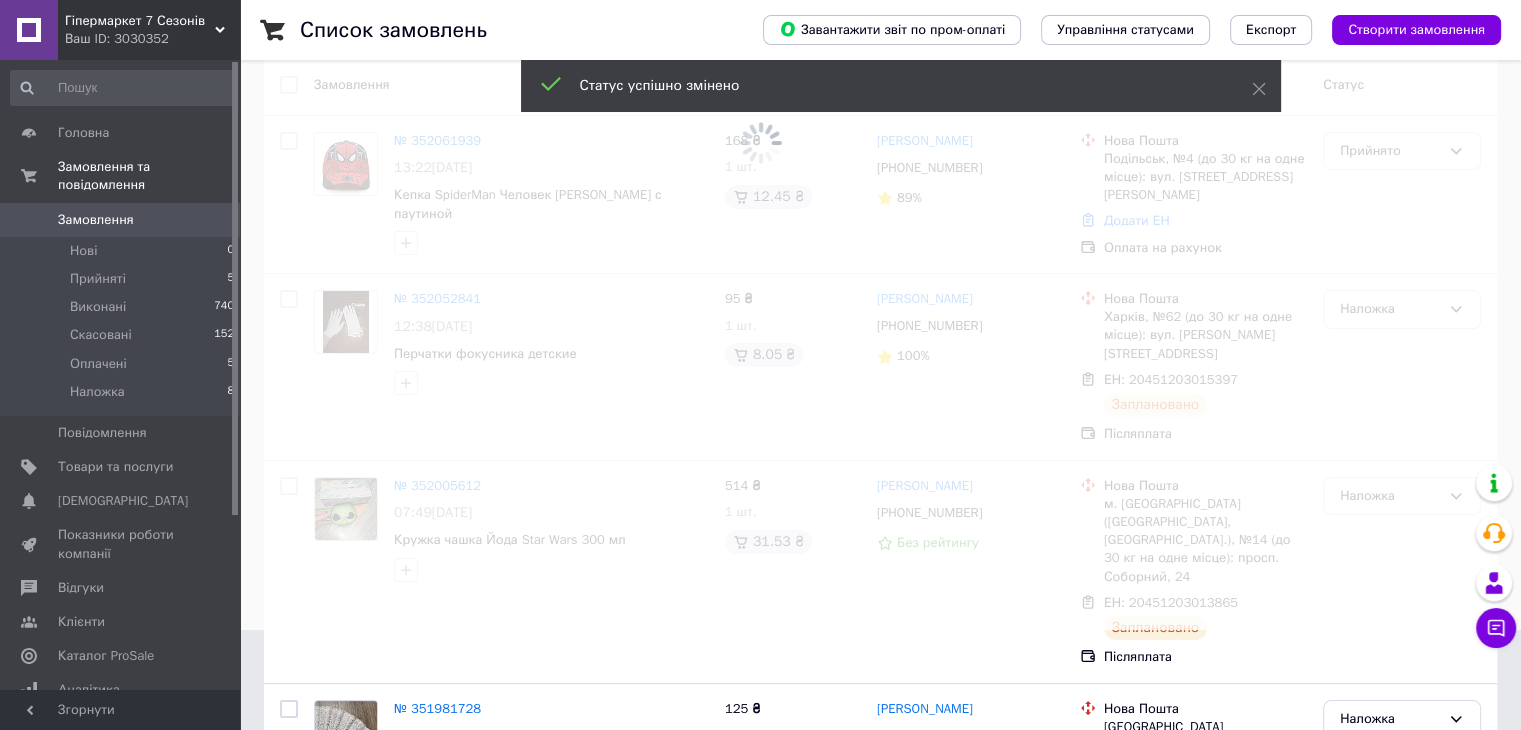 scroll, scrollTop: 0, scrollLeft: 0, axis: both 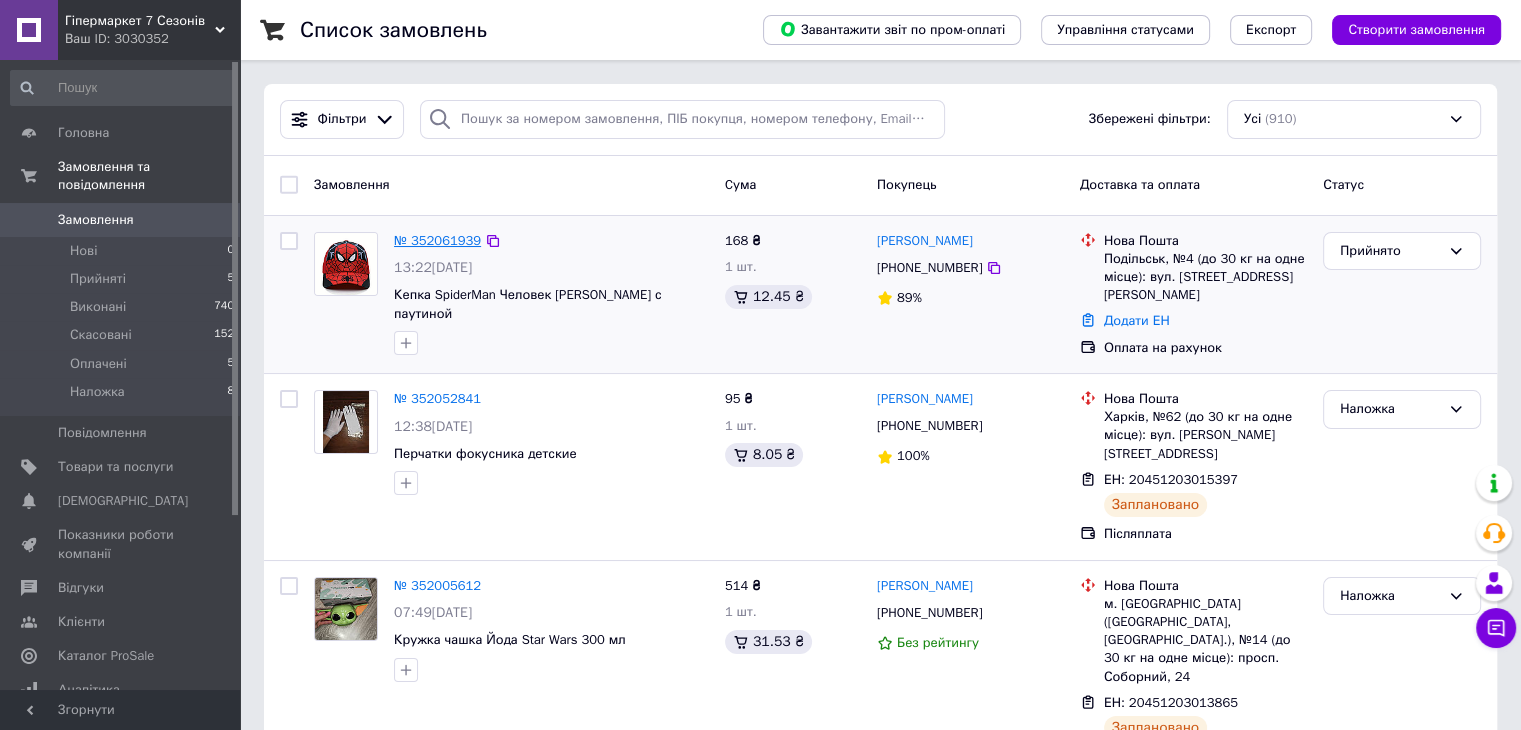 click on "№ 352061939" at bounding box center (437, 240) 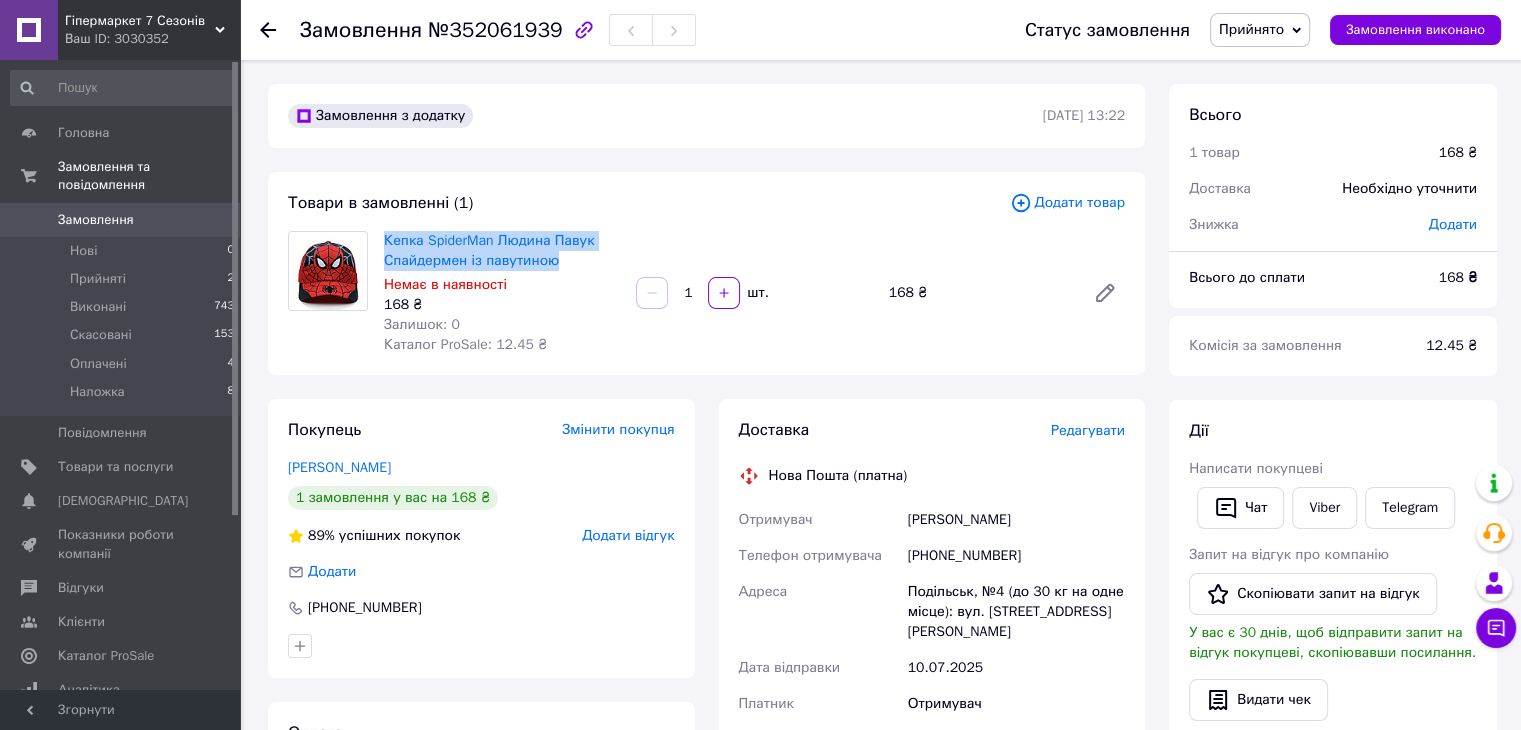 drag, startPoint x: 584, startPoint y: 263, endPoint x: 378, endPoint y: 239, distance: 207.39334 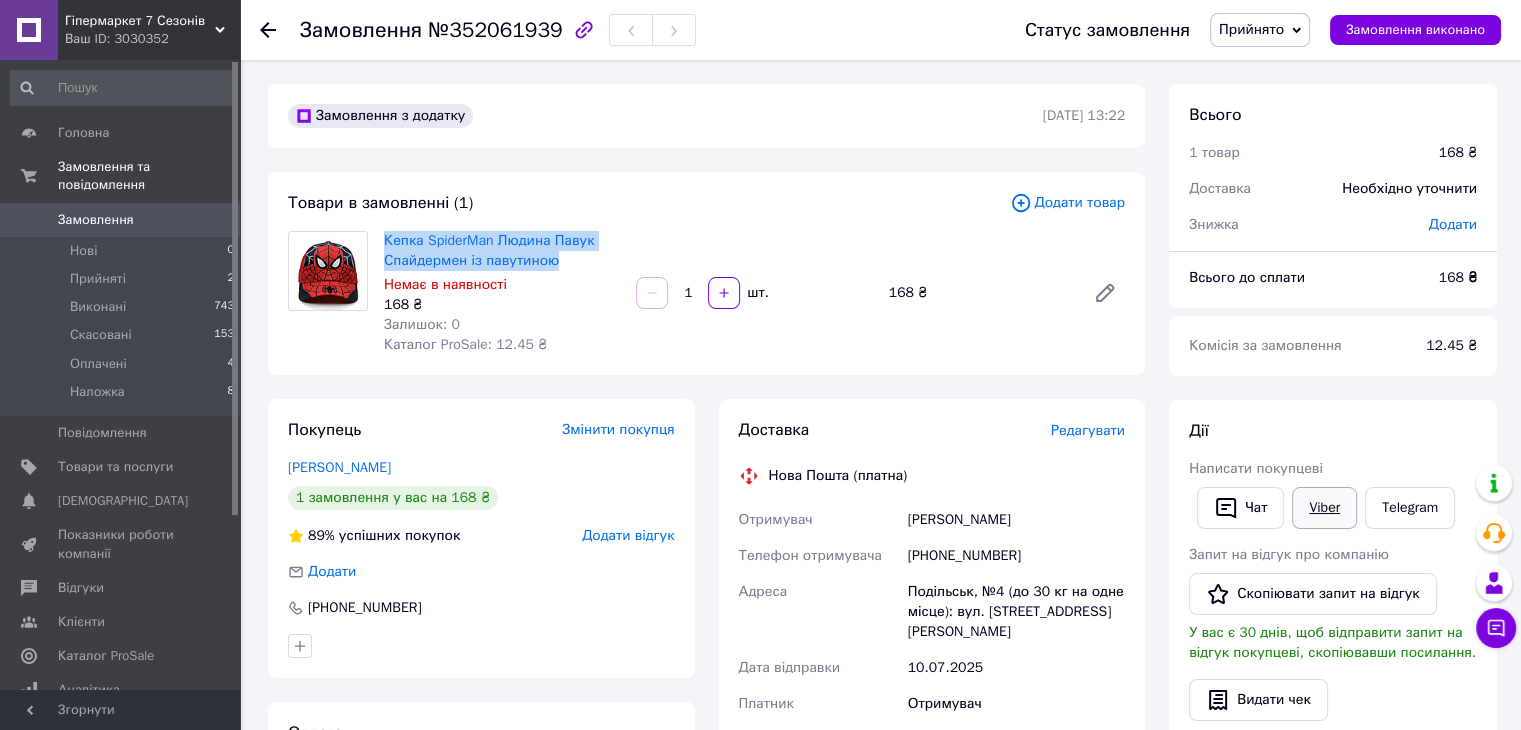 click on "Viber" at bounding box center (1324, 508) 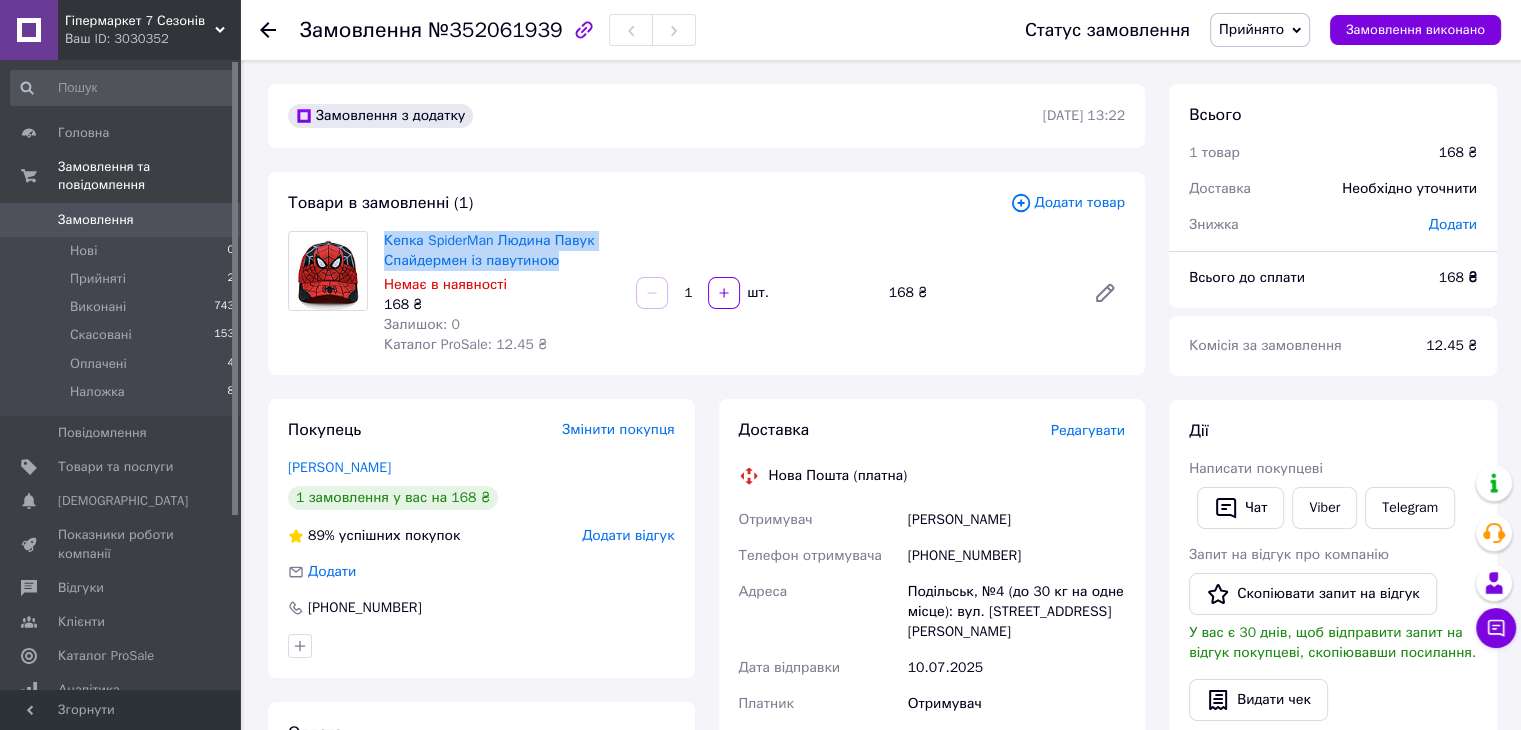 drag, startPoint x: 1158, startPoint y: 182, endPoint x: 1140, endPoint y: 180, distance: 18.110771 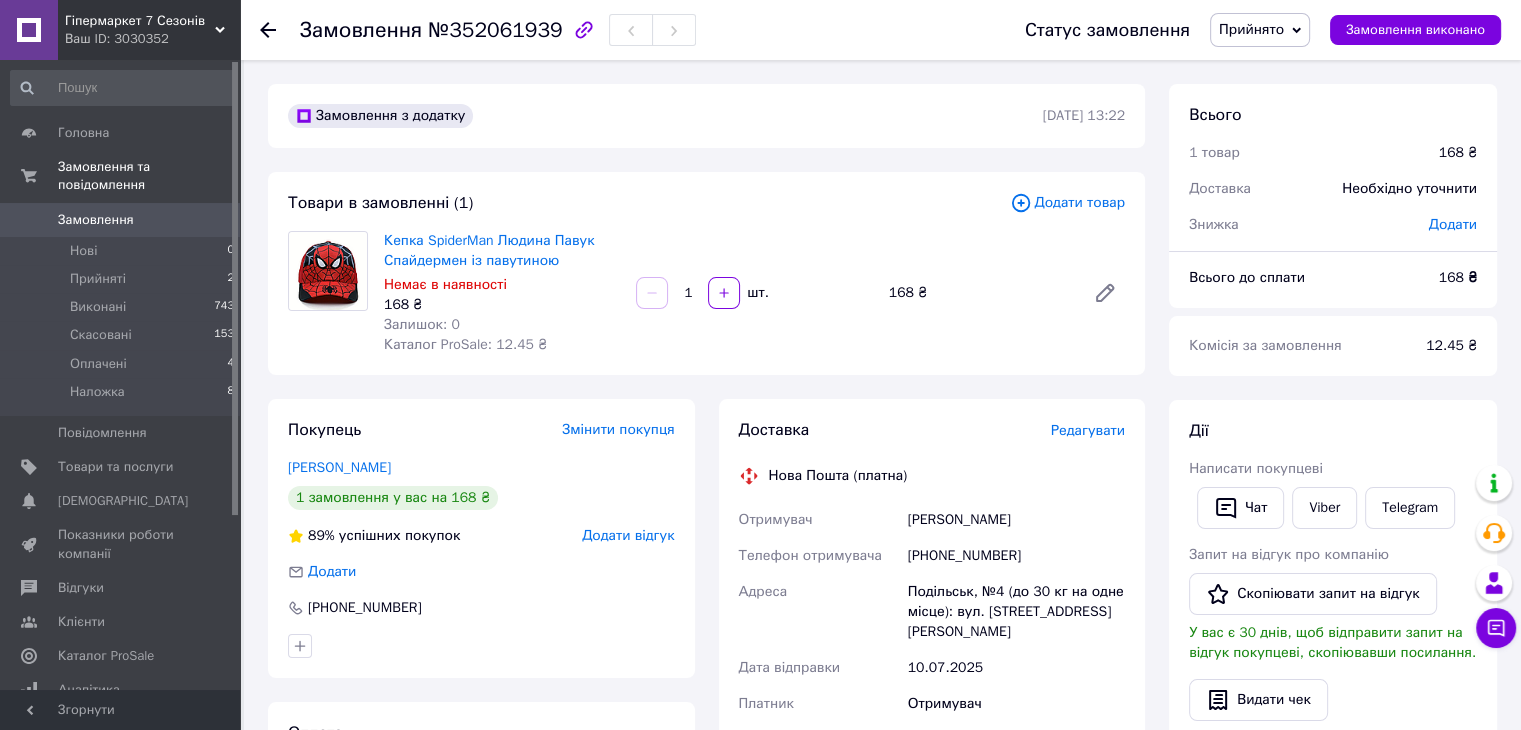 click on "Замовлення" at bounding box center (121, 220) 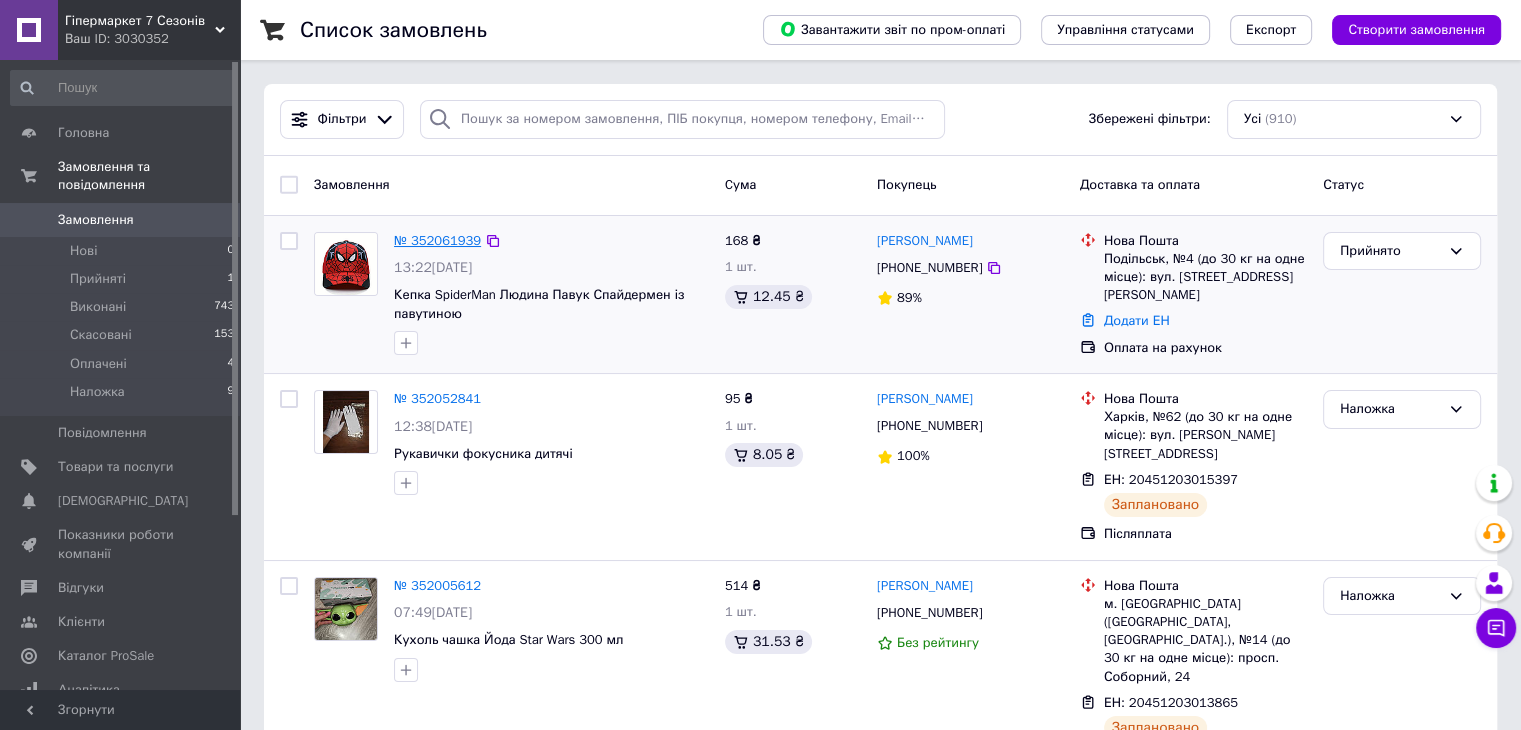 click on "№ 352061939" at bounding box center (437, 240) 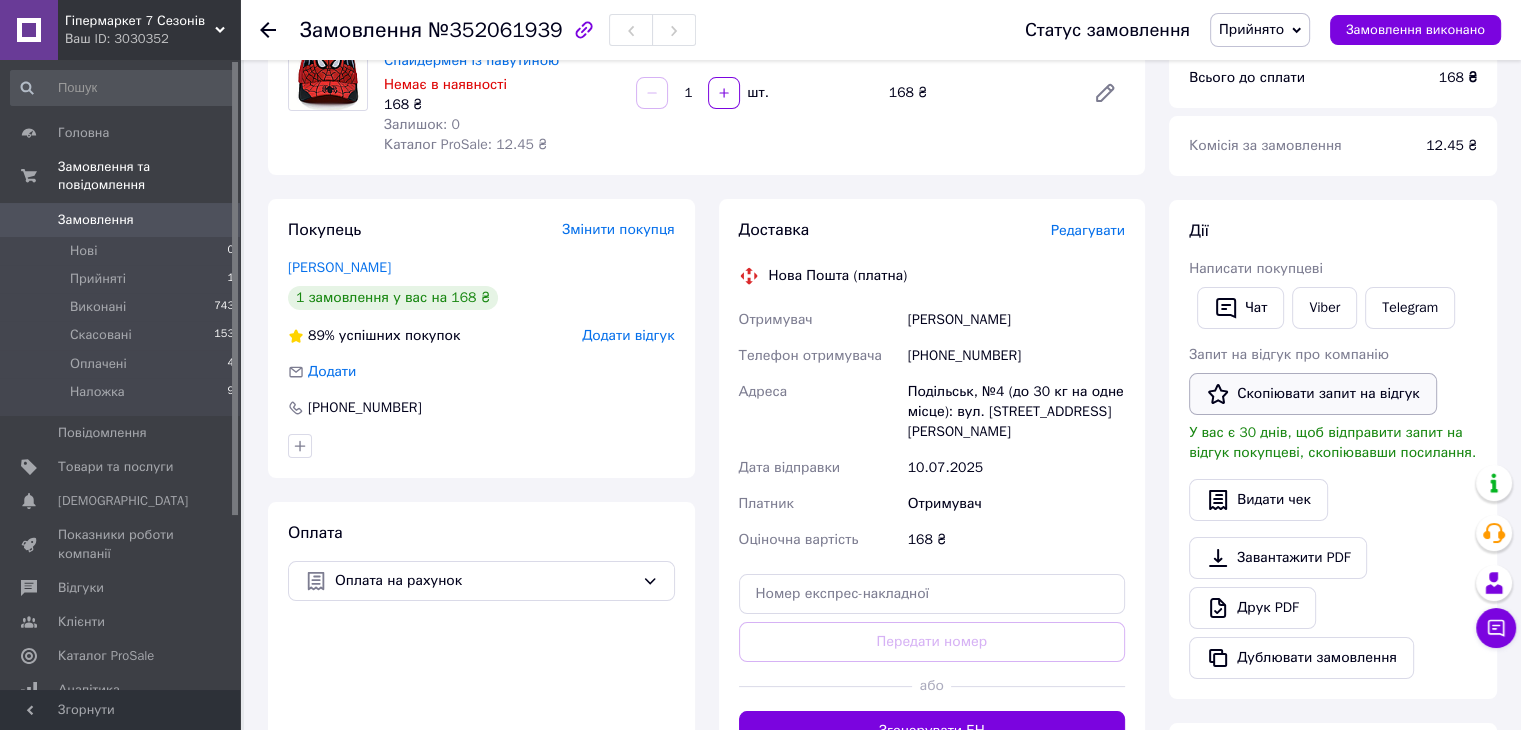 scroll, scrollTop: 400, scrollLeft: 0, axis: vertical 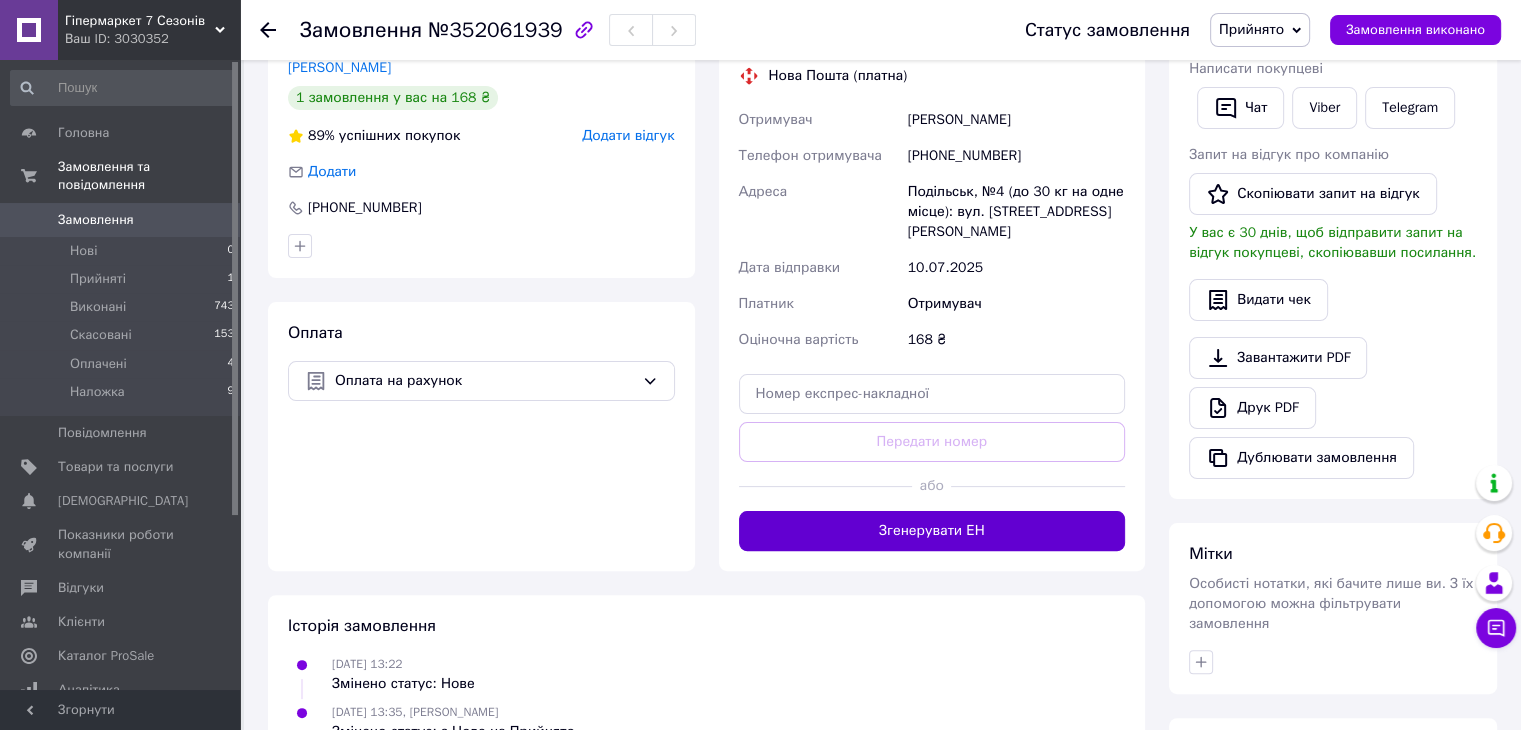 click on "Згенерувати ЕН" at bounding box center [932, 531] 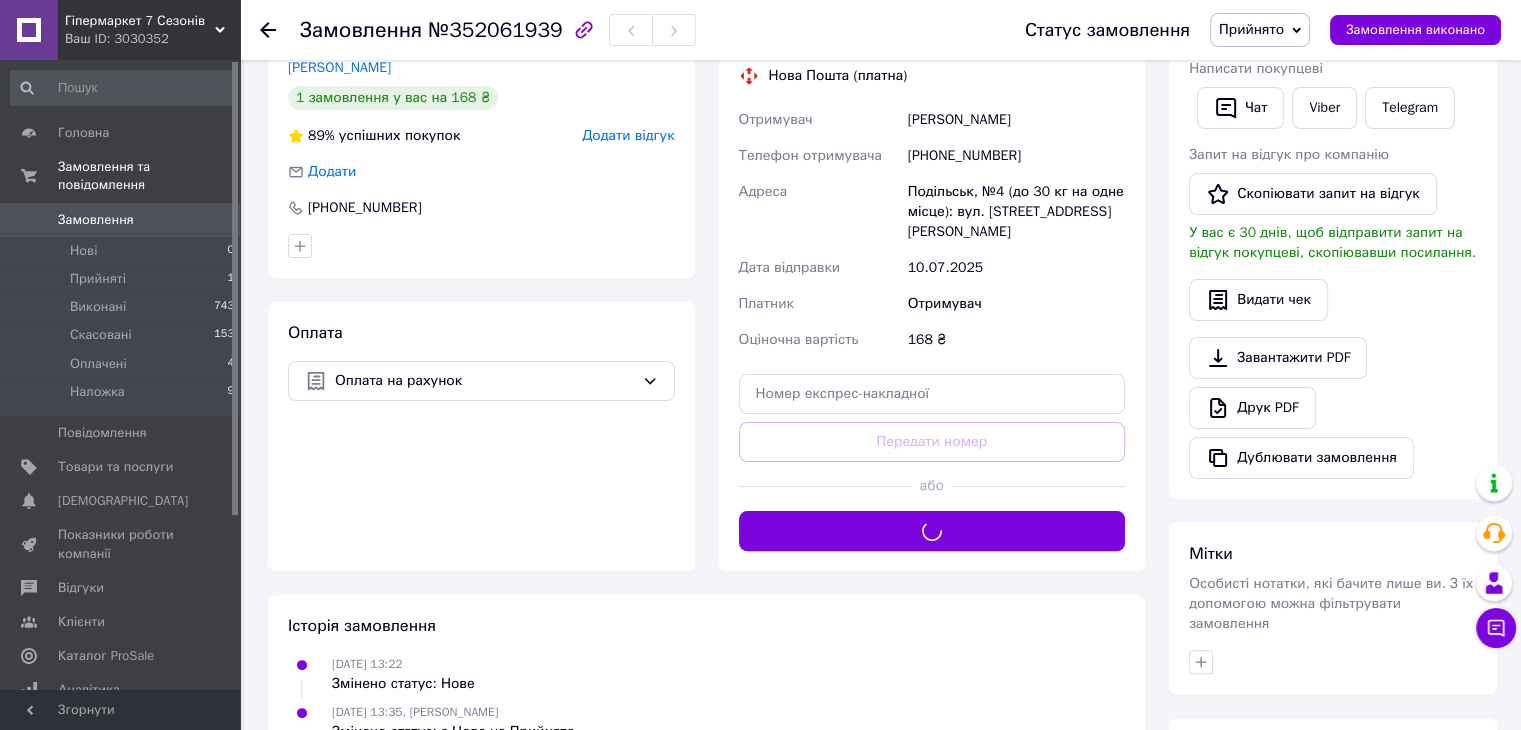 scroll, scrollTop: 200, scrollLeft: 0, axis: vertical 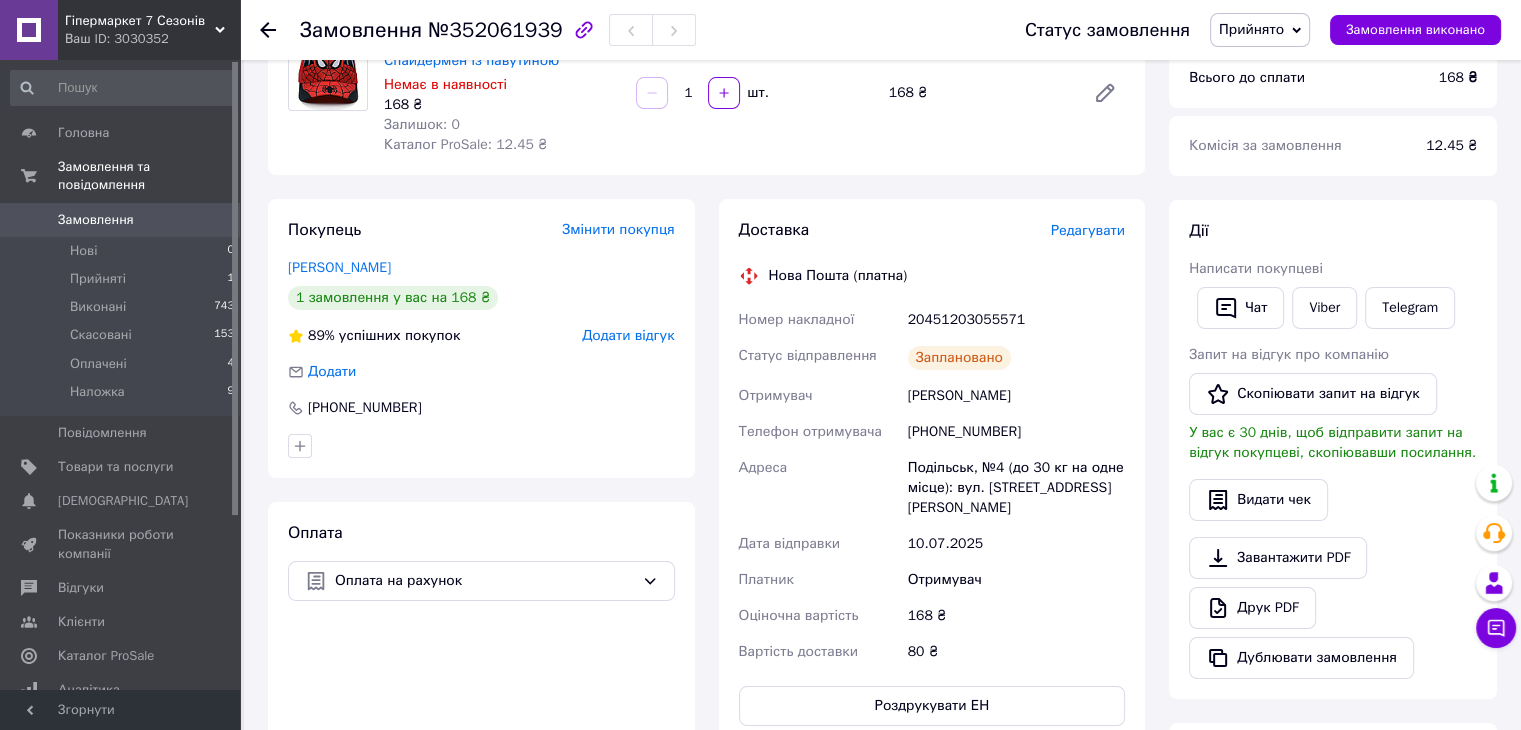 click on "20451203055571" at bounding box center (1016, 320) 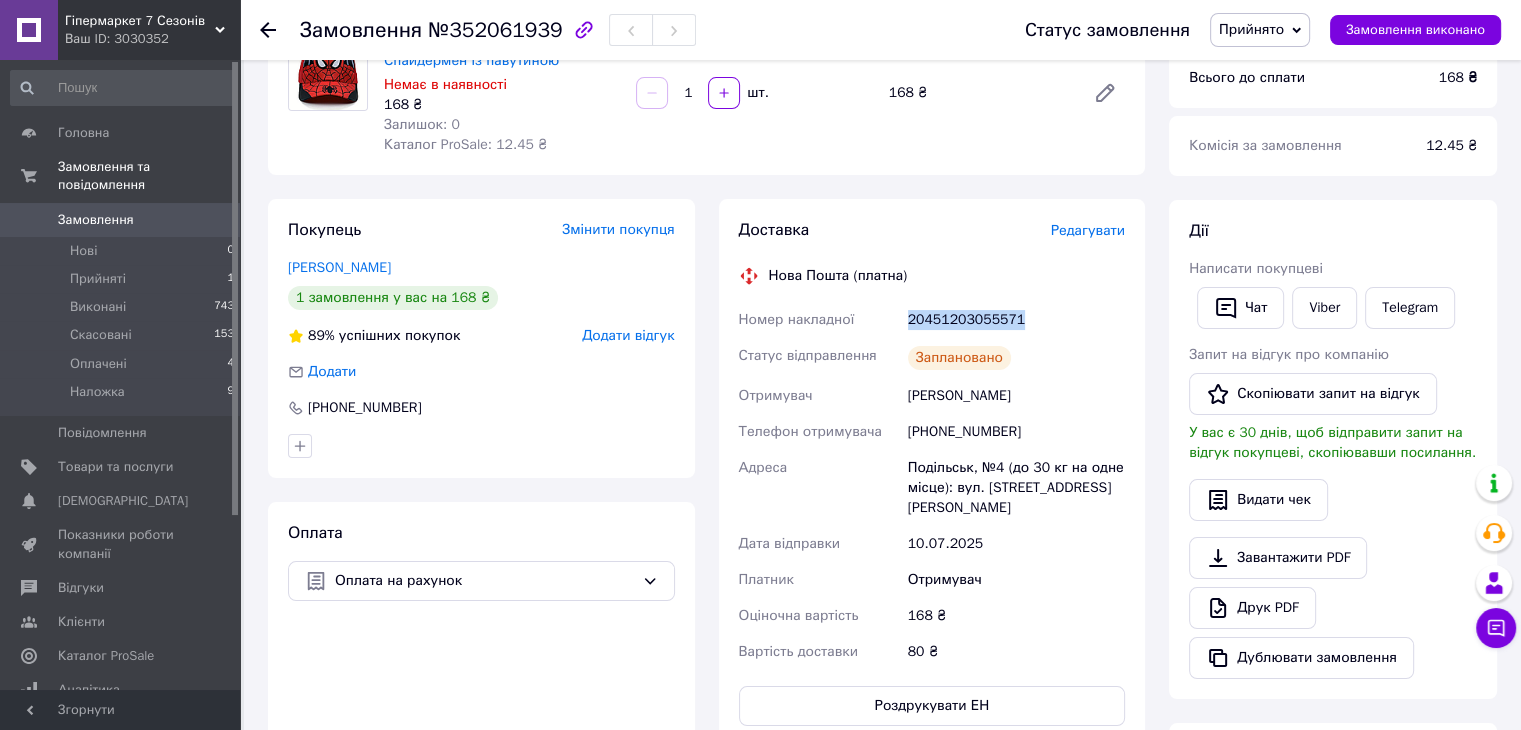 click on "20451203055571" at bounding box center [1016, 320] 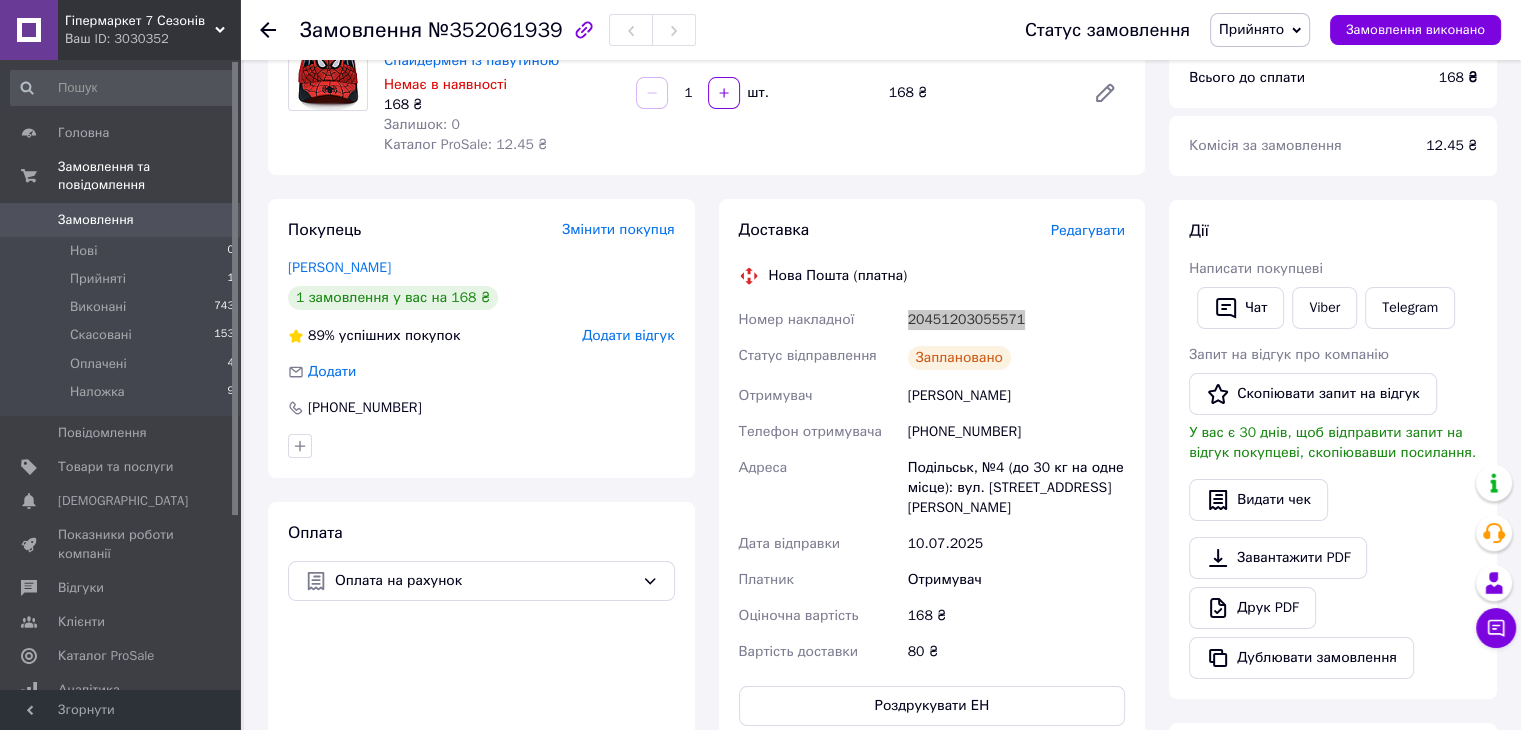 scroll, scrollTop: 0, scrollLeft: 0, axis: both 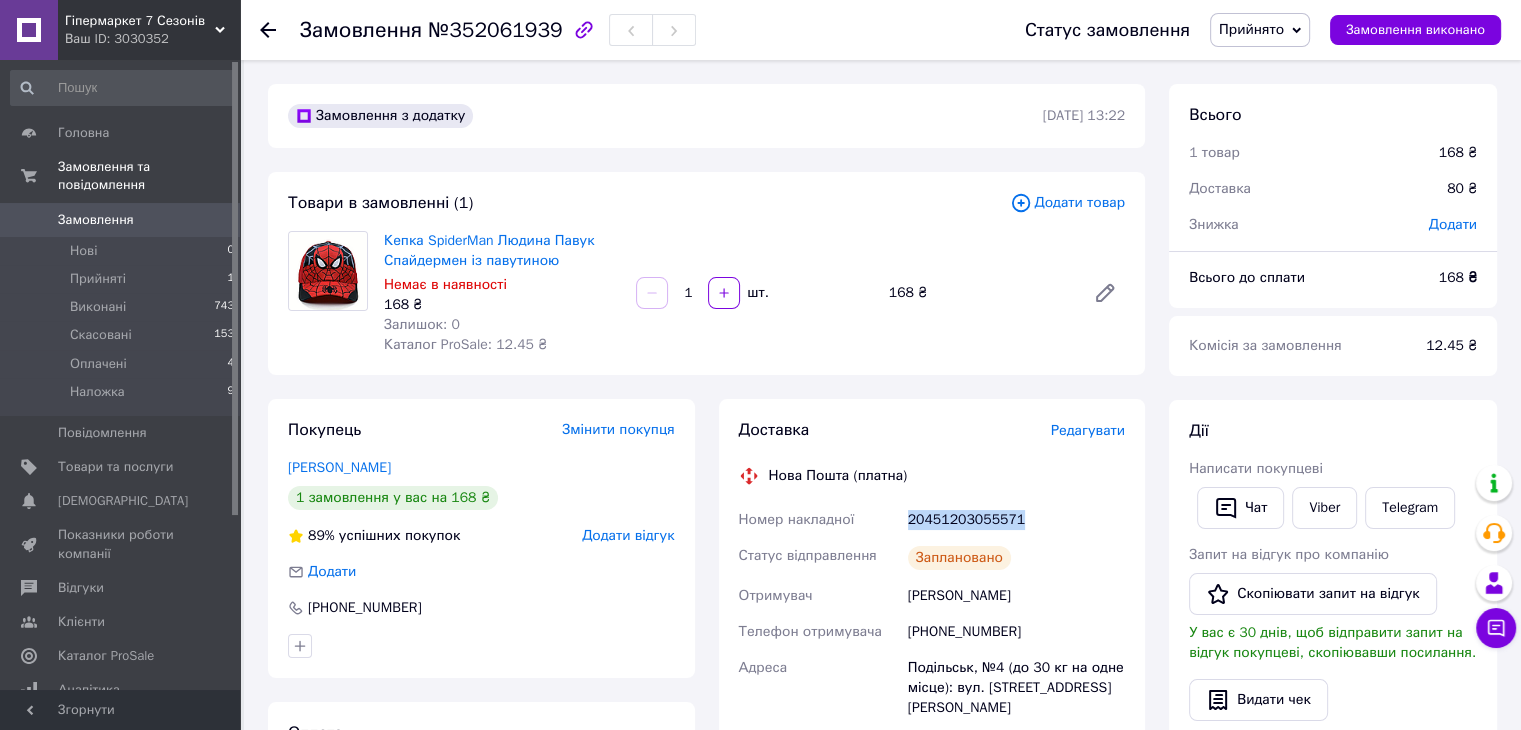 click on "Прийнято" at bounding box center (1251, 29) 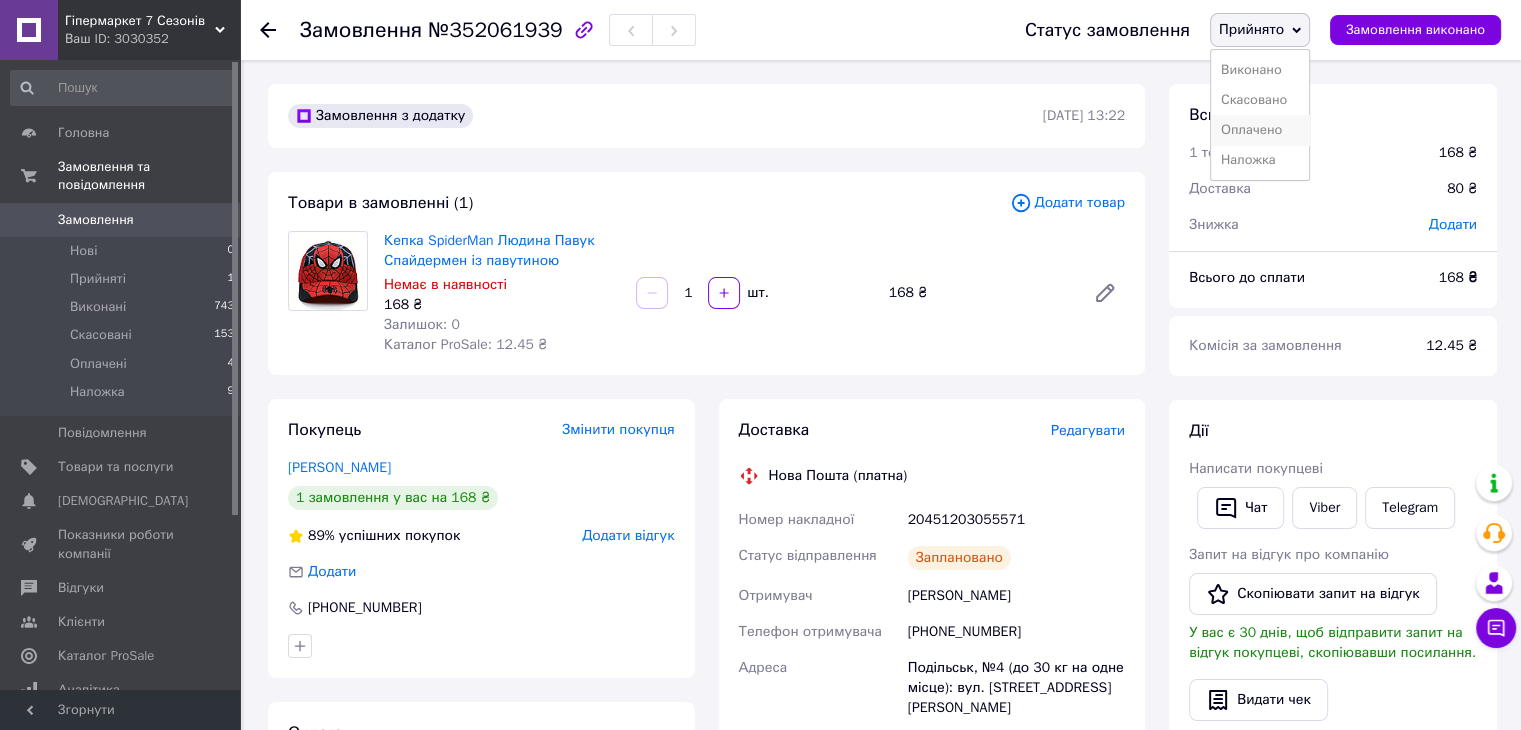 click on "Оплачено" at bounding box center (1260, 130) 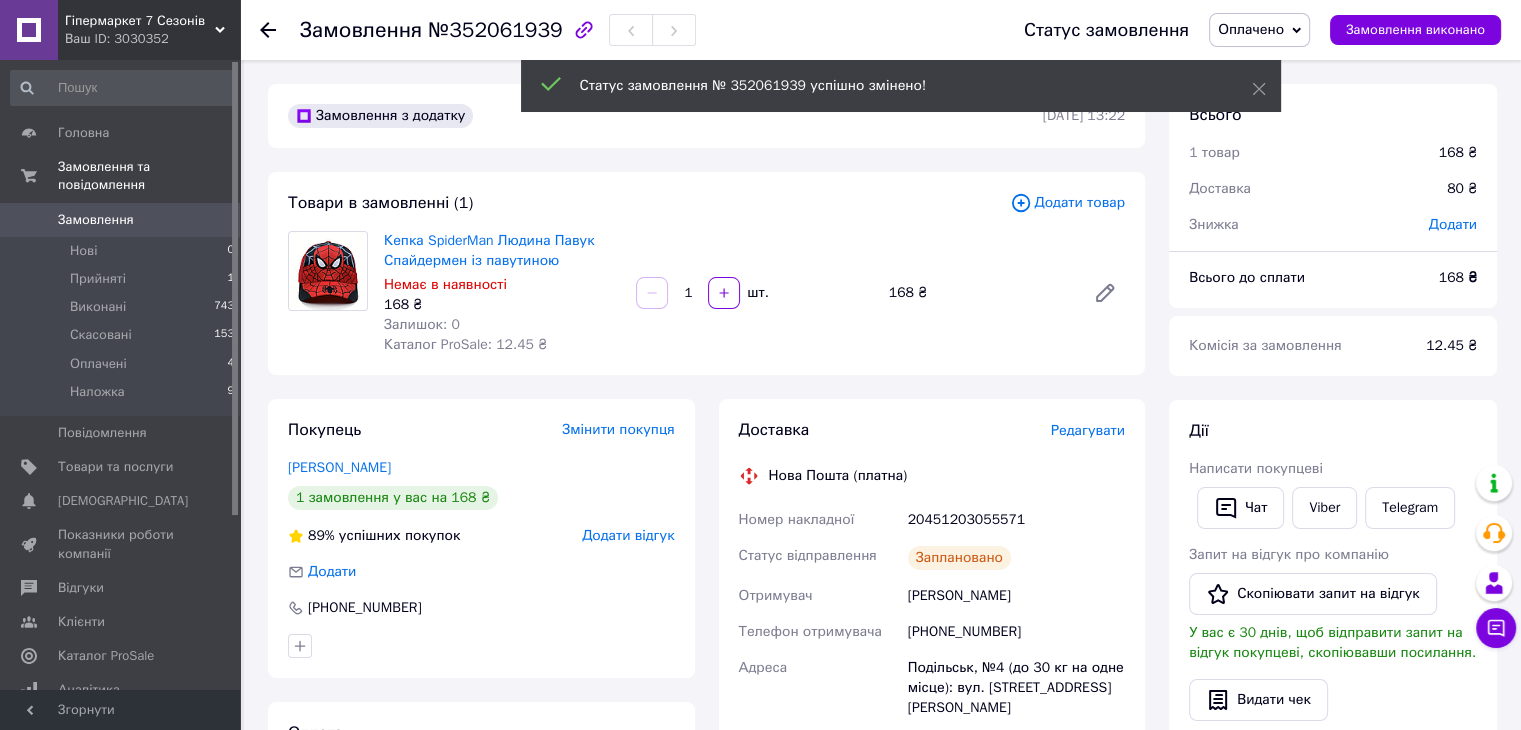 click on "Замовлення" at bounding box center (121, 220) 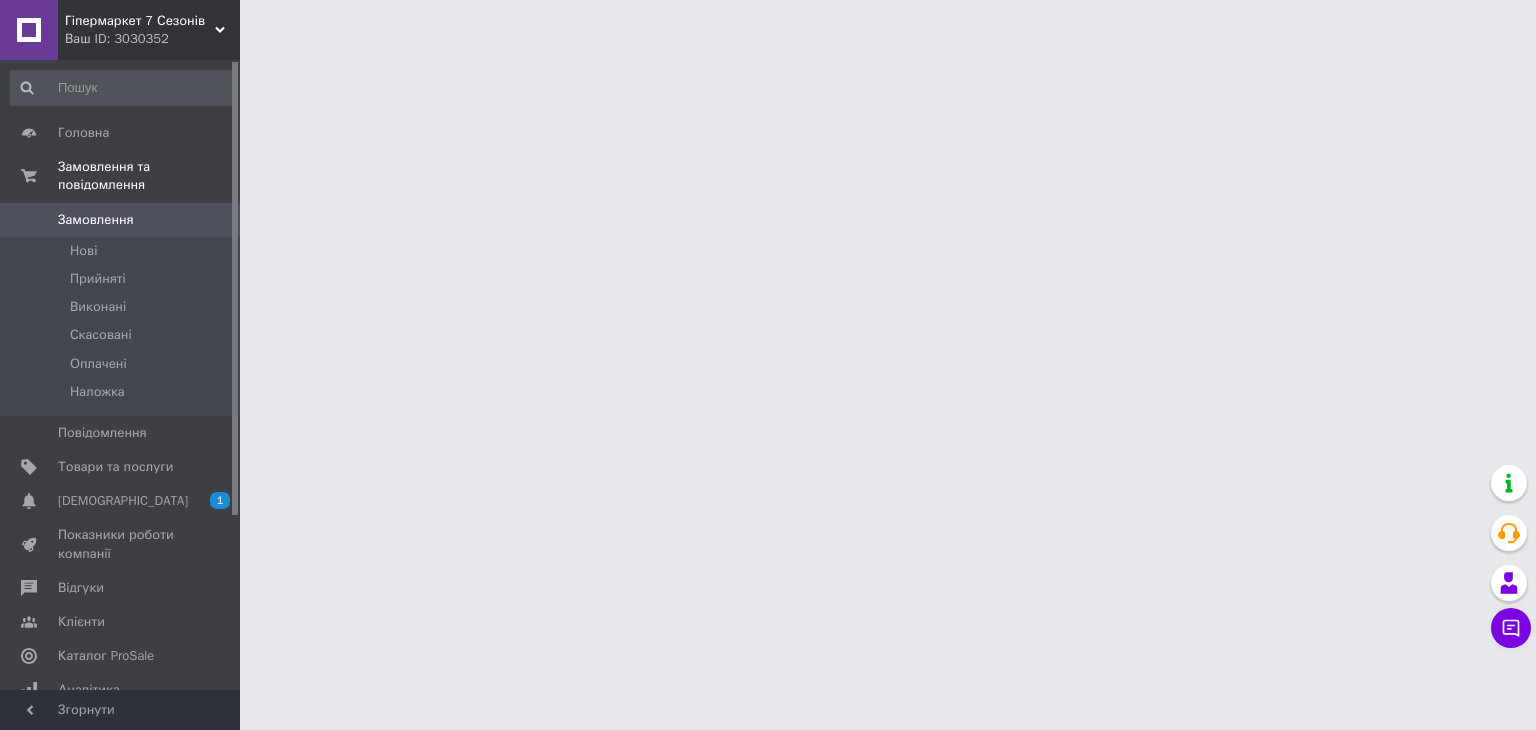 scroll, scrollTop: 0, scrollLeft: 0, axis: both 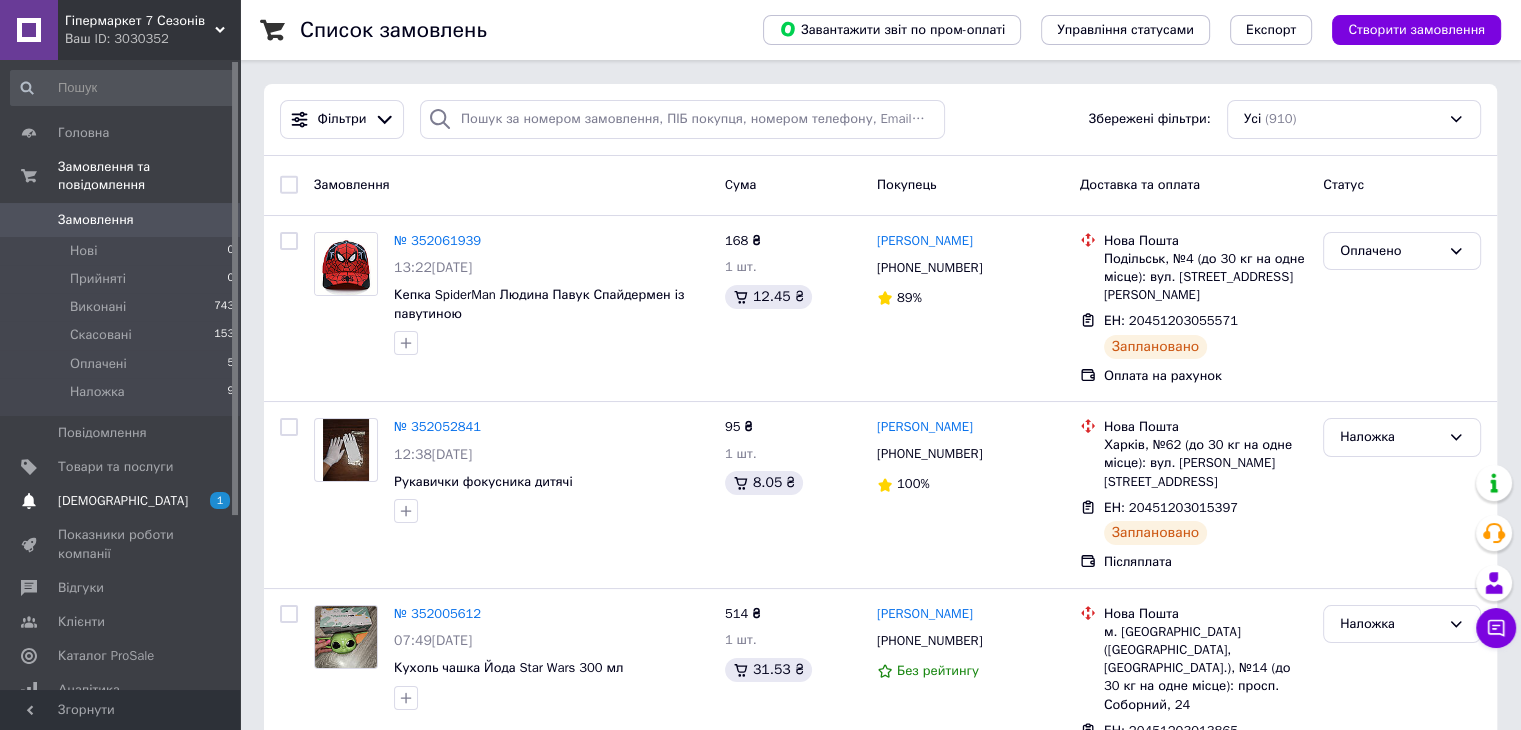 click on "[DEMOGRAPHIC_DATA]" at bounding box center (121, 501) 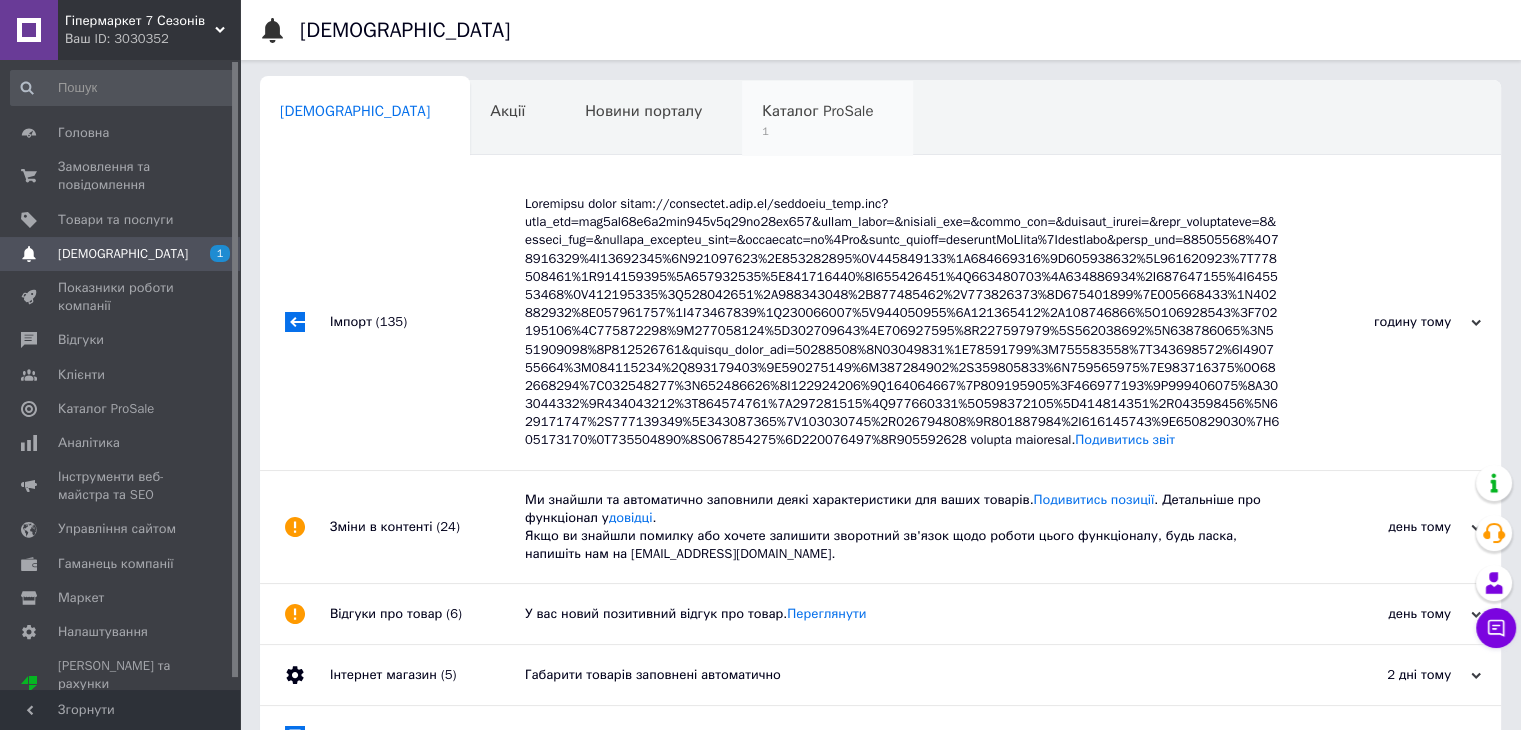 click on "Каталог ProSale" at bounding box center [817, 111] 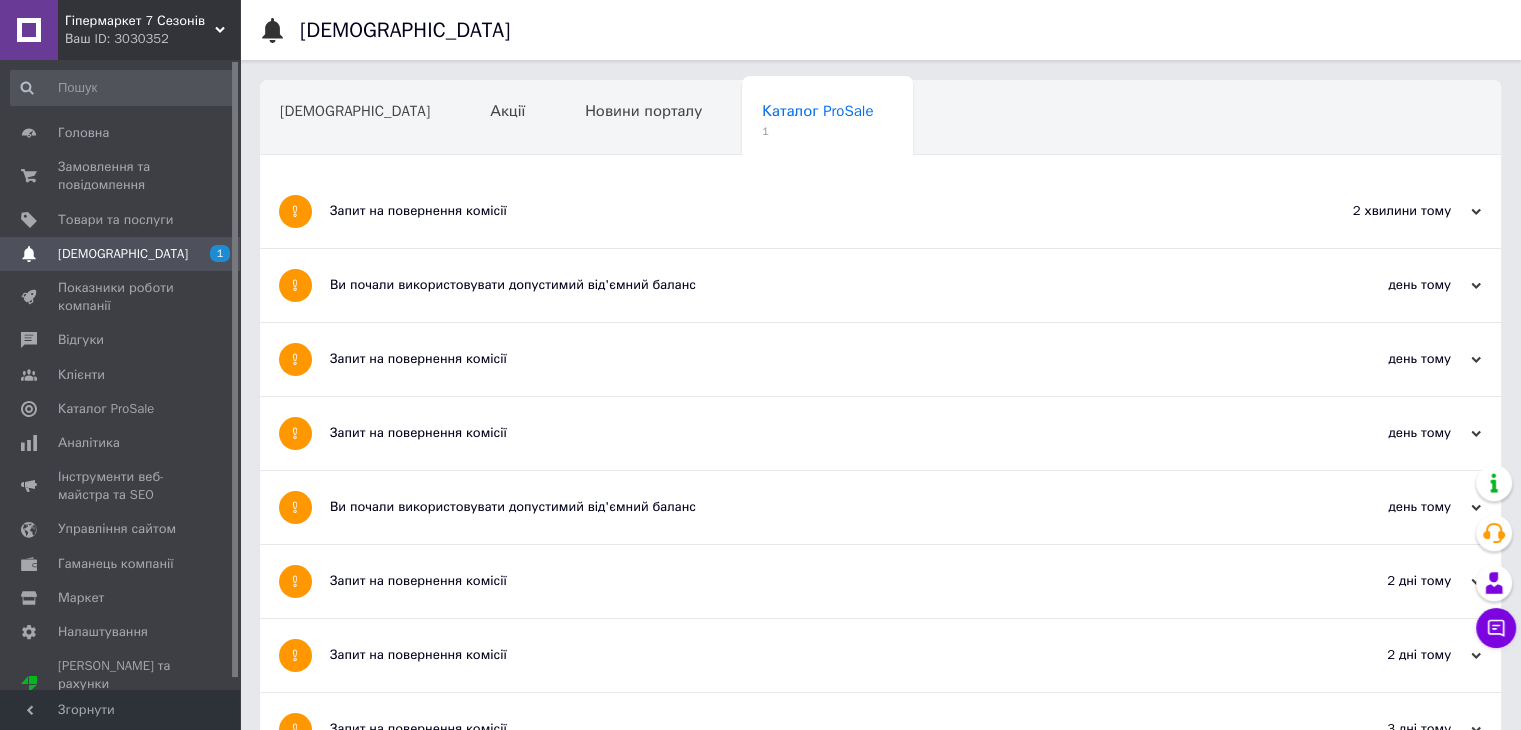click on "Запит на повернення комісії" at bounding box center (805, 211) 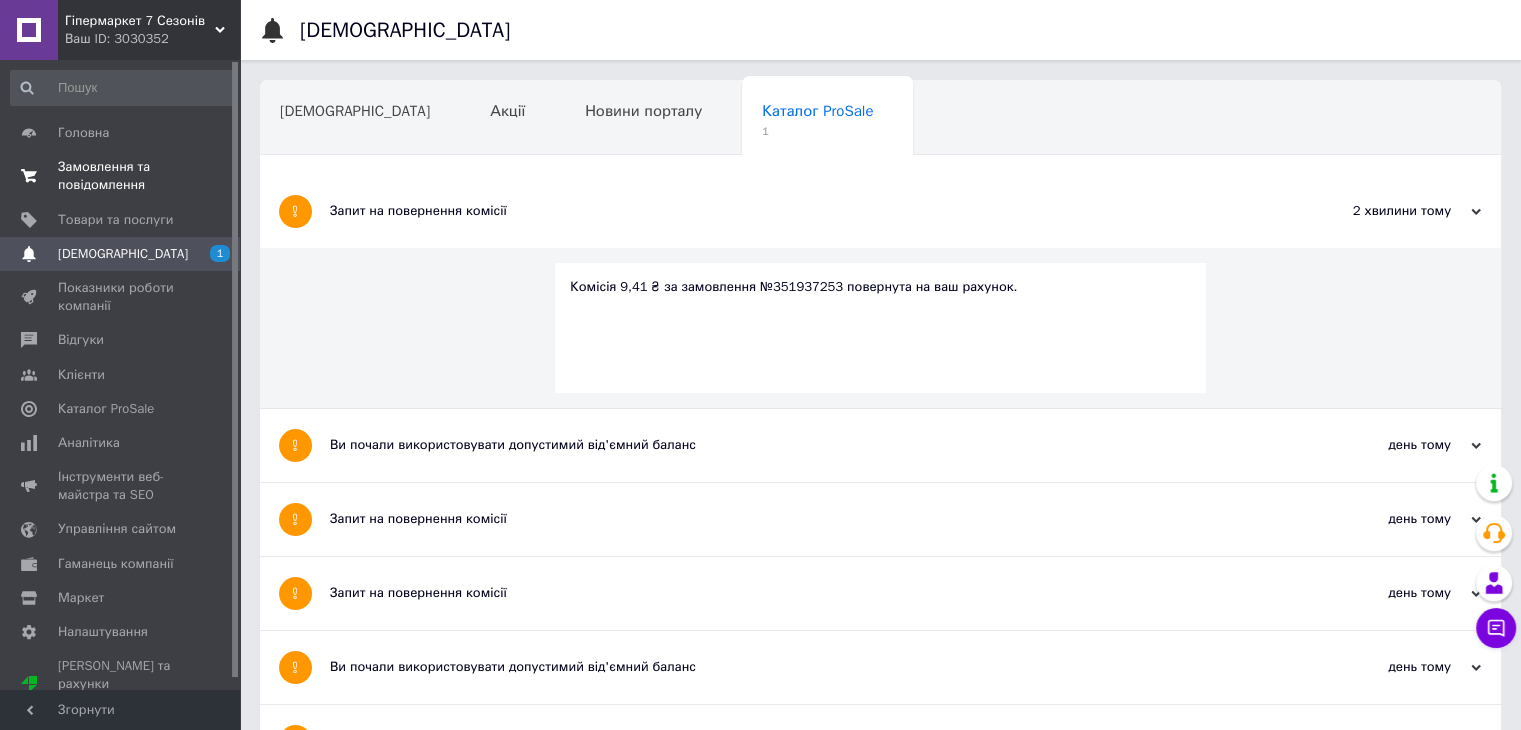 click on "Замовлення та повідомлення" at bounding box center [121, 176] 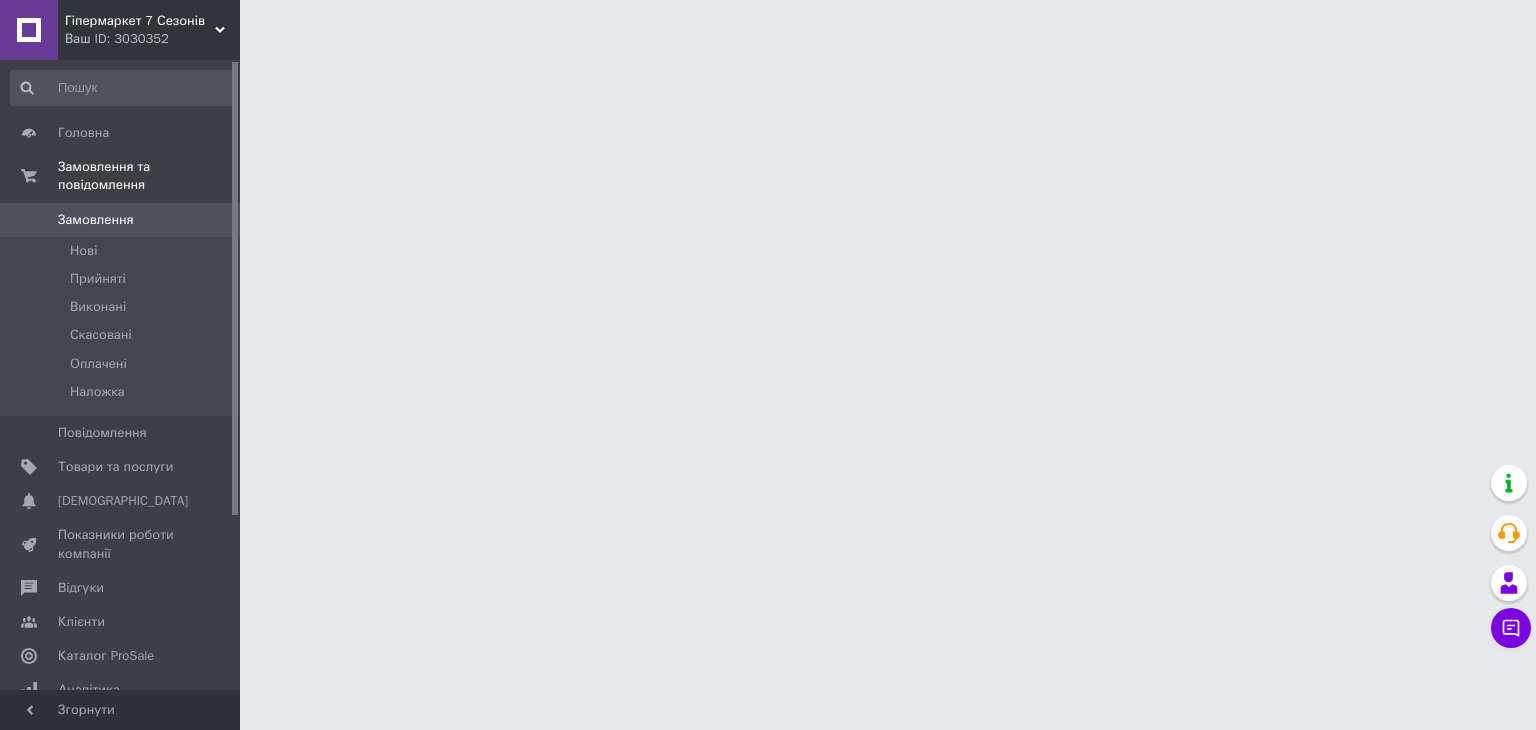 scroll, scrollTop: 0, scrollLeft: 0, axis: both 